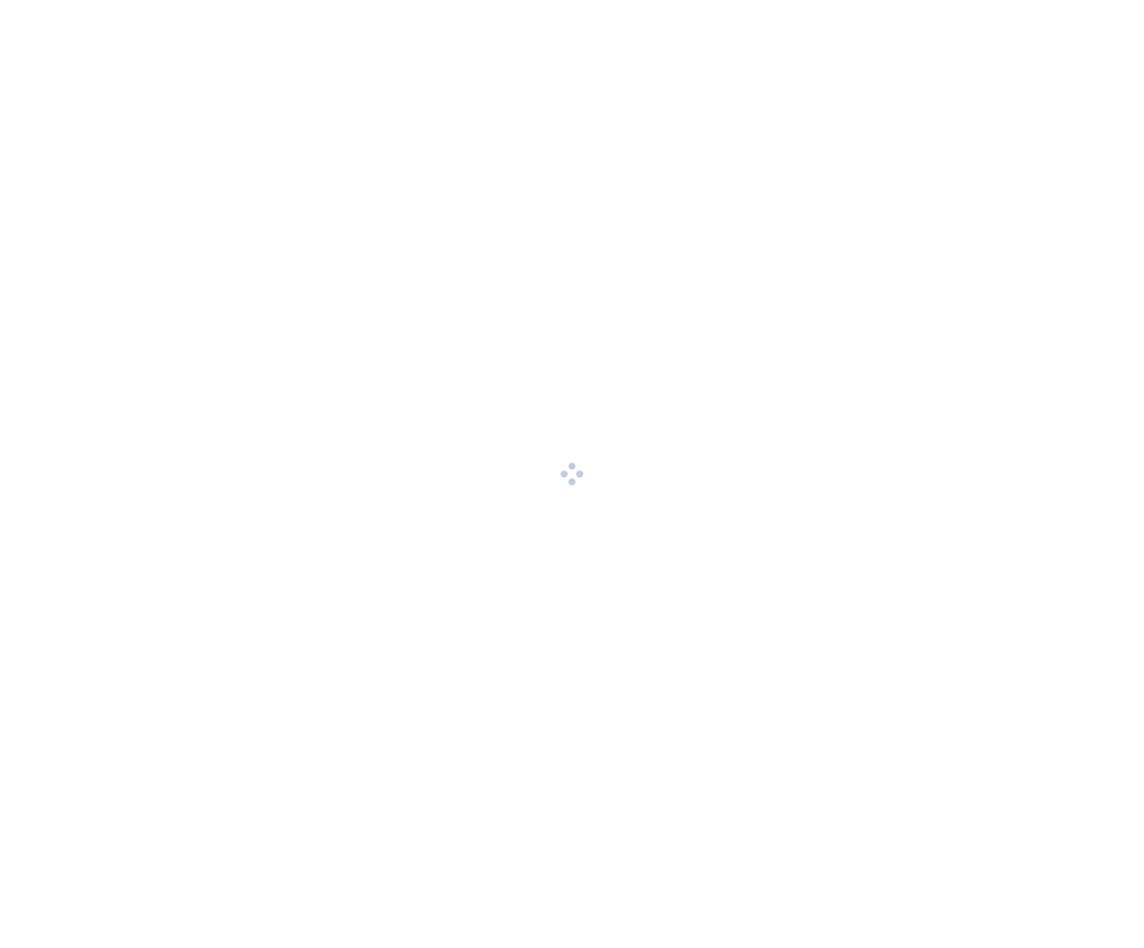 scroll, scrollTop: 0, scrollLeft: 0, axis: both 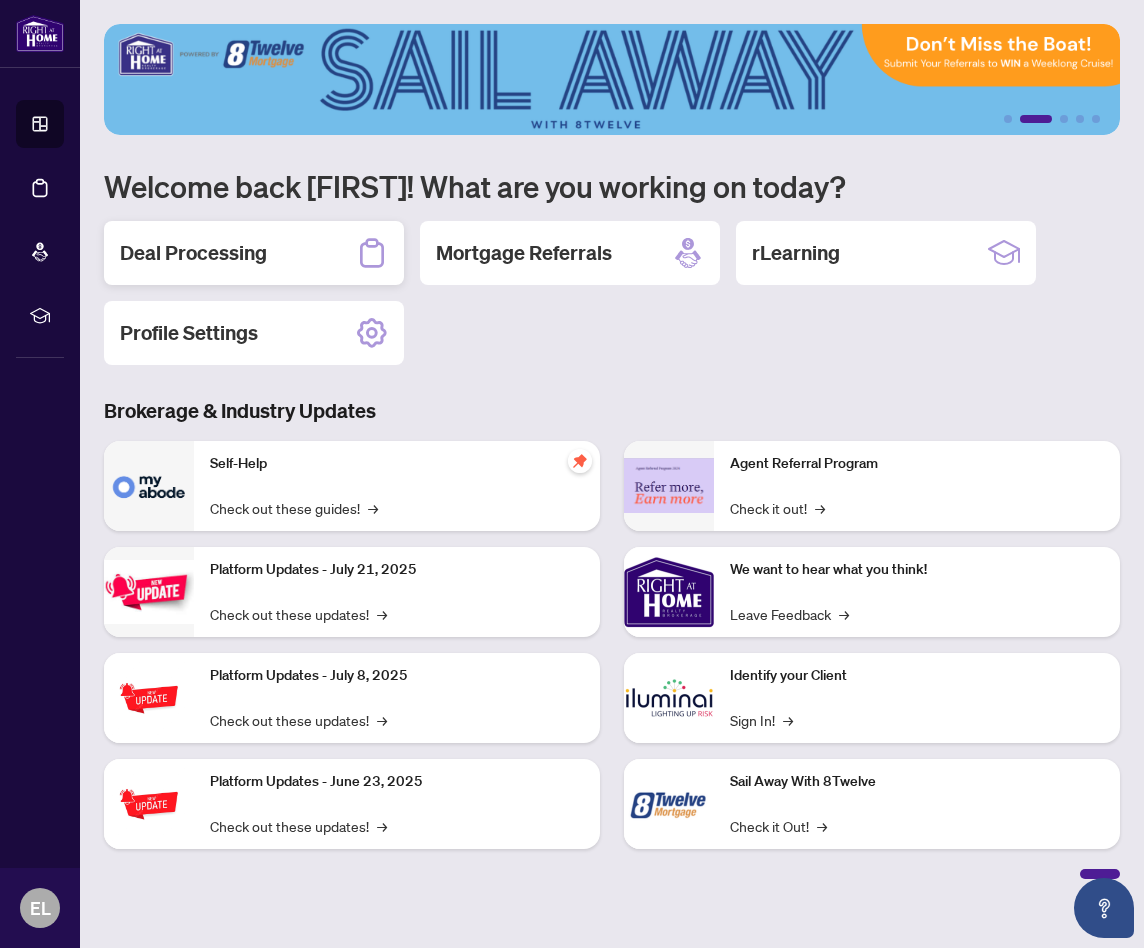 click on "Deal Processing" at bounding box center [193, 253] 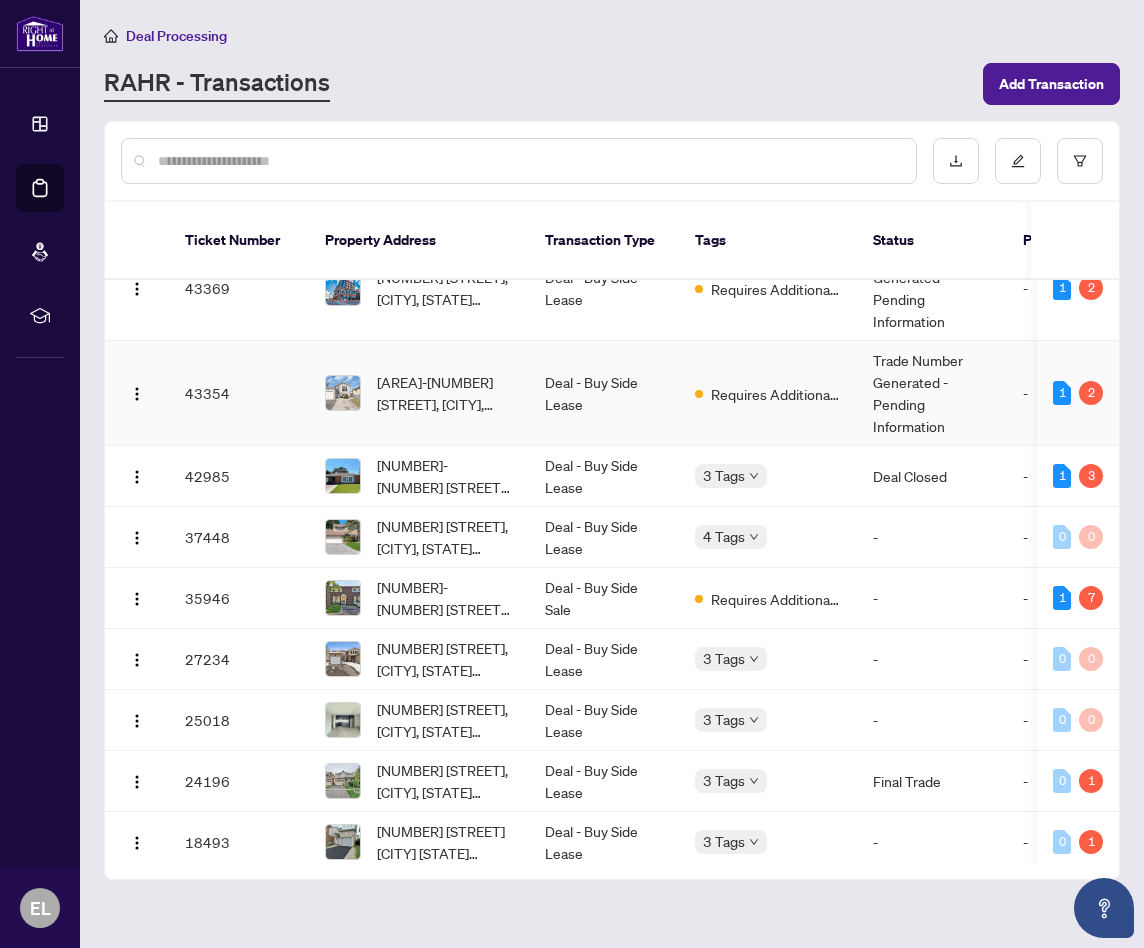 scroll, scrollTop: 46, scrollLeft: 2, axis: both 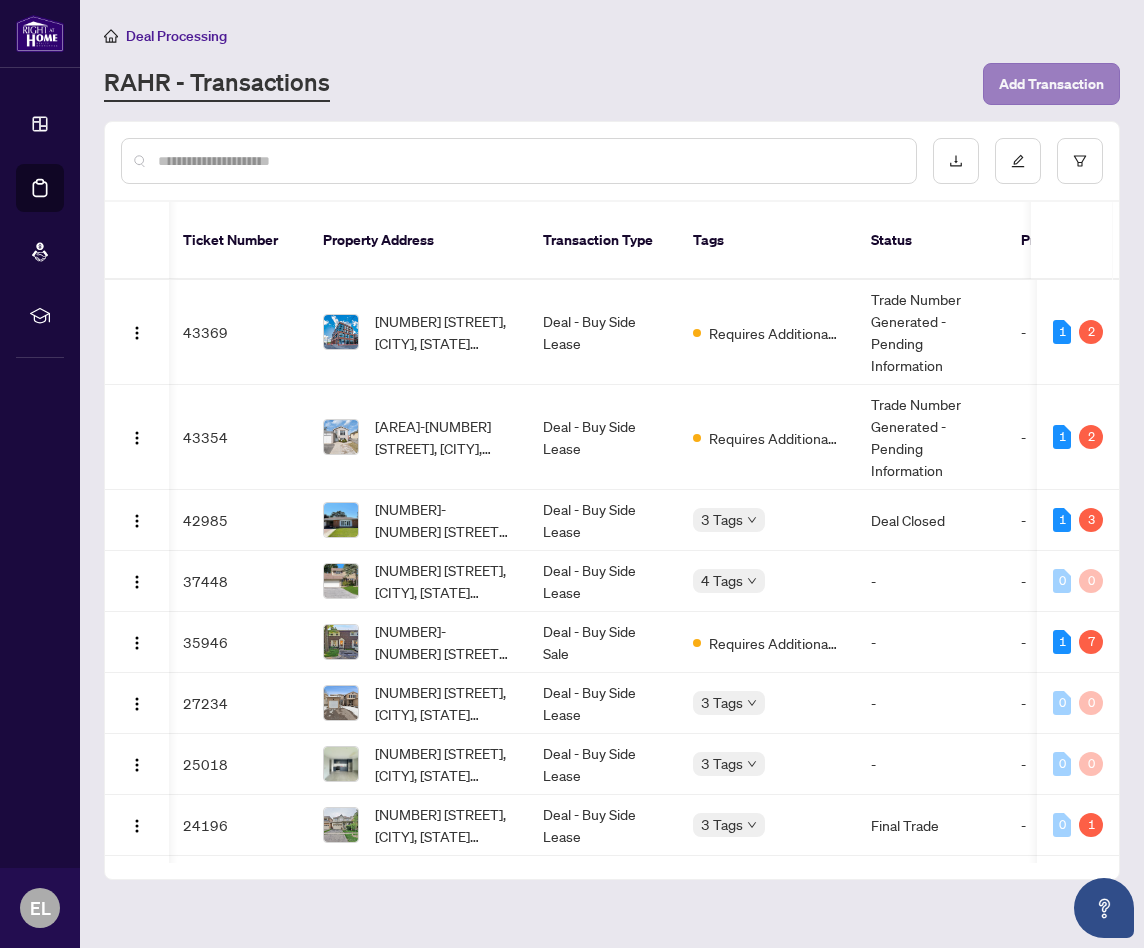 click on "Add Transaction" at bounding box center [1051, 84] 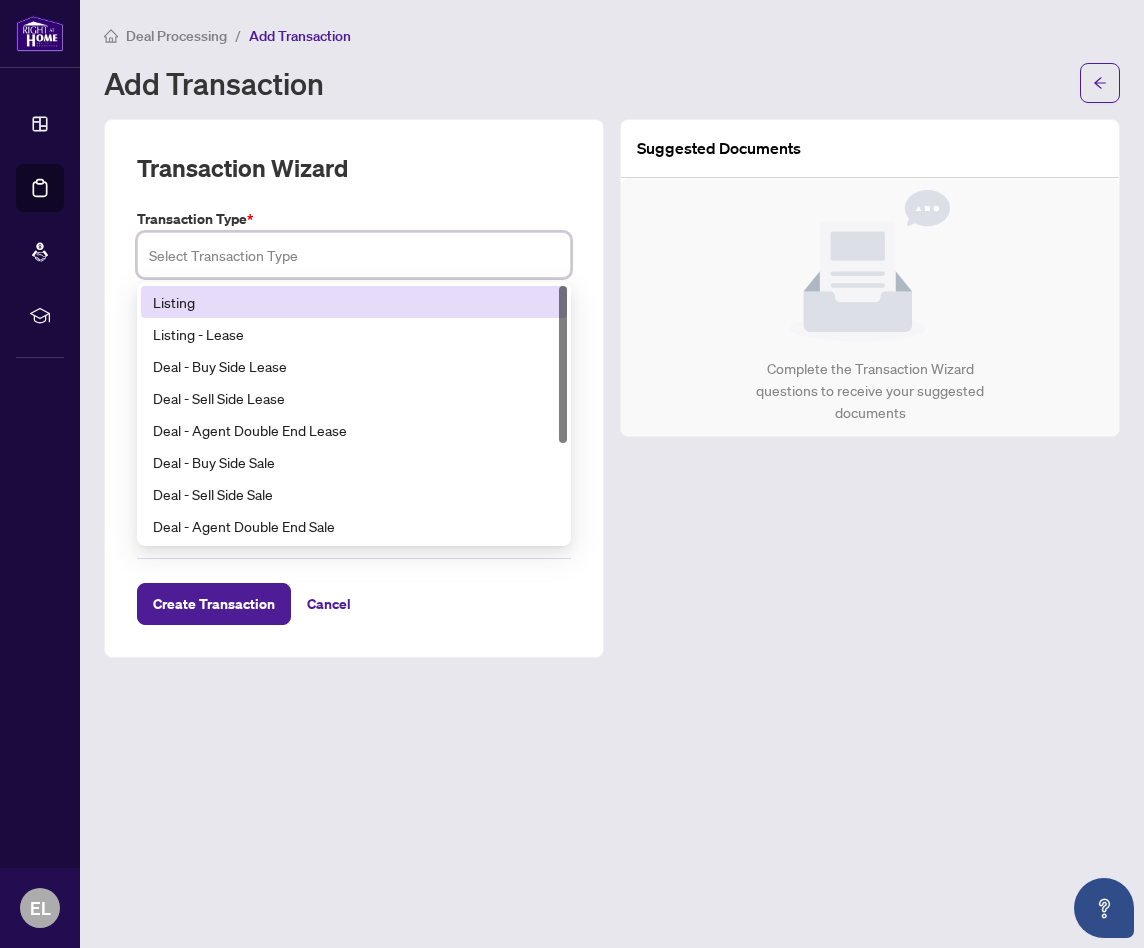 click at bounding box center [354, 255] 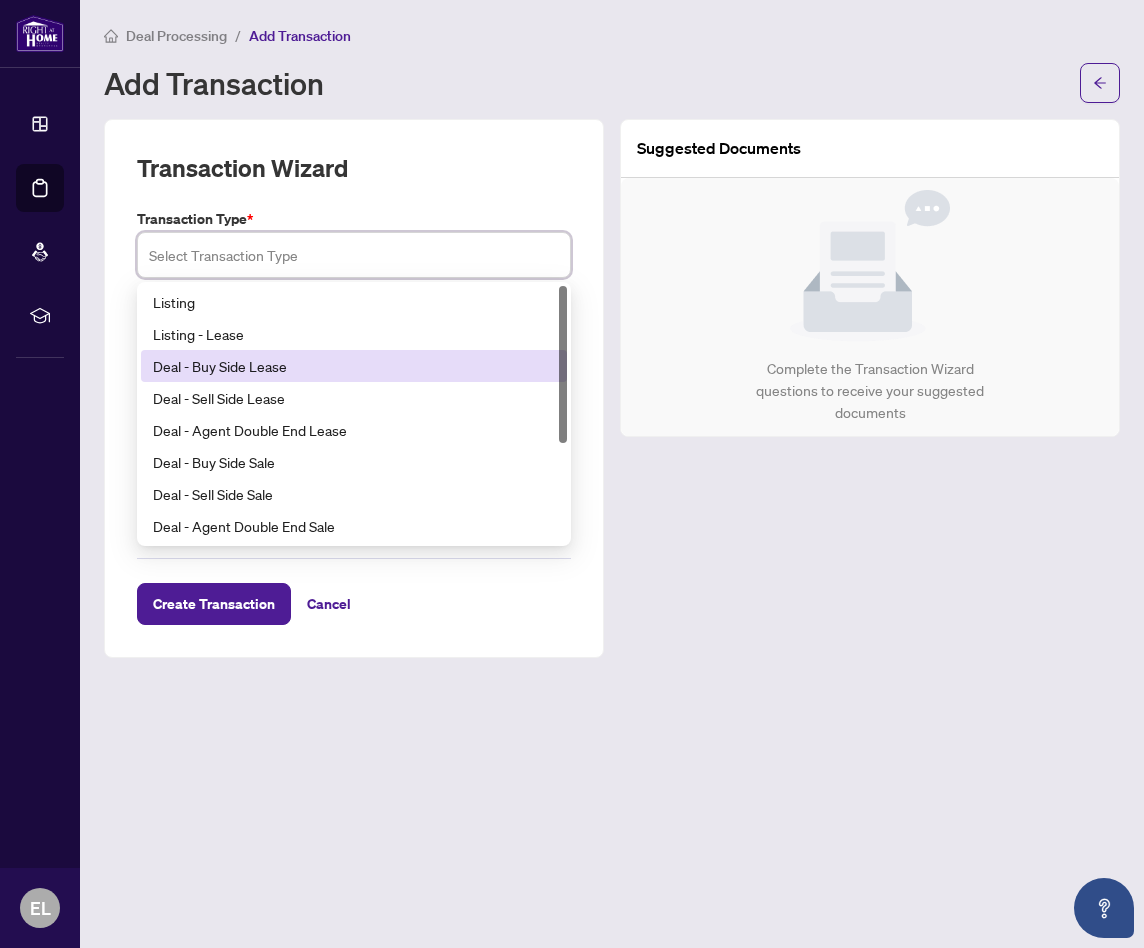 click on "Deal - Buy Side Lease" at bounding box center (354, 366) 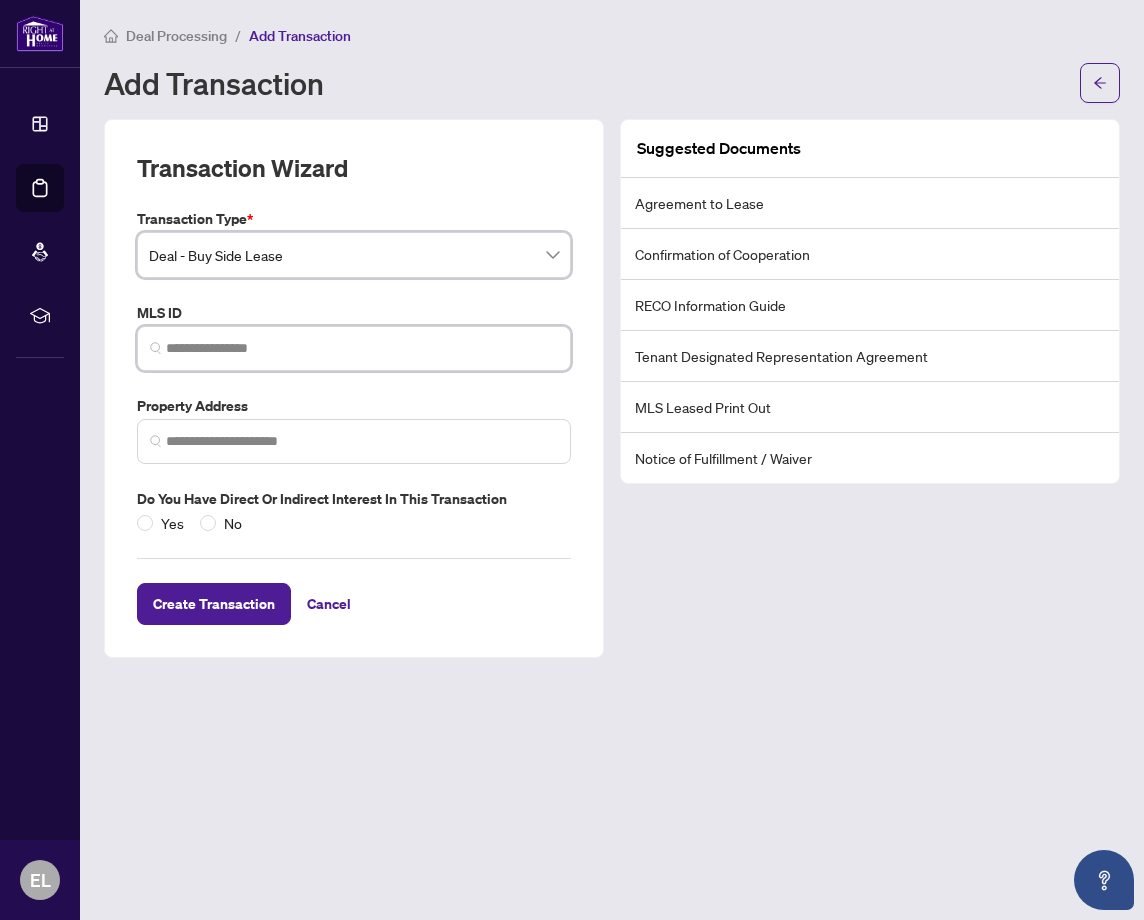 click at bounding box center [362, 348] 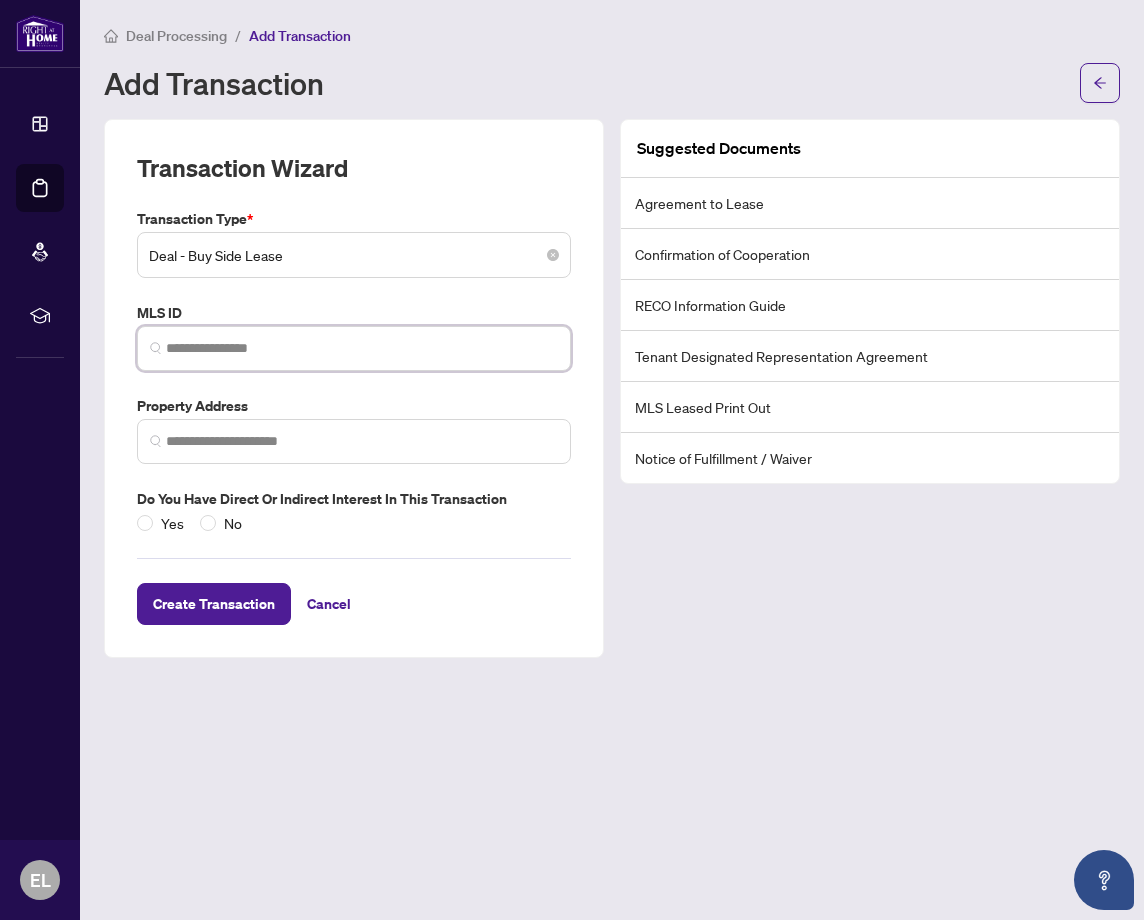 paste on "*********" 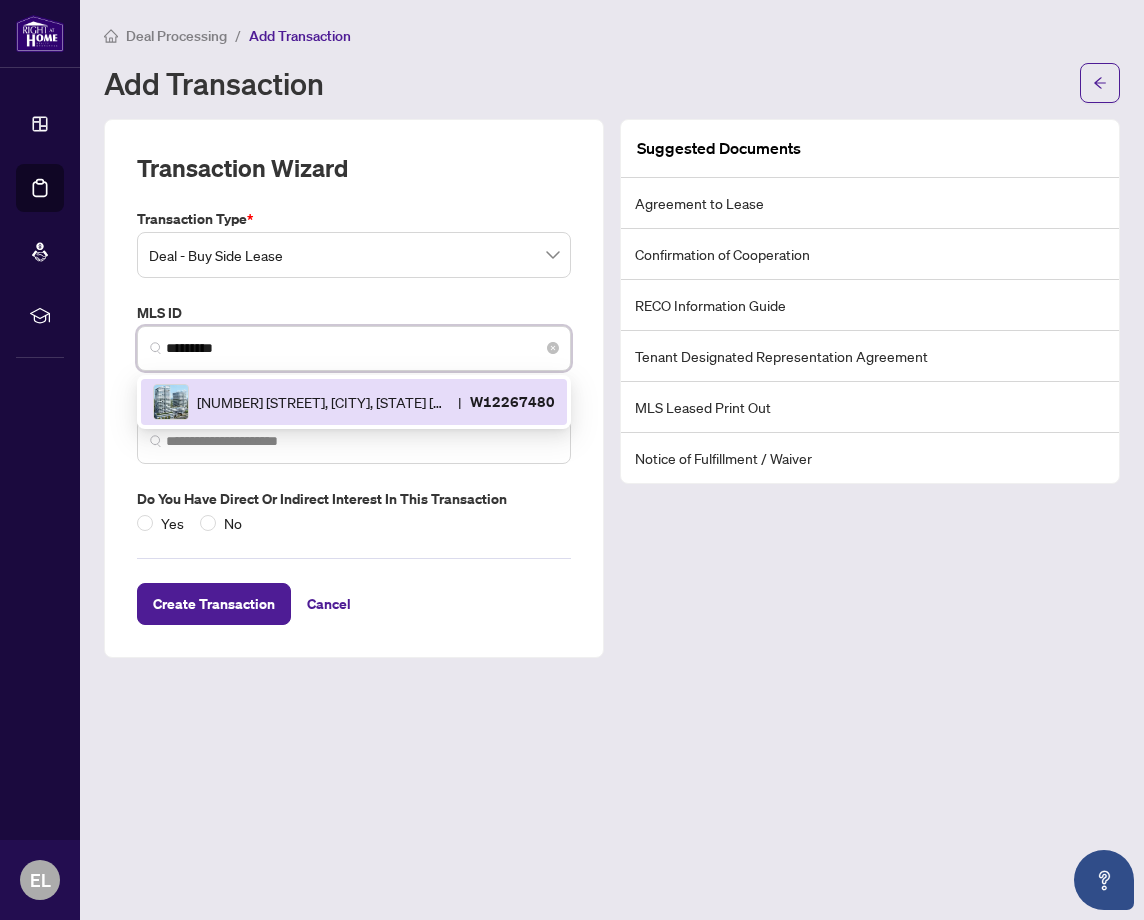 click on "[NUMBER] [STREET], [CITY], [STATE] [POSTAL_CODE], [COUNTRY]" at bounding box center (323, 402) 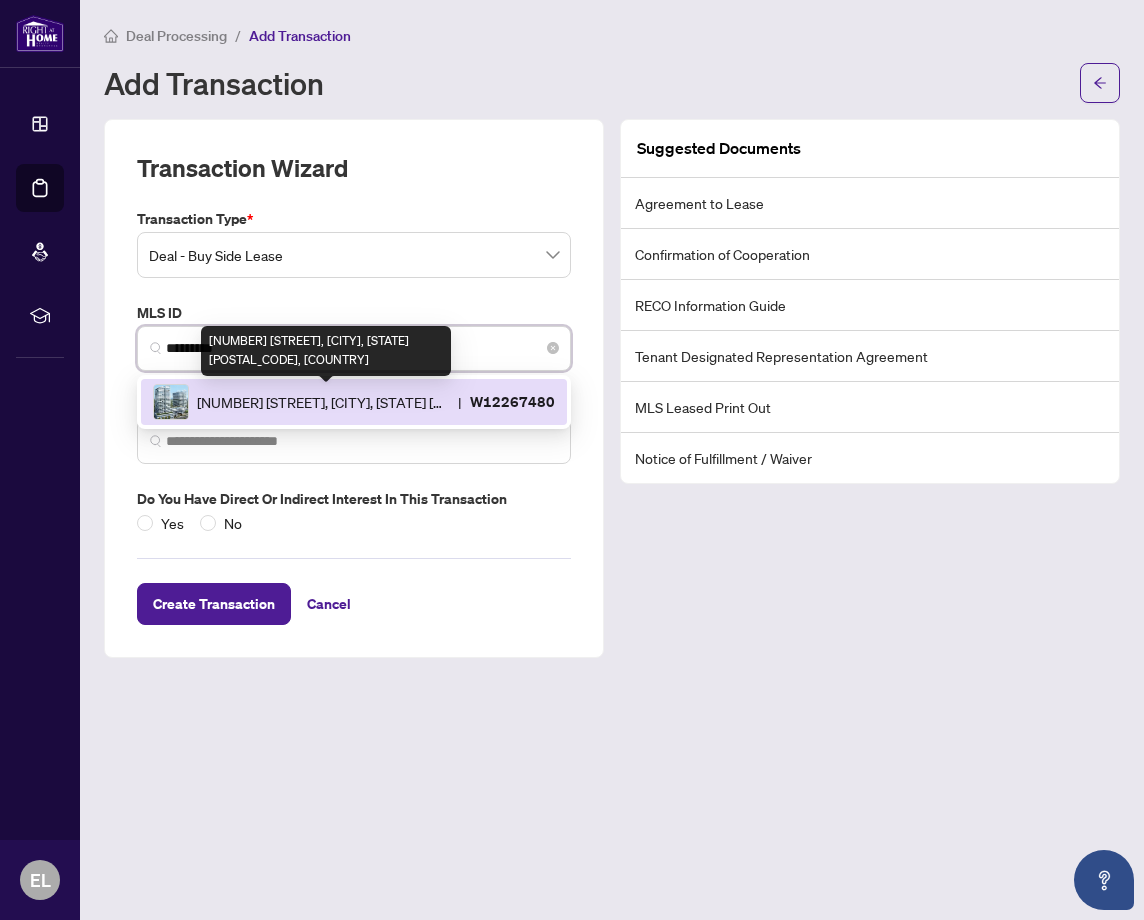 type on "**********" 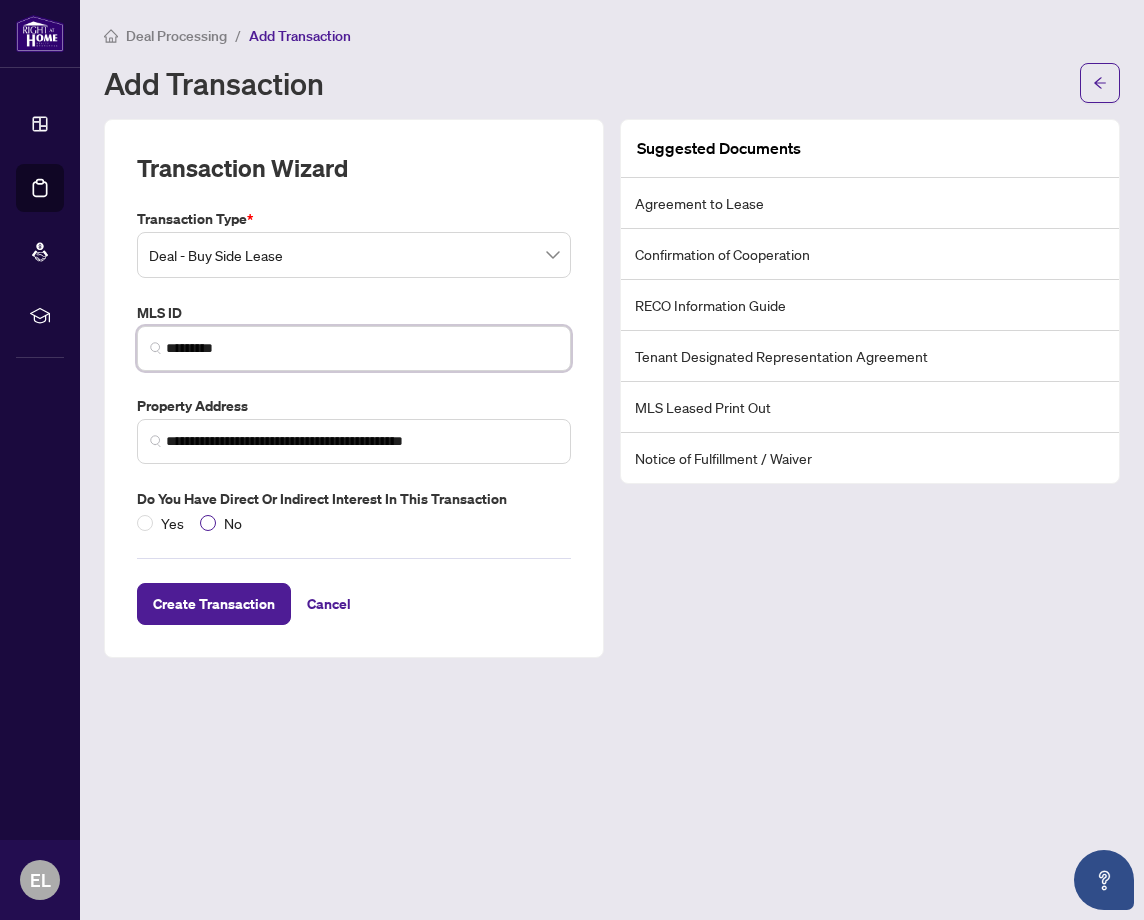 type on "*********" 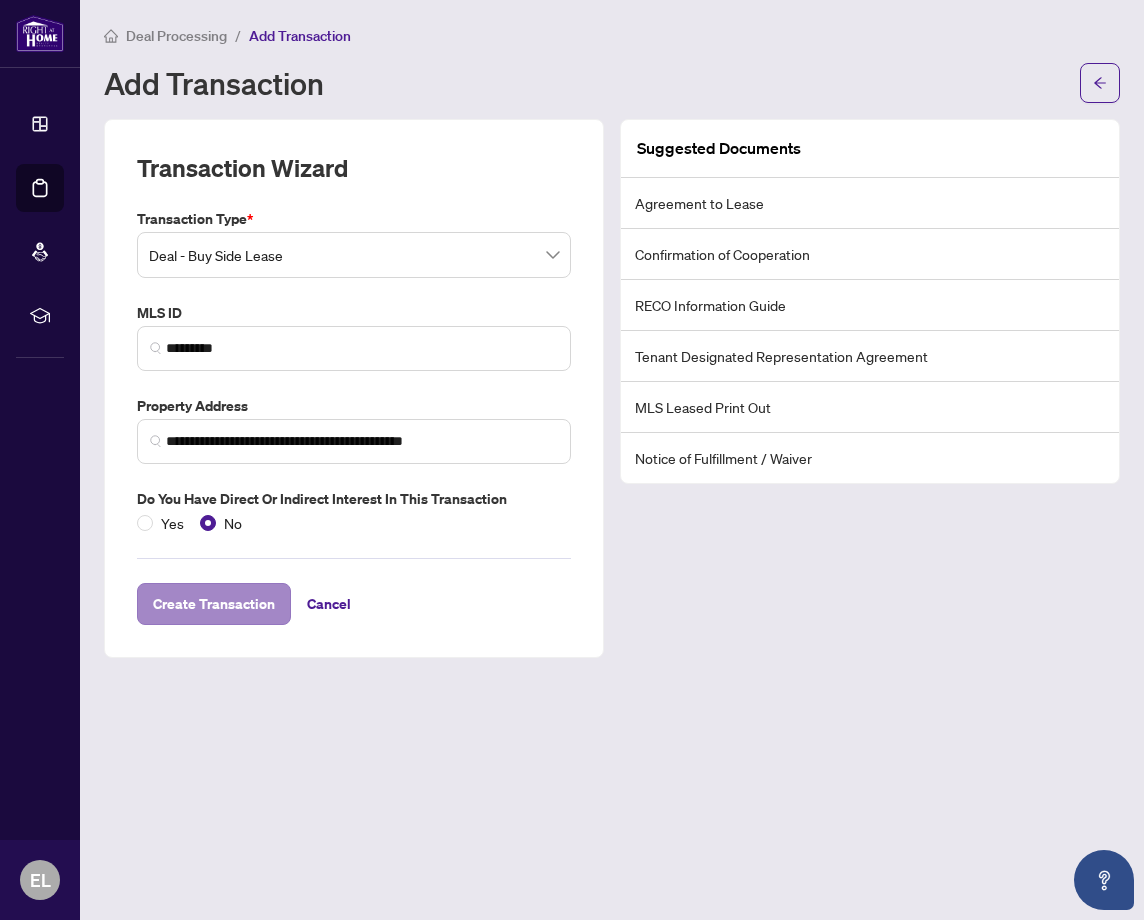 click on "Create Transaction" at bounding box center (214, 604) 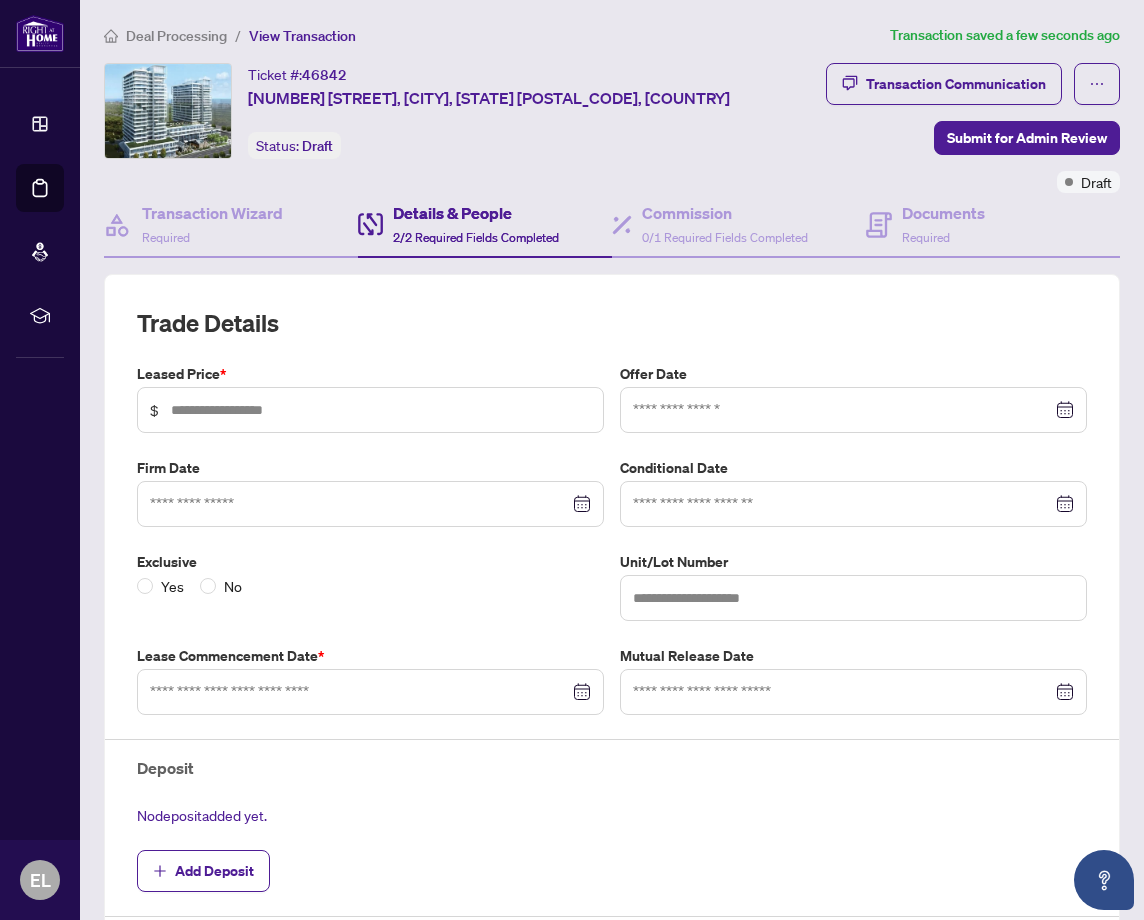 type on "*****" 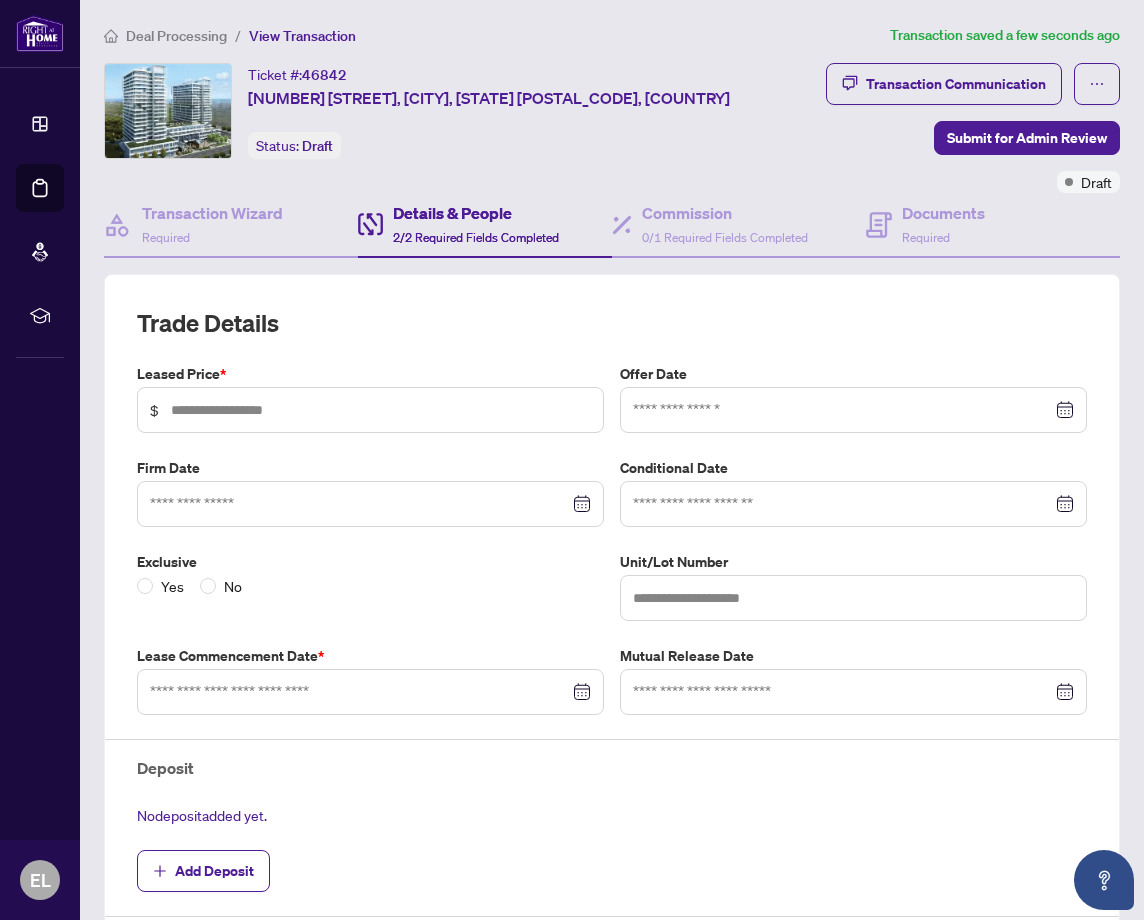 type on "***" 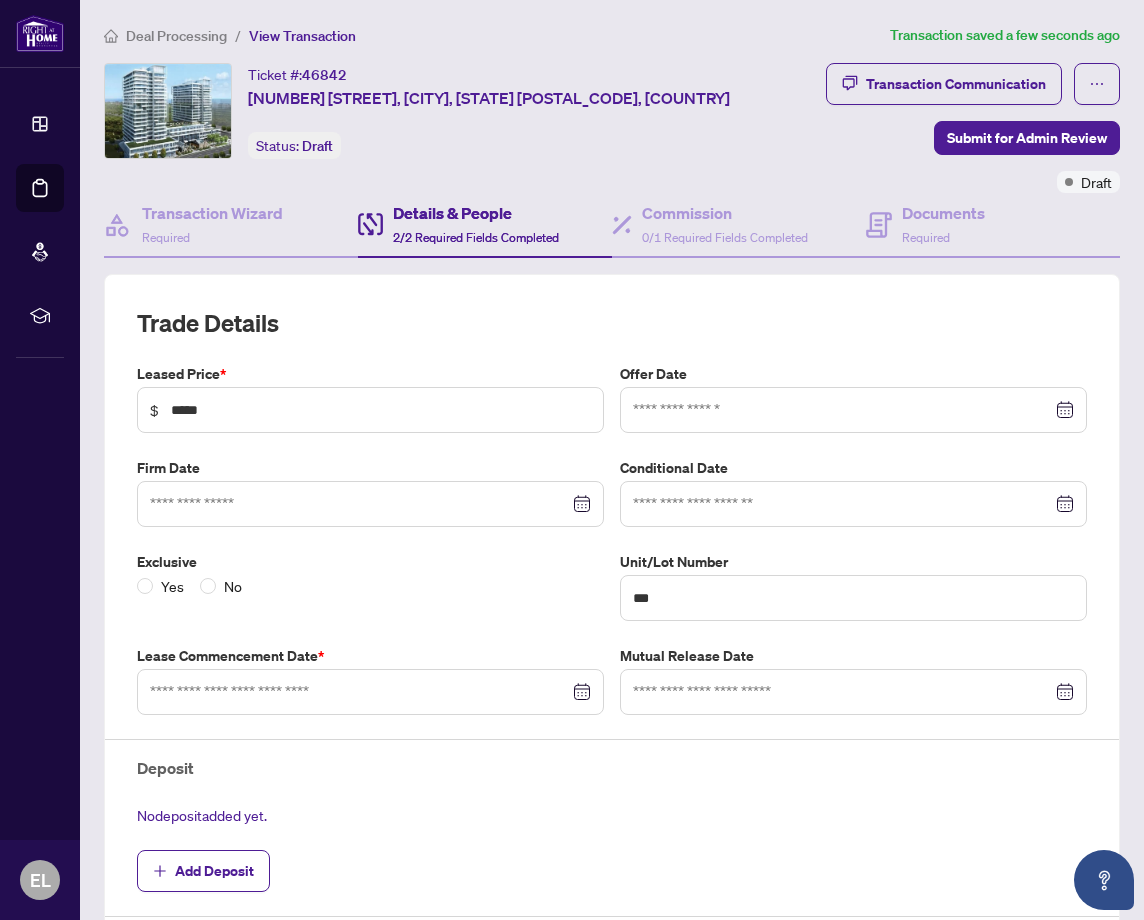 type on "**********" 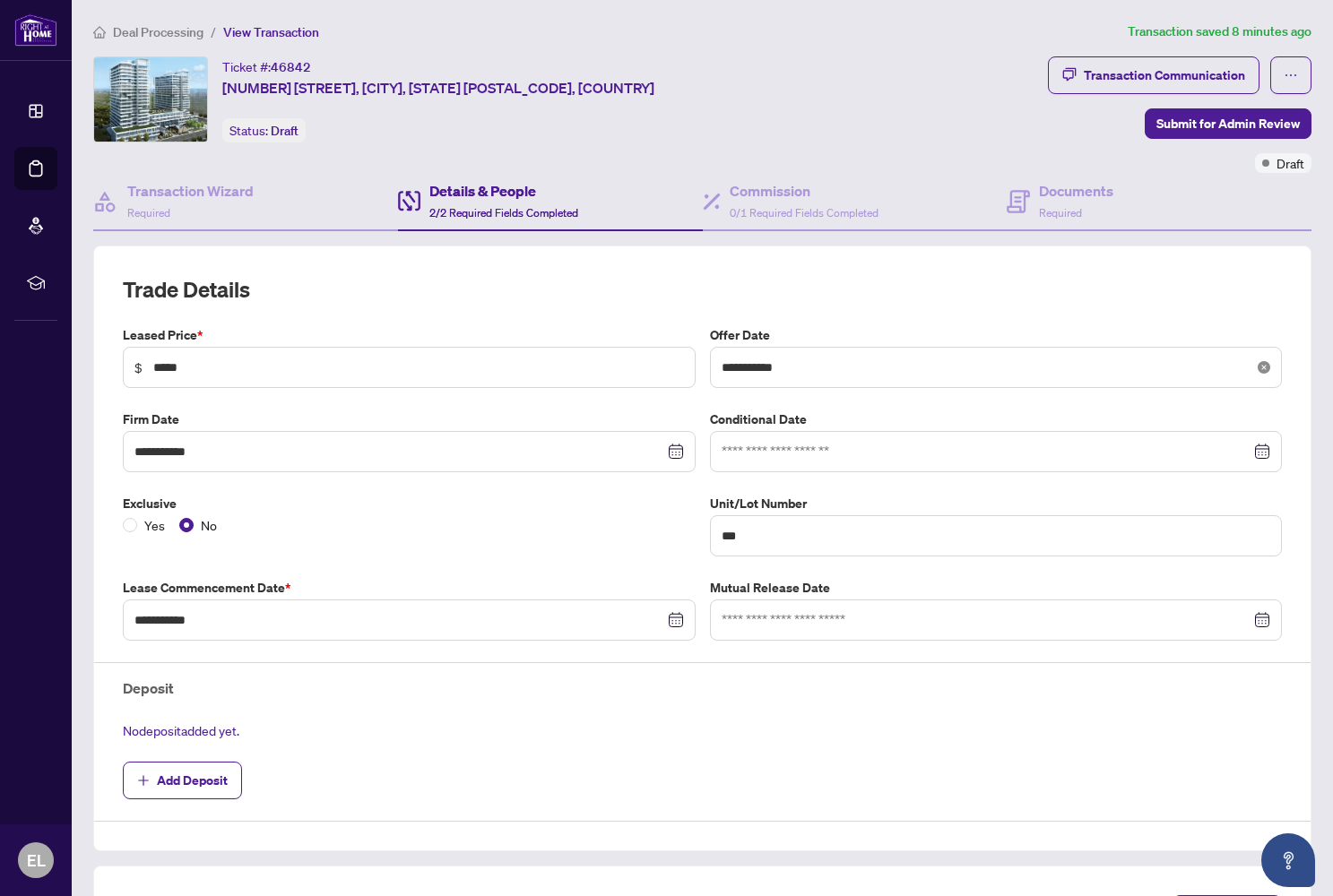 click 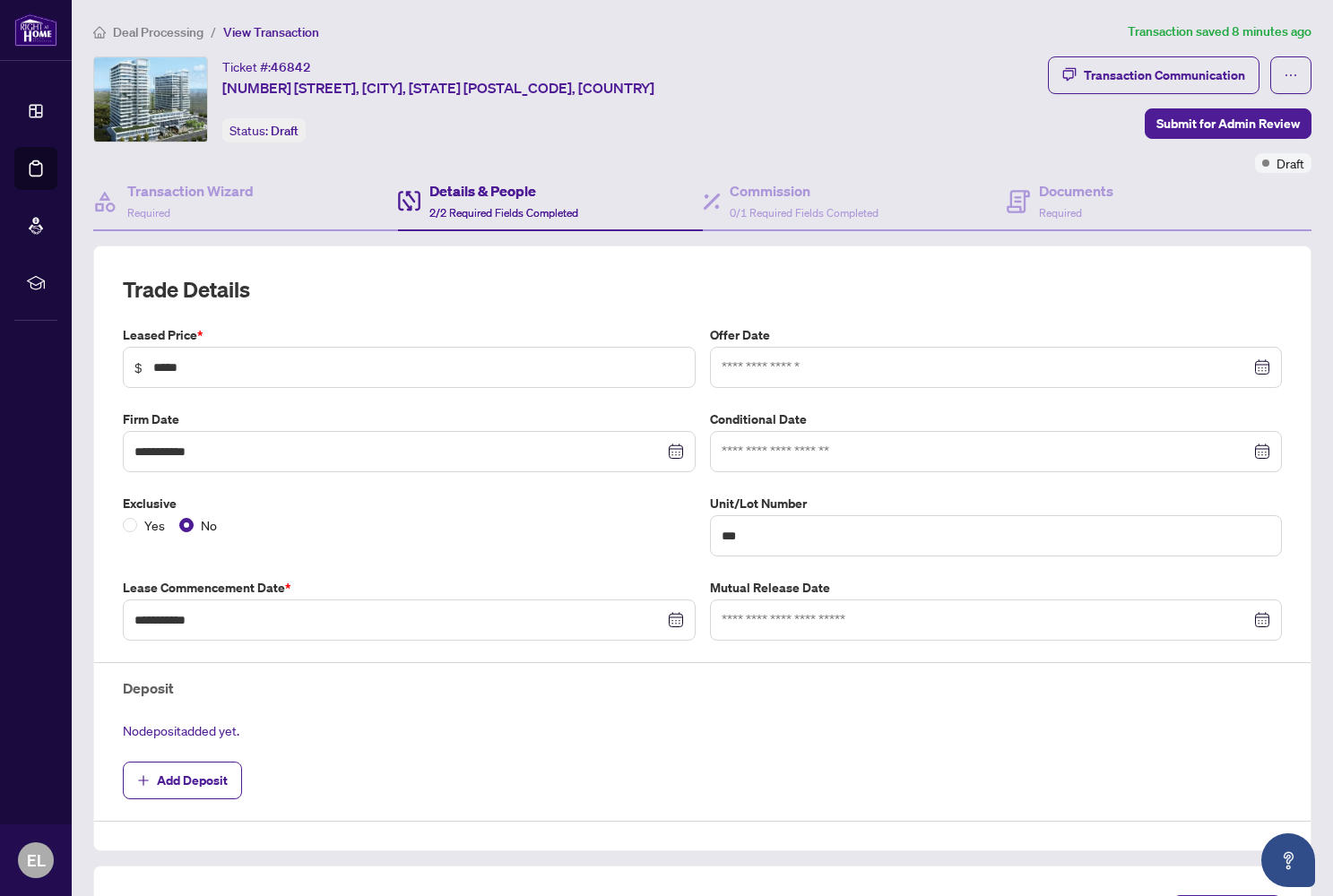 click at bounding box center [996, 367] 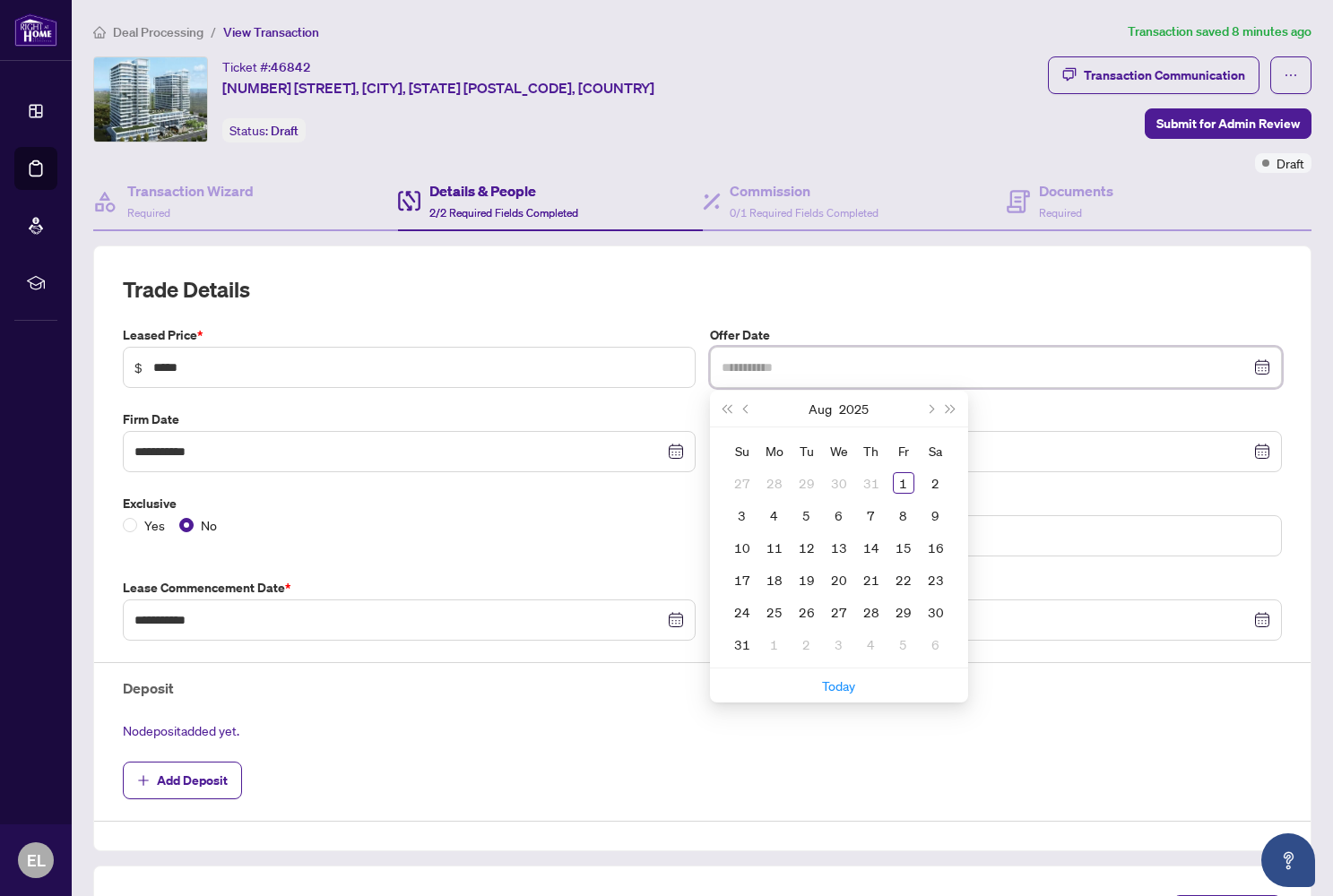 type on "**********" 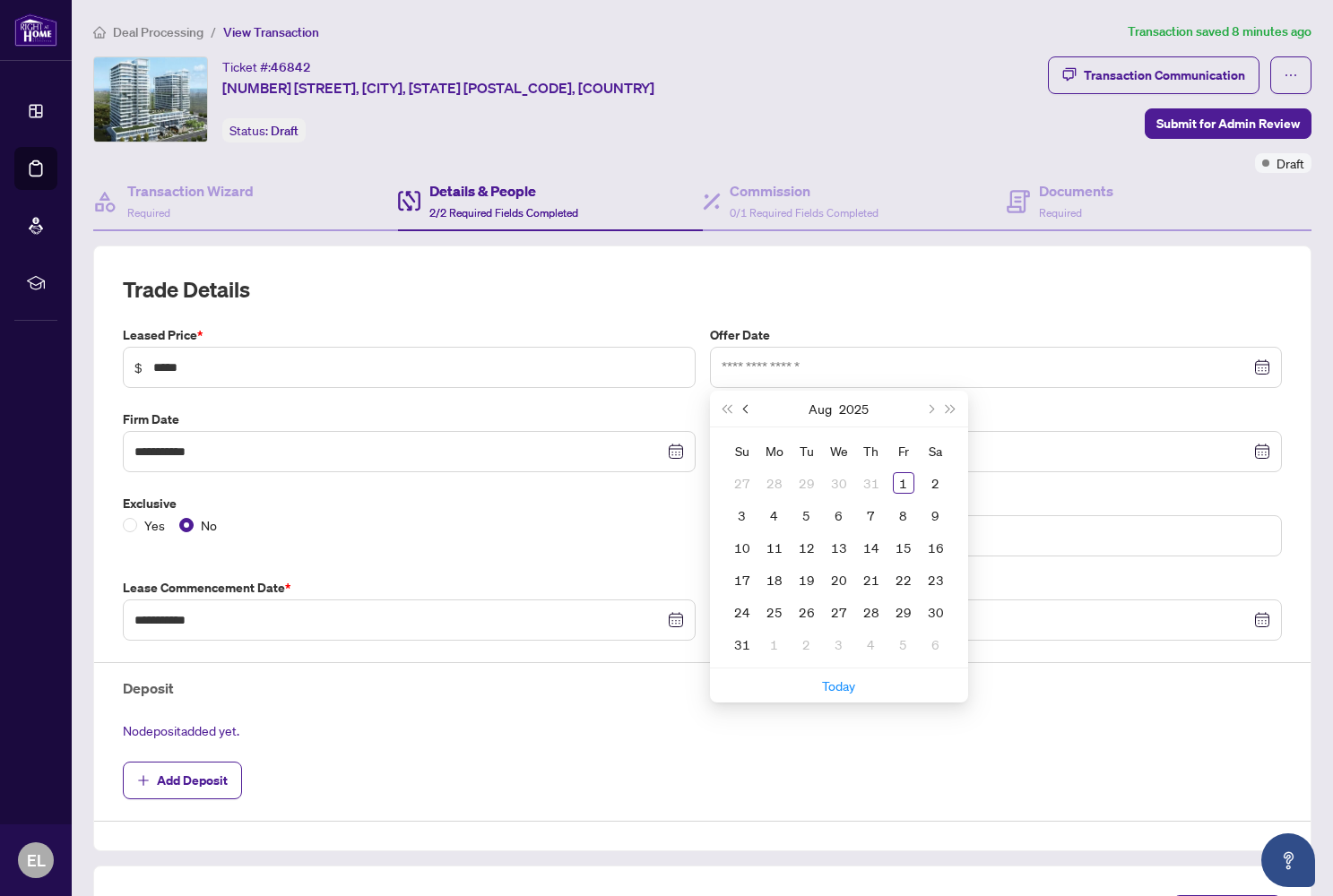 click at bounding box center [747, 409] 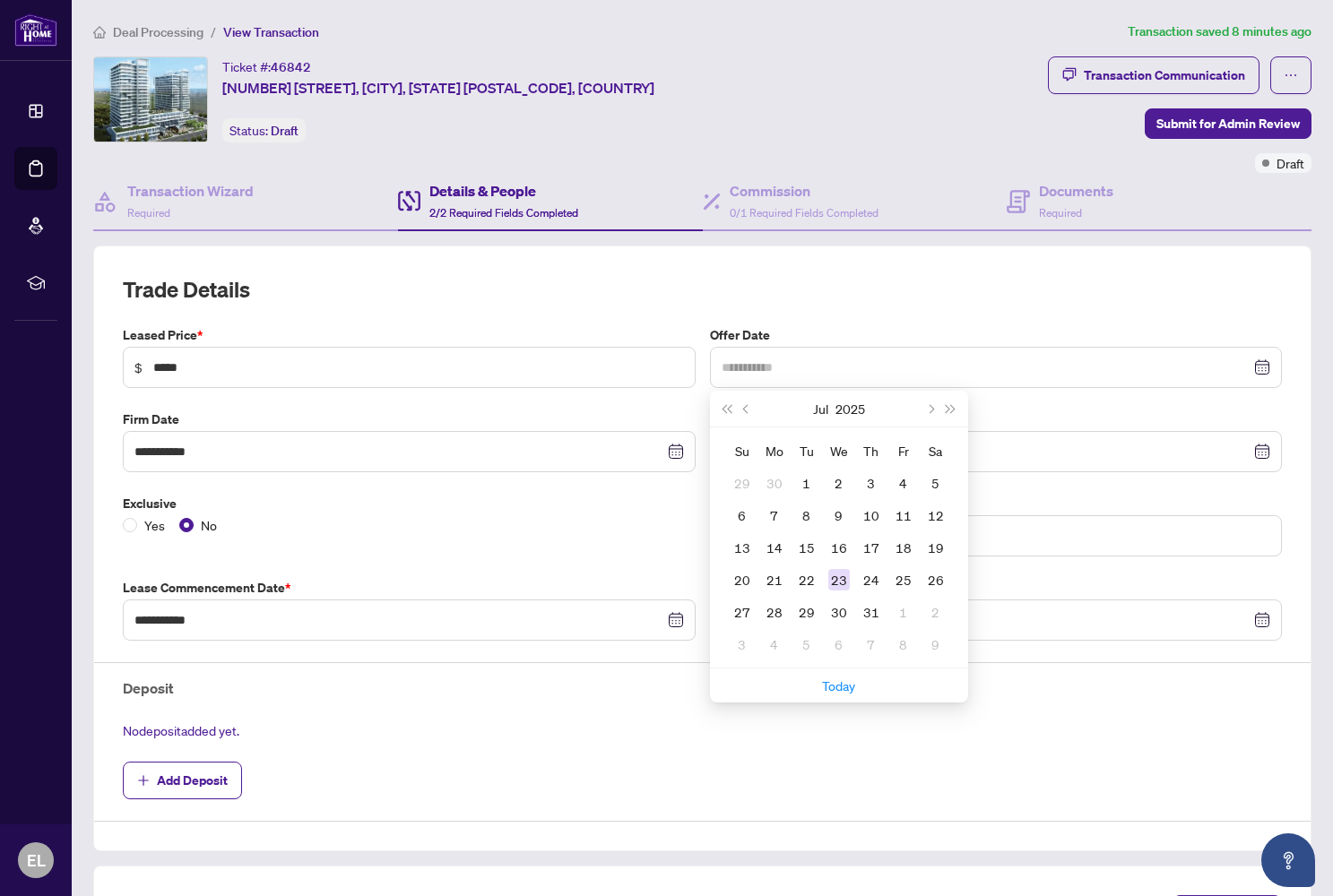 type on "**********" 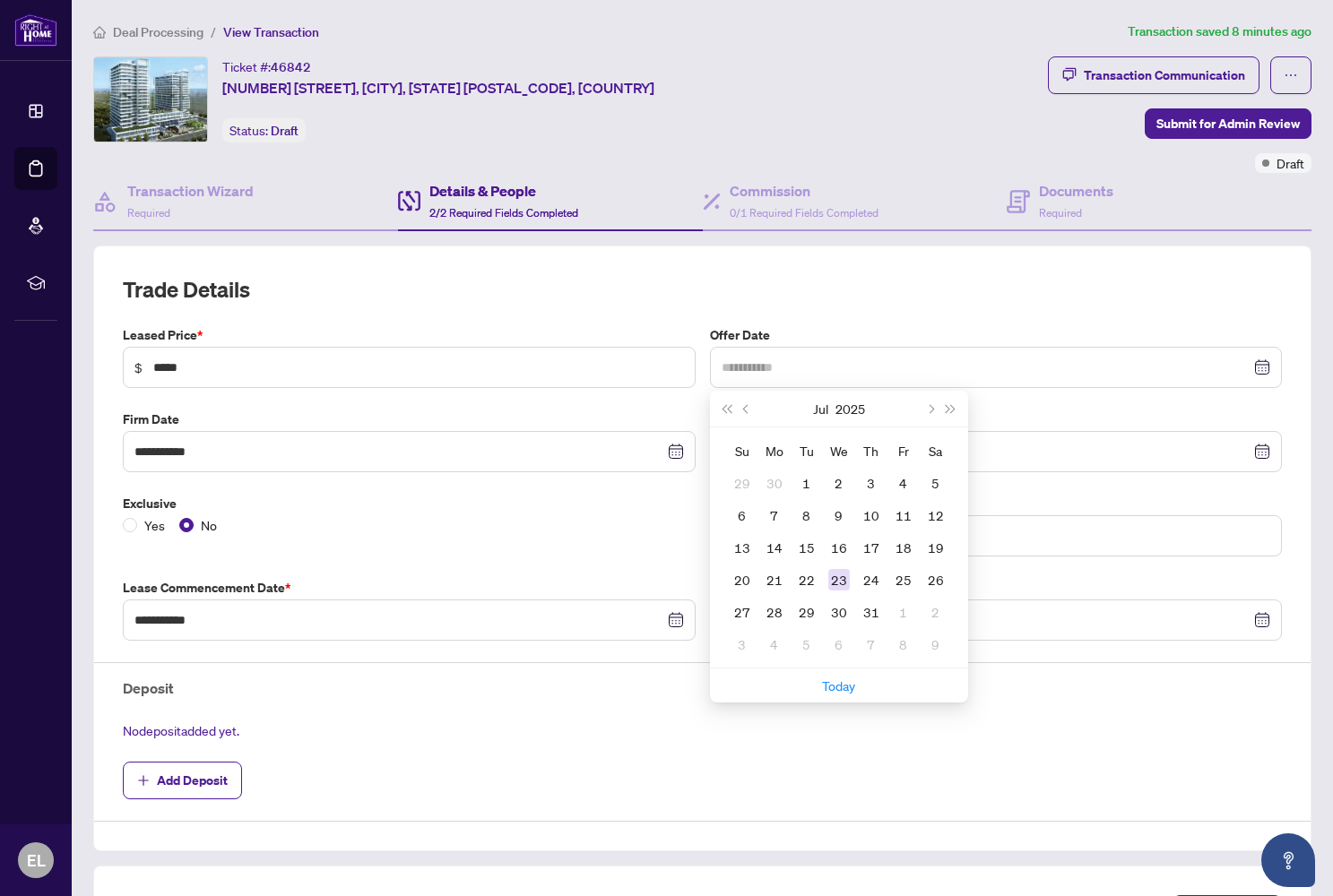 click on "23" at bounding box center [839, 580] 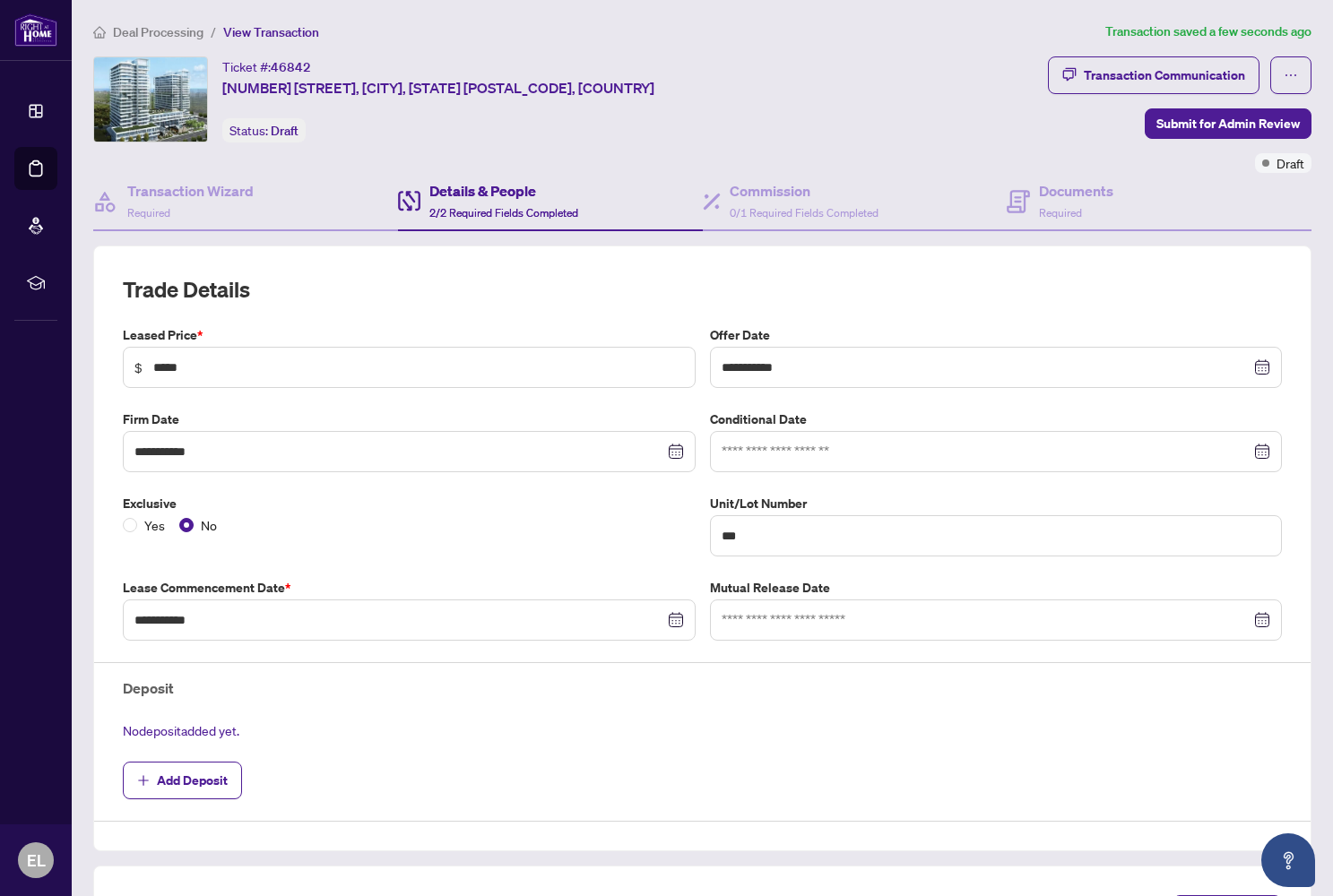 click at bounding box center [996, 452] 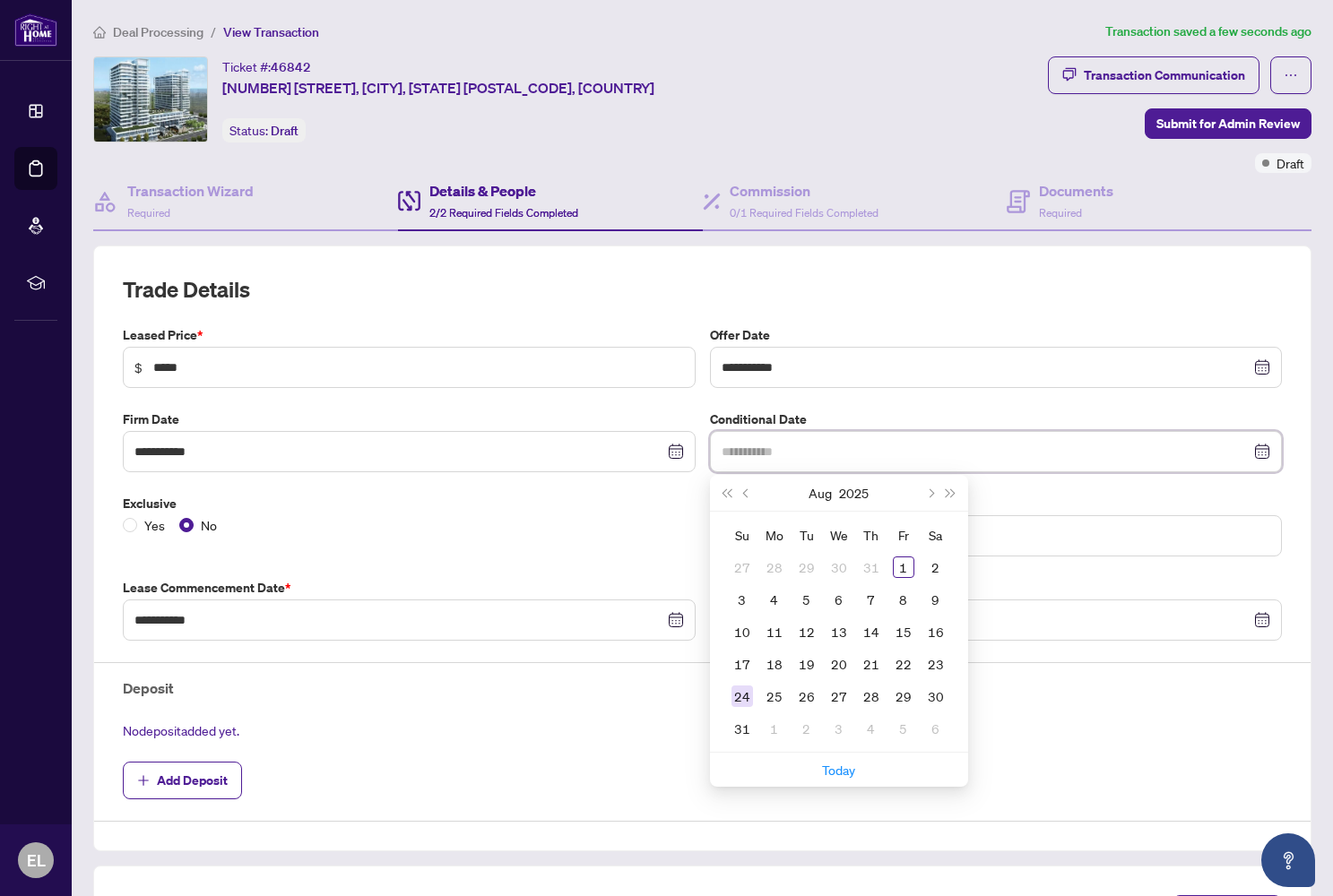 type on "**********" 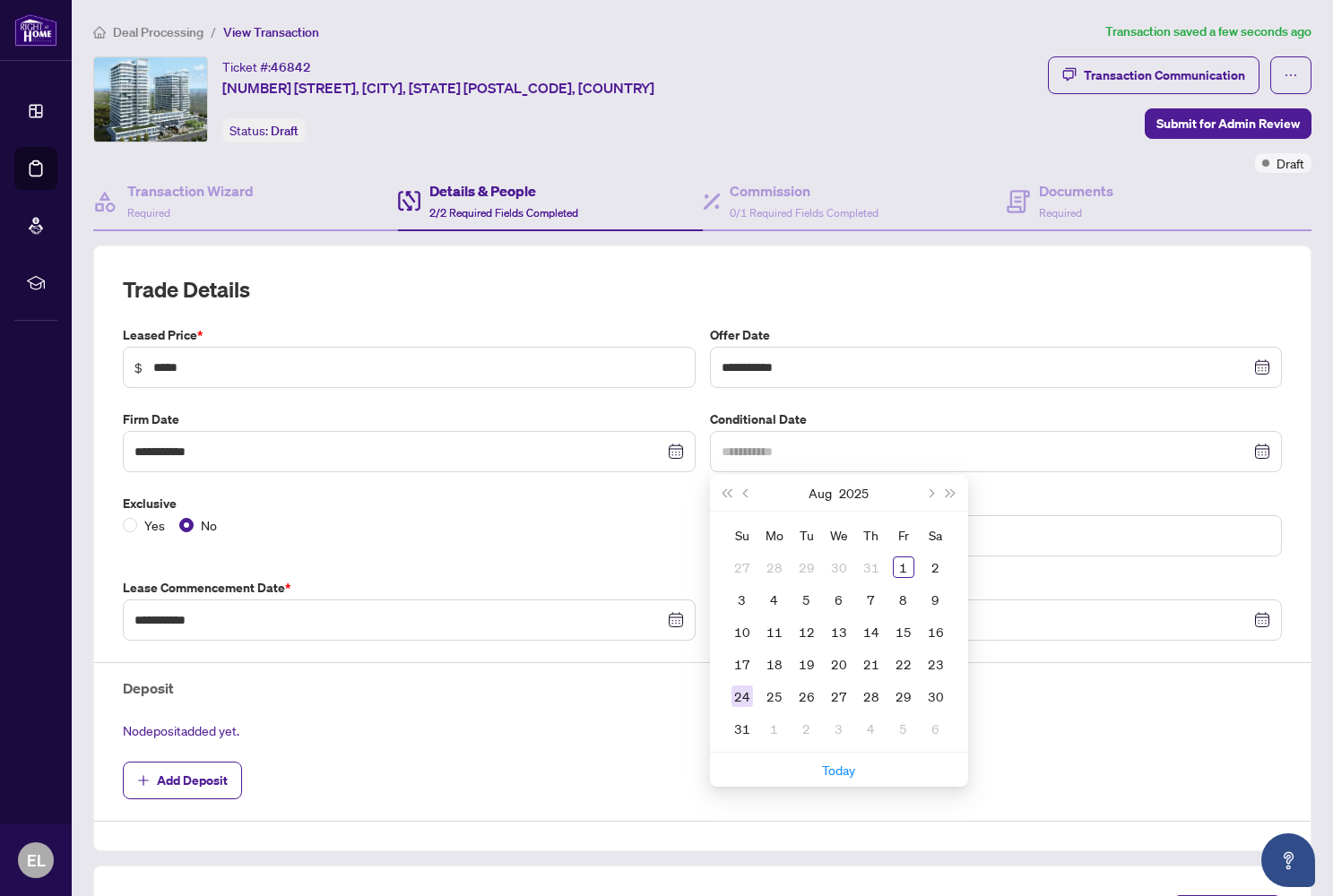 click on "24" at bounding box center [742, 696] 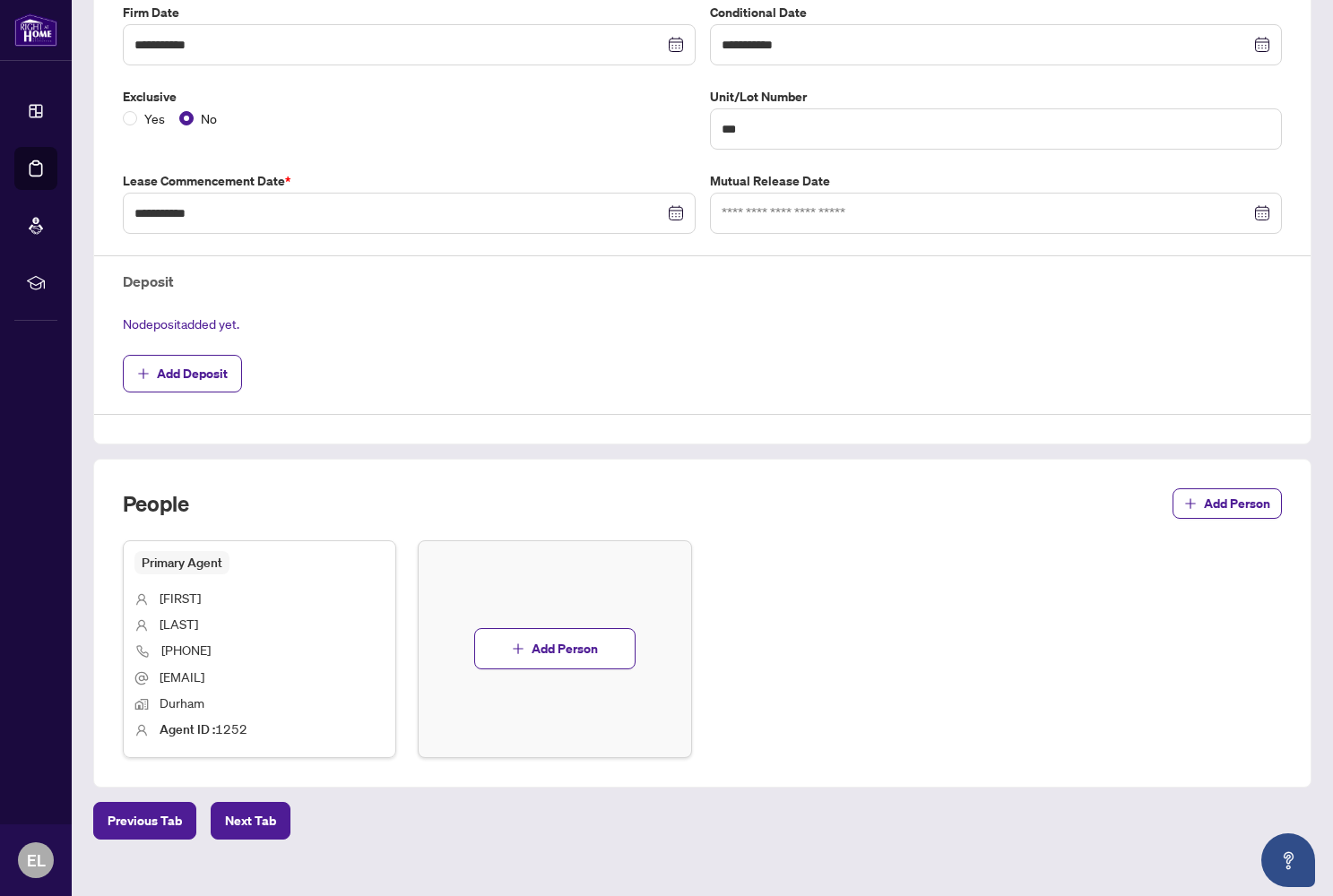 scroll, scrollTop: 418, scrollLeft: 0, axis: vertical 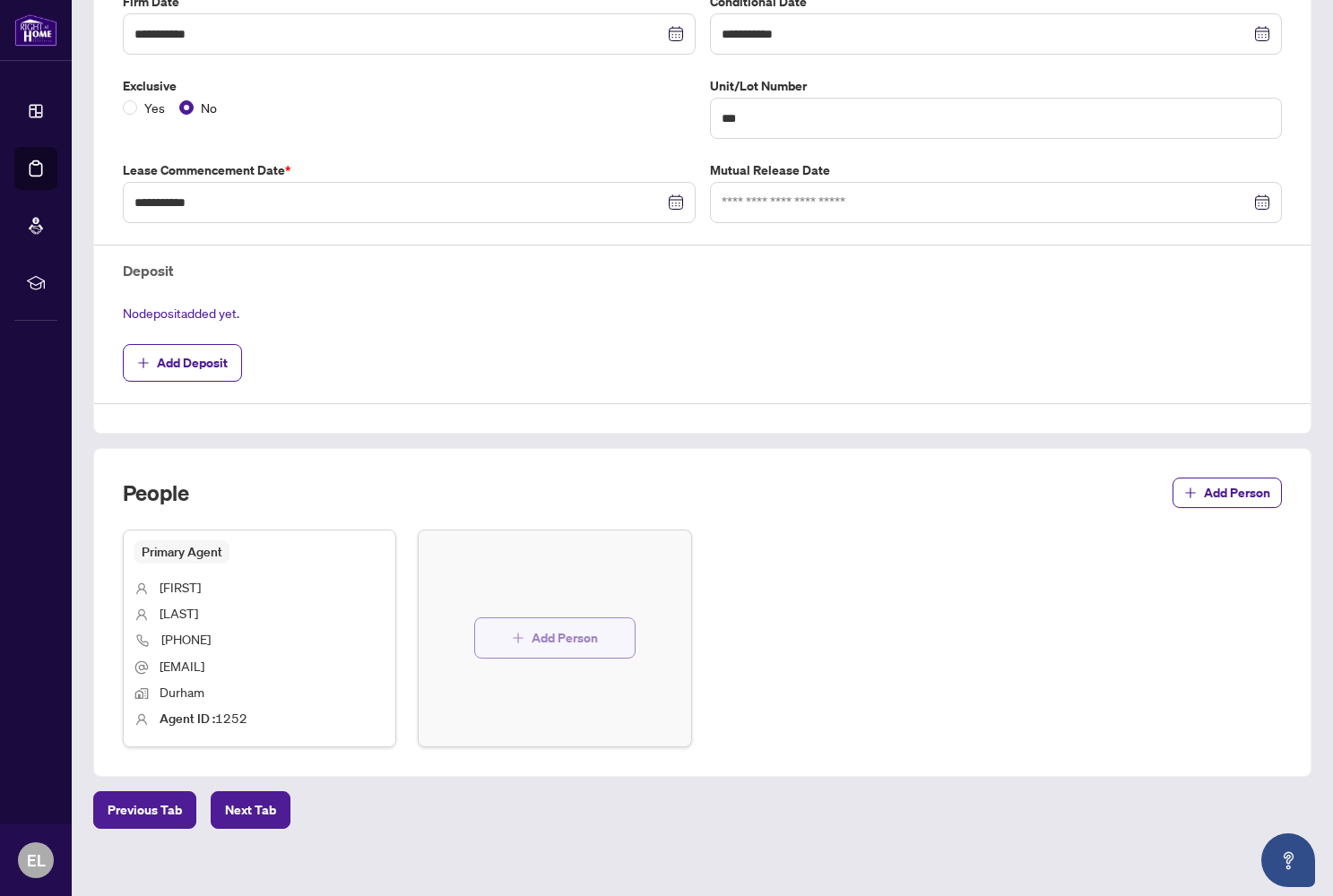 click on "Add Person" at bounding box center [555, 638] 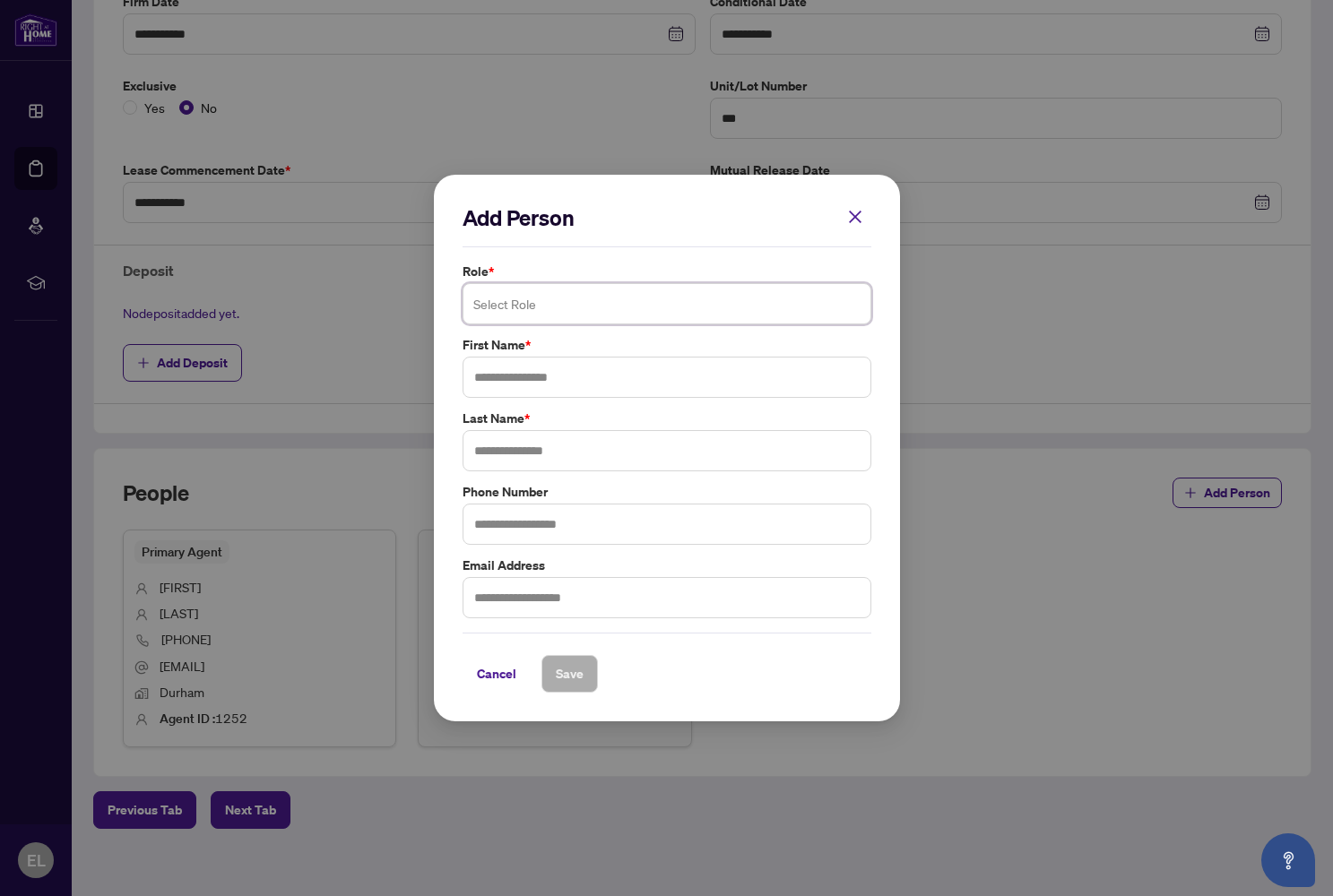 click at bounding box center (667, 304) 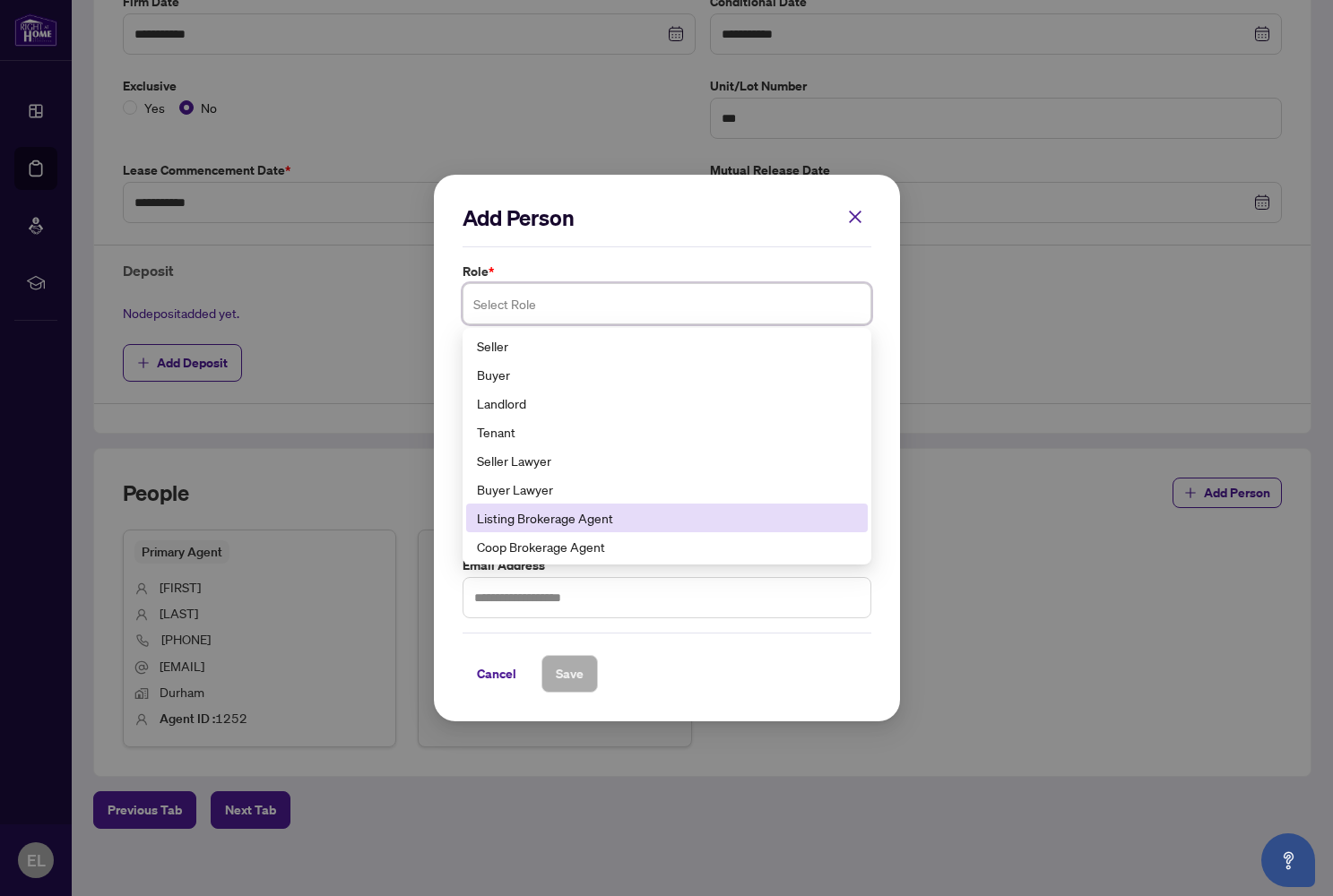 click on "Listing Brokerage Agent" at bounding box center (667, 518) 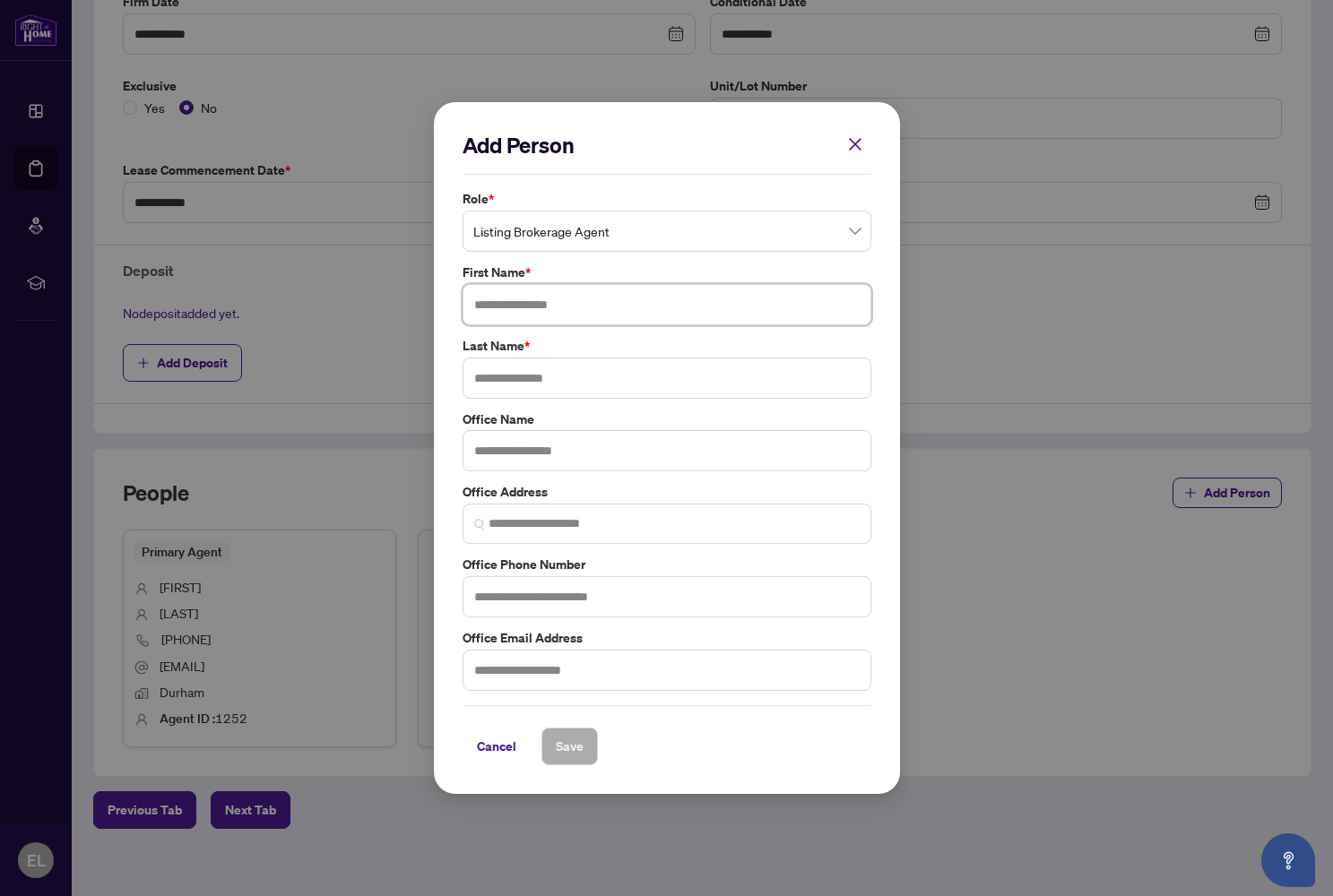 paste on "*********" 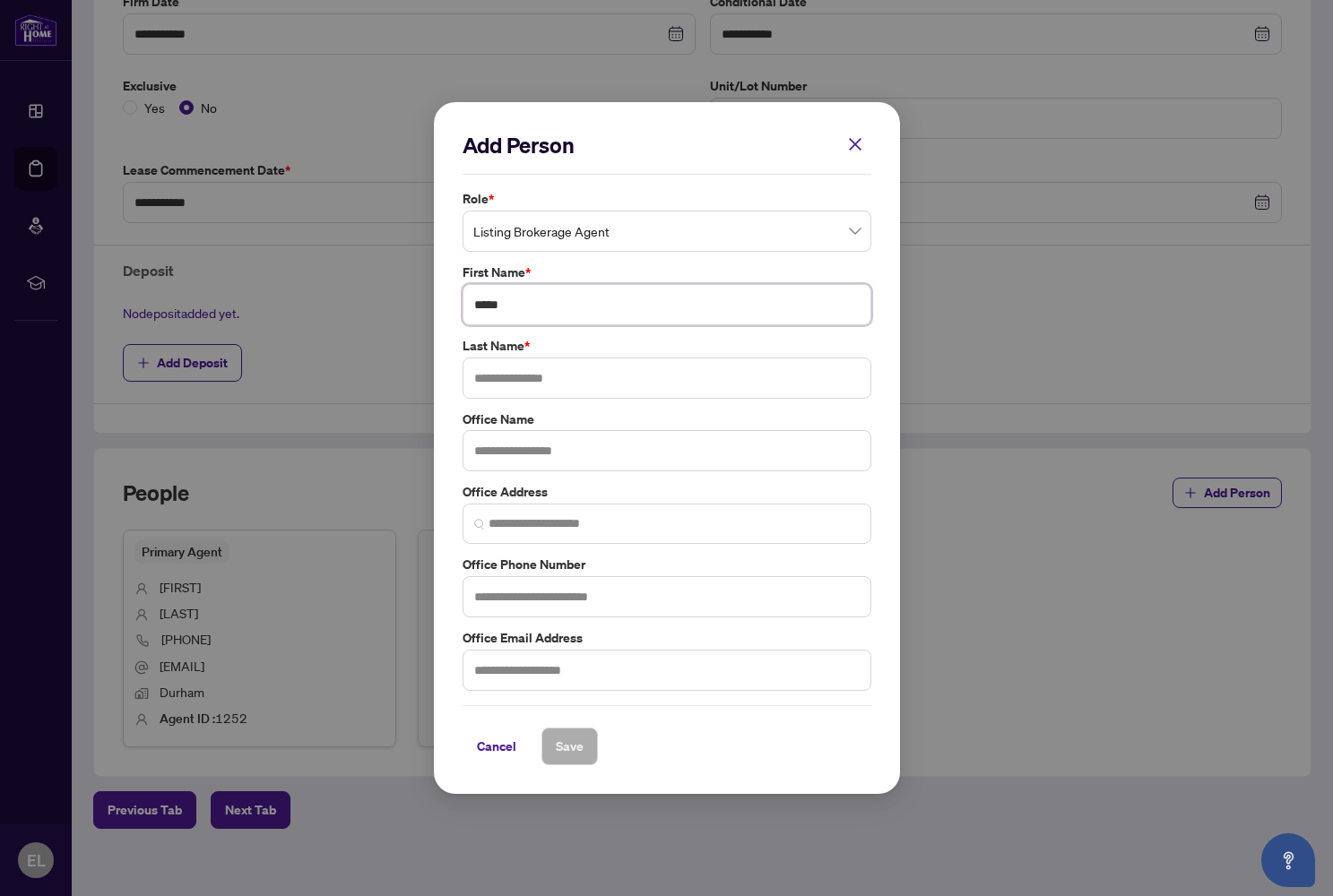 type on "*****" 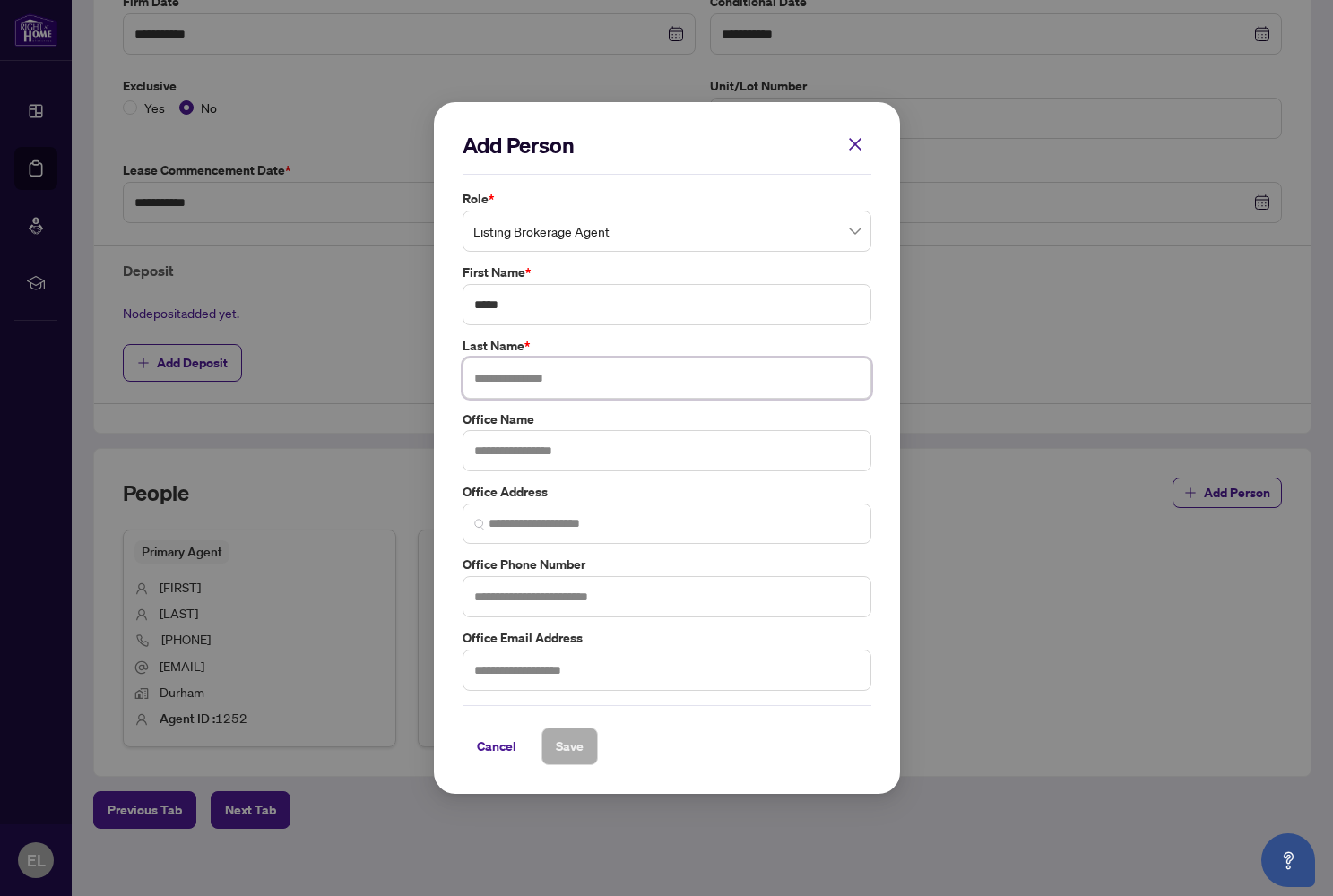 paste on "***" 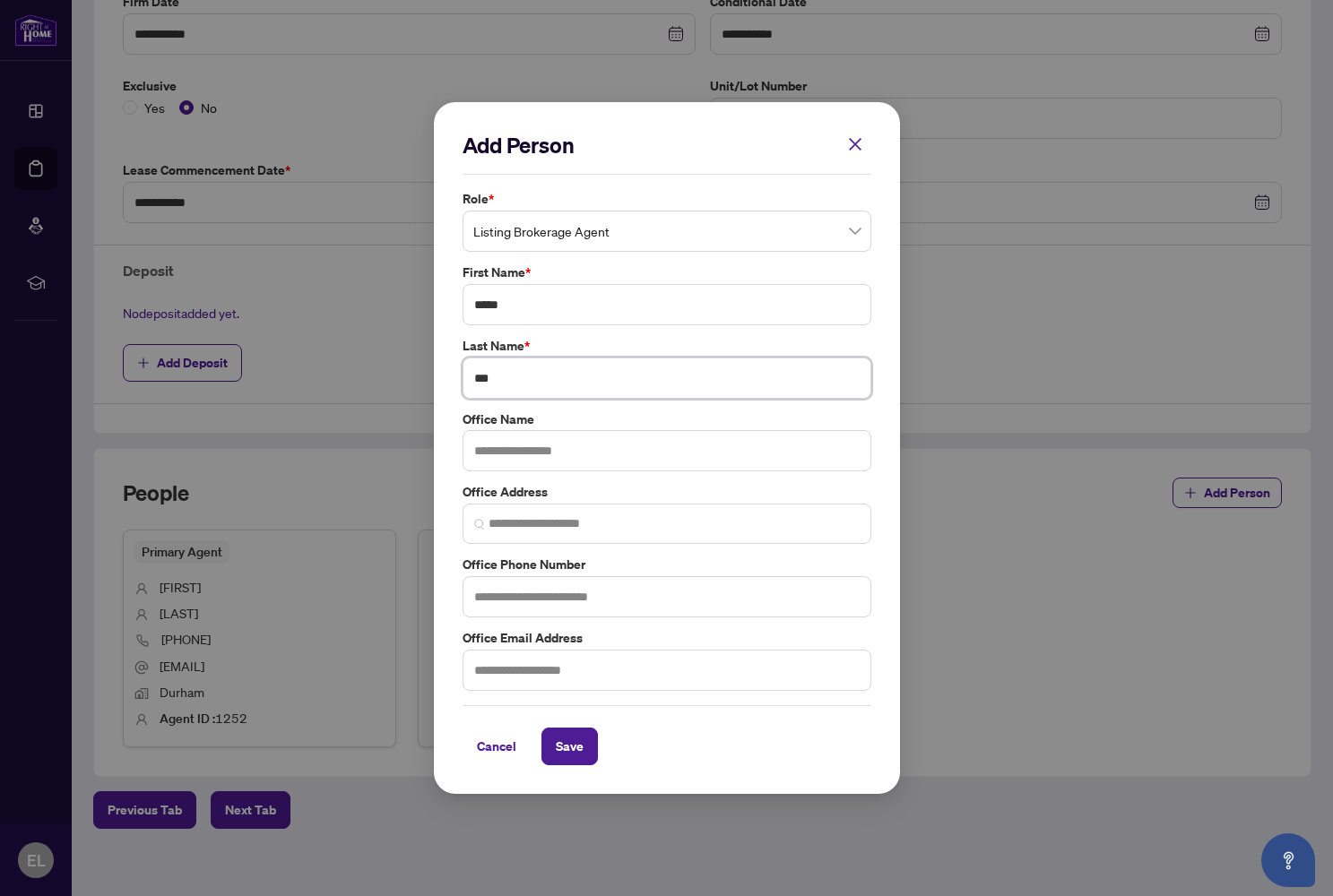 click on "***" at bounding box center [667, 378] 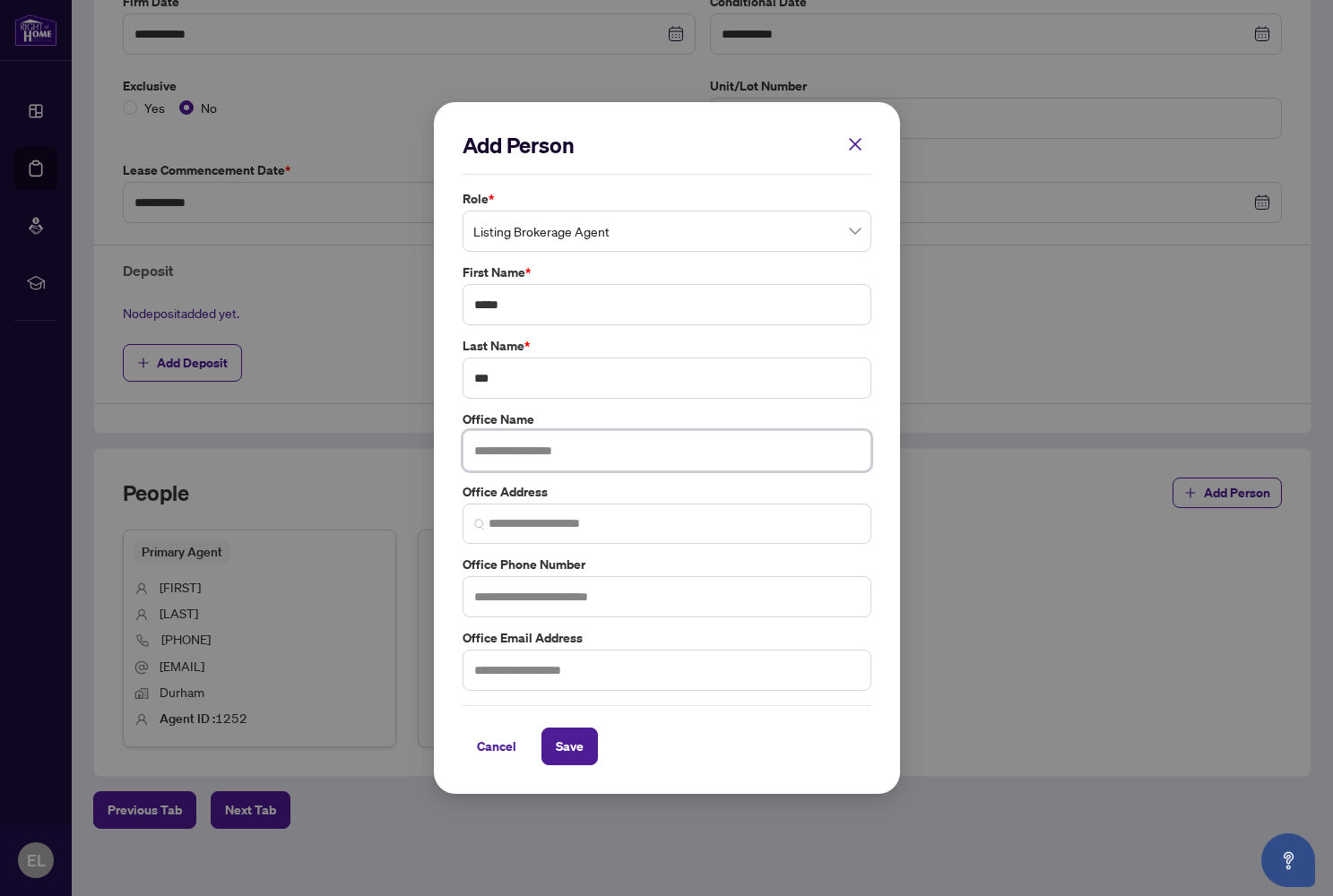 paste on "**********" 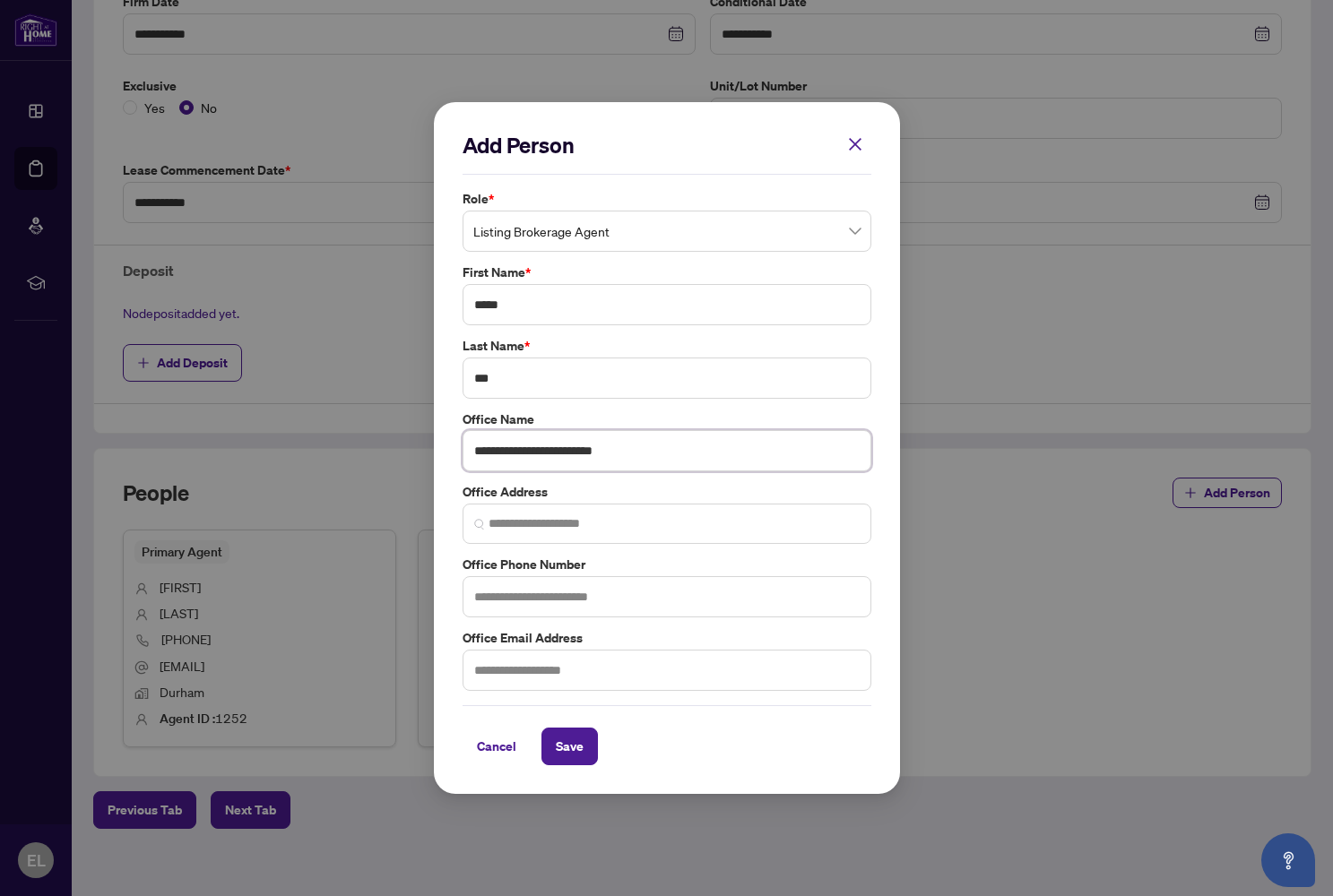type on "**********" 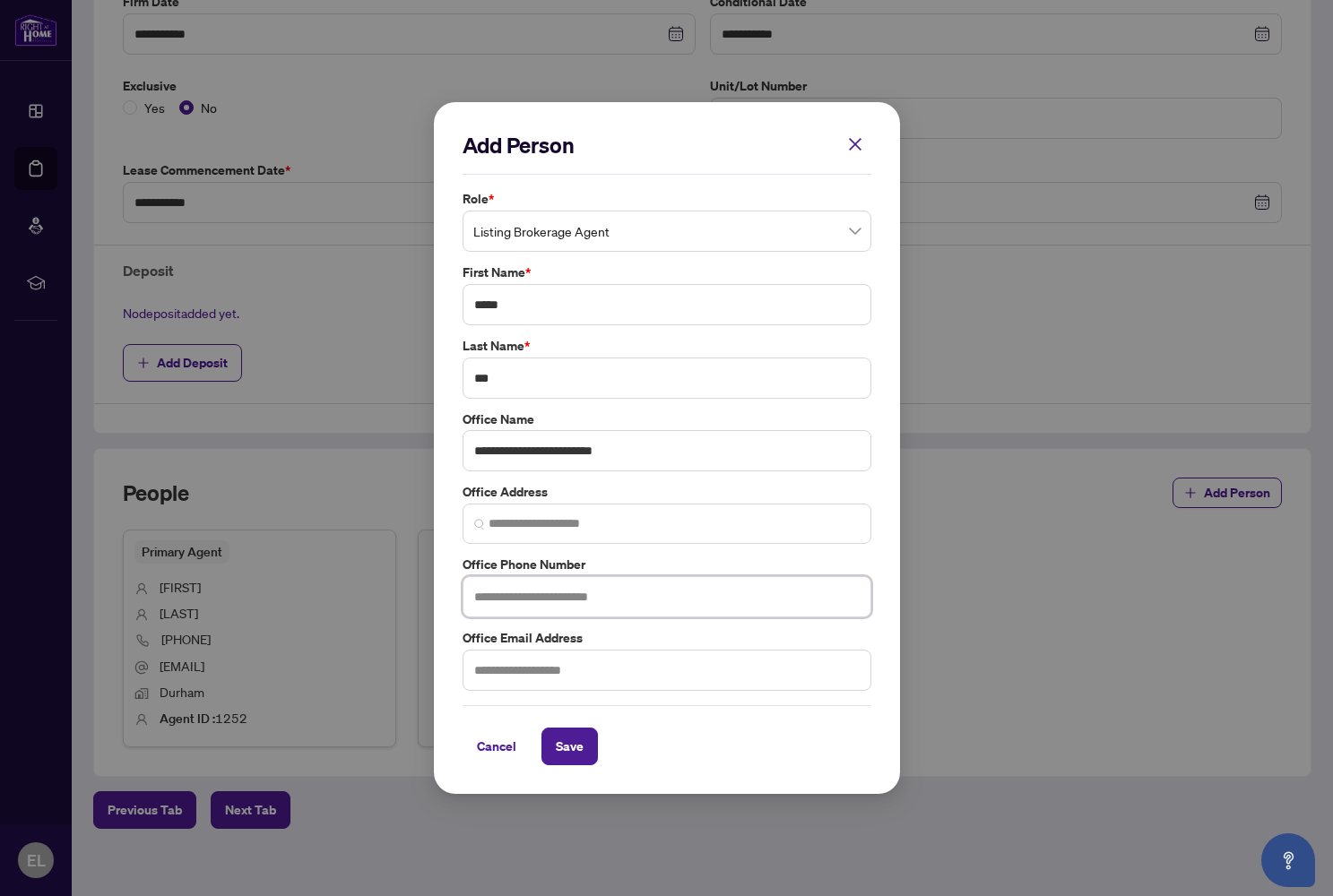 paste on "**********" 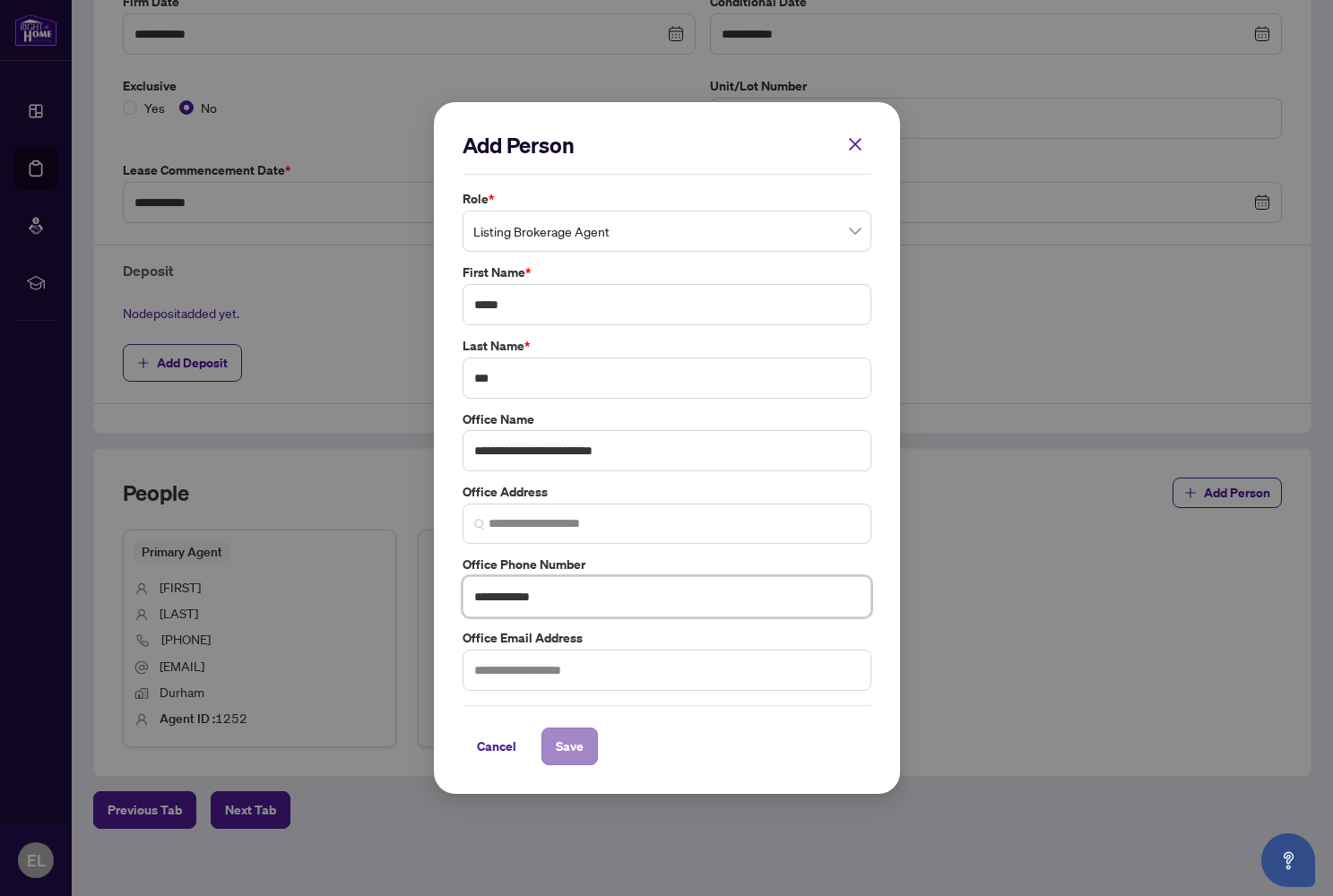 type on "**********" 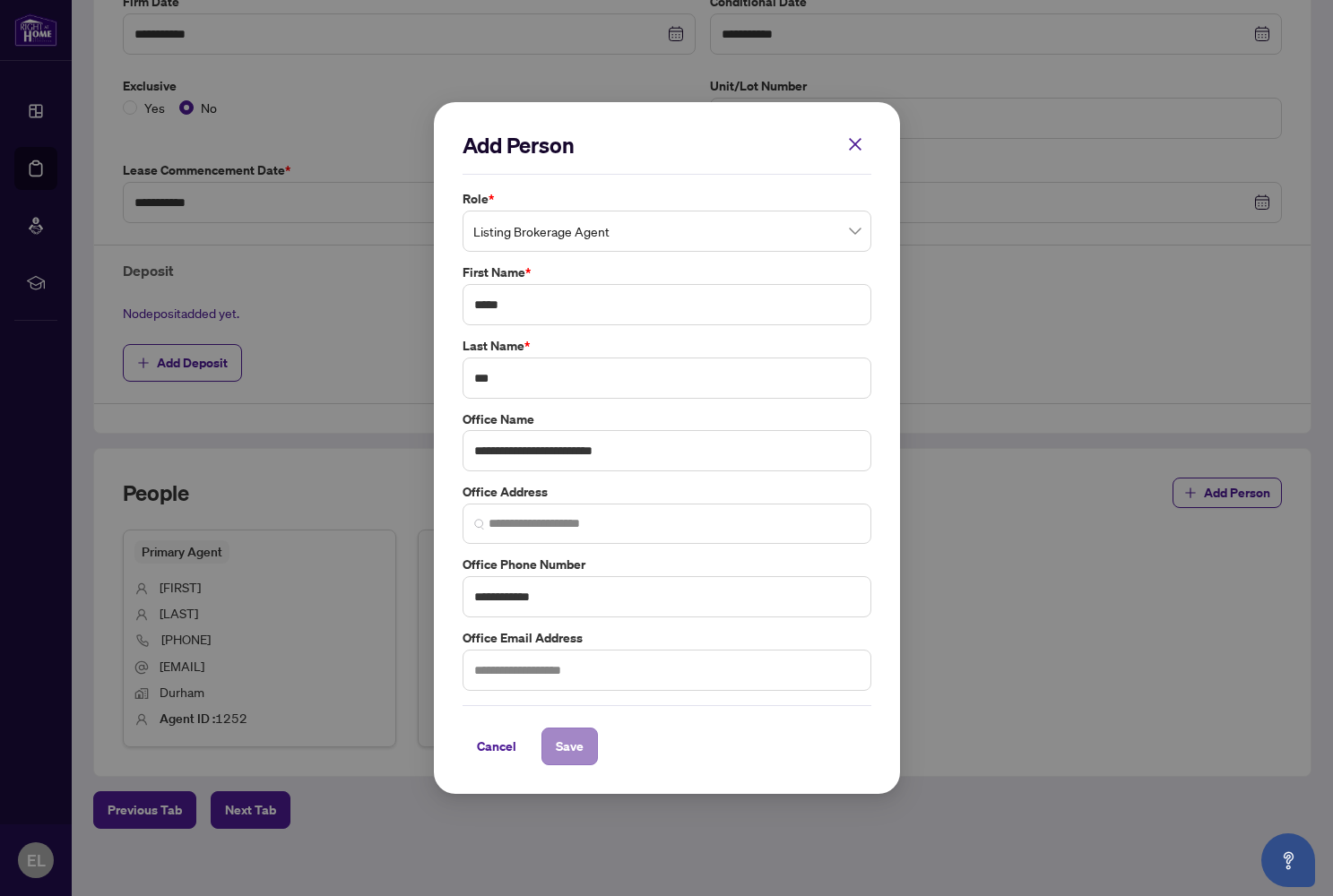 click on "Save" at bounding box center [569, 746] 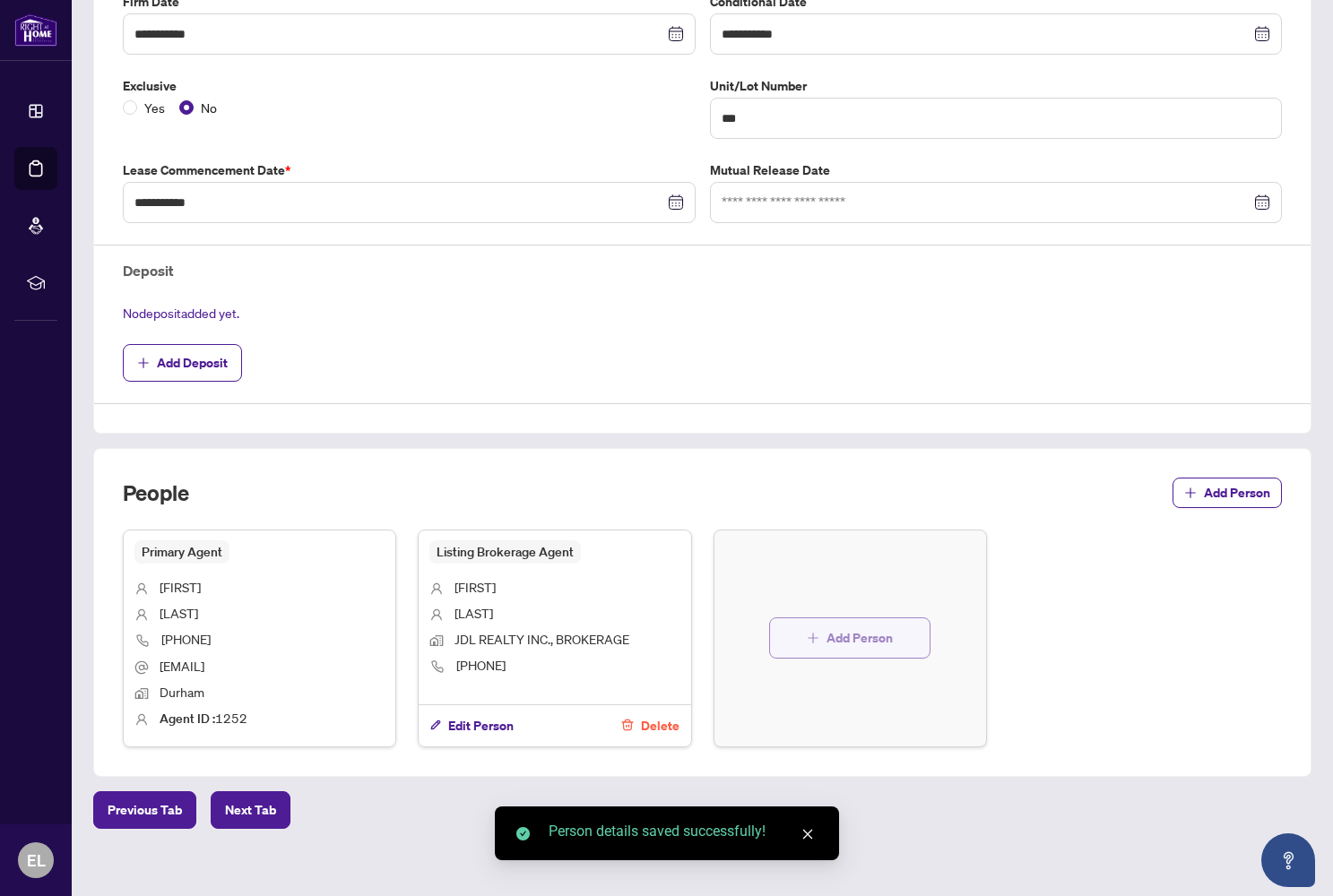 click on "Add Person" at bounding box center [850, 638] 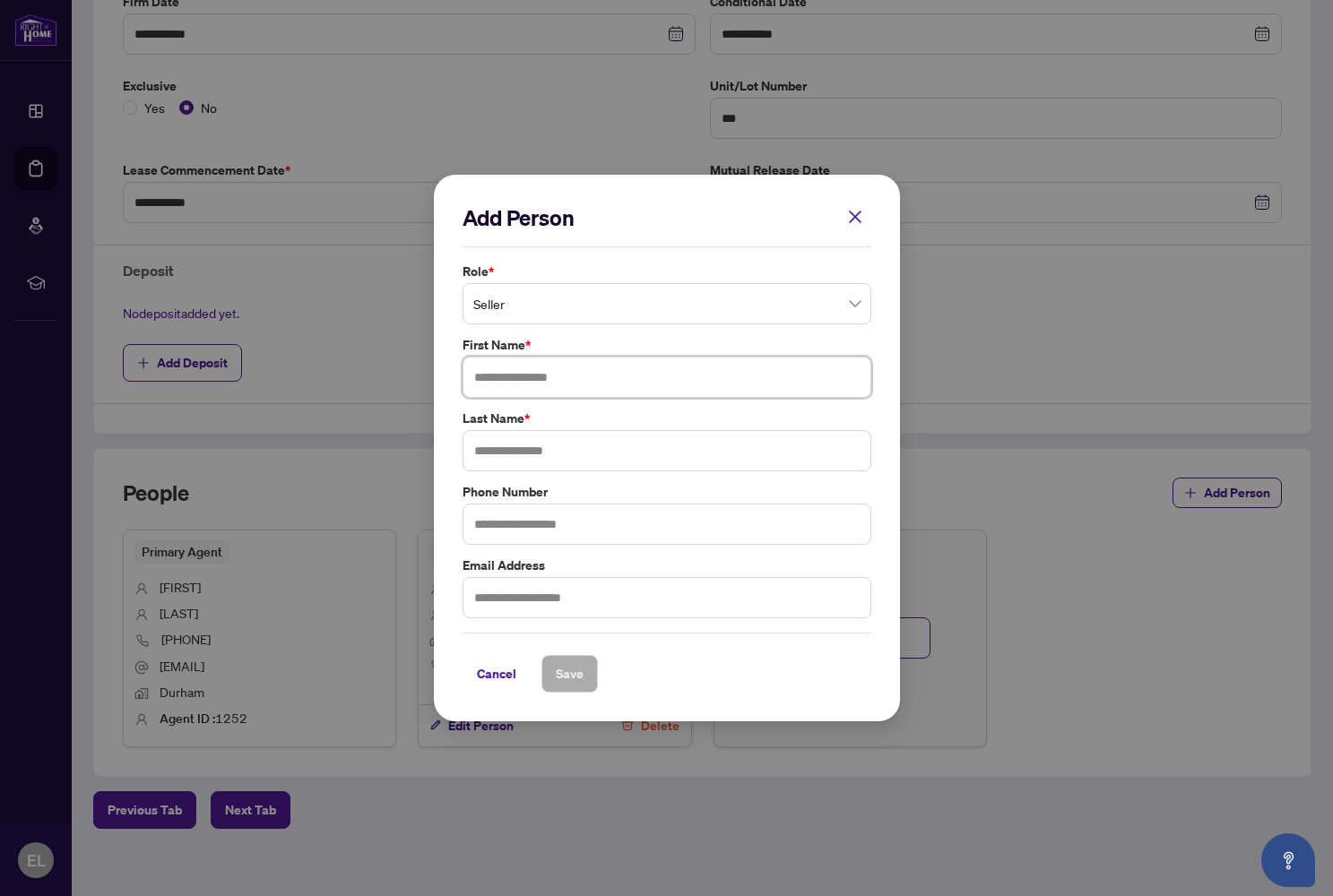 scroll, scrollTop: 0, scrollLeft: 0, axis: both 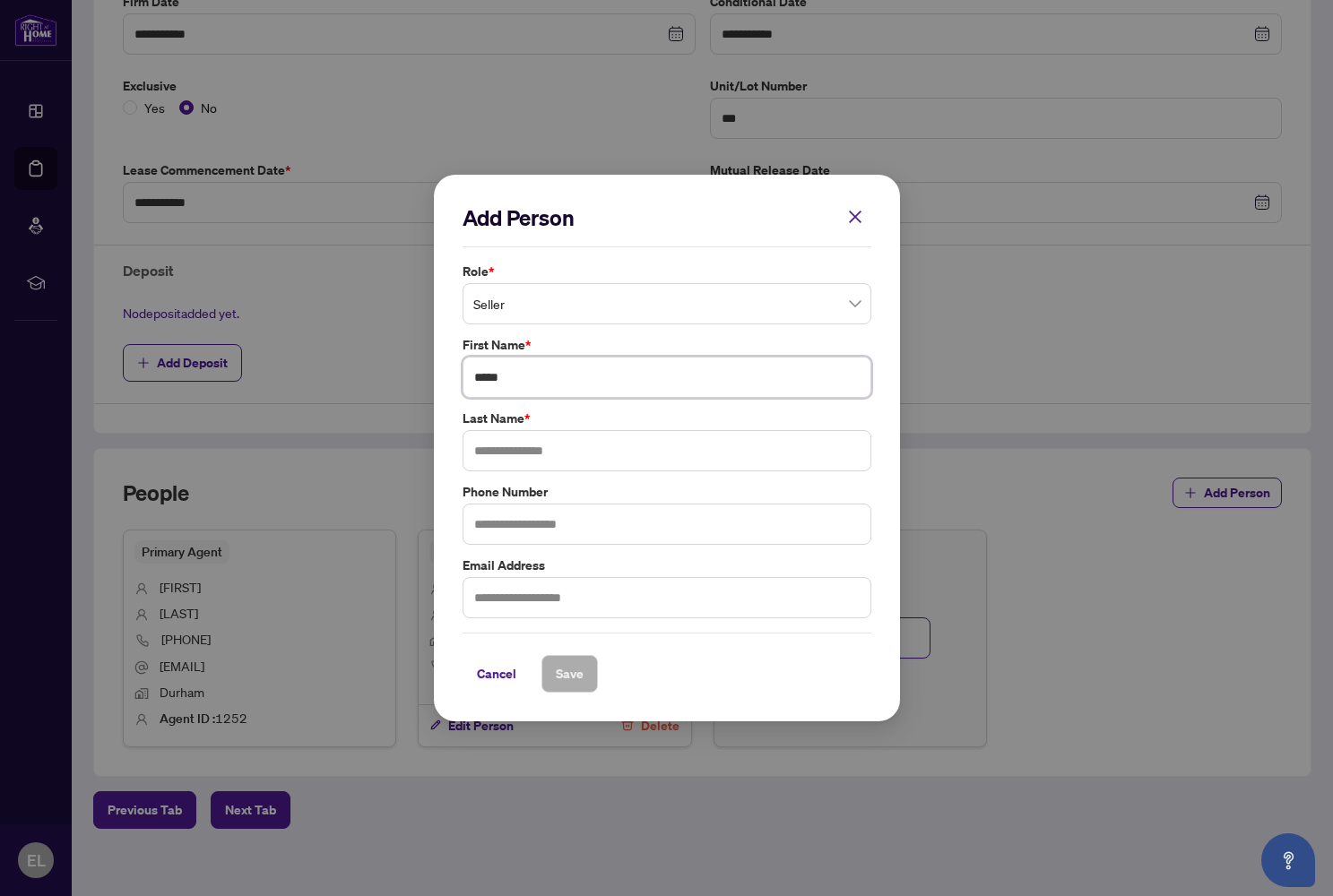 type on "*****" 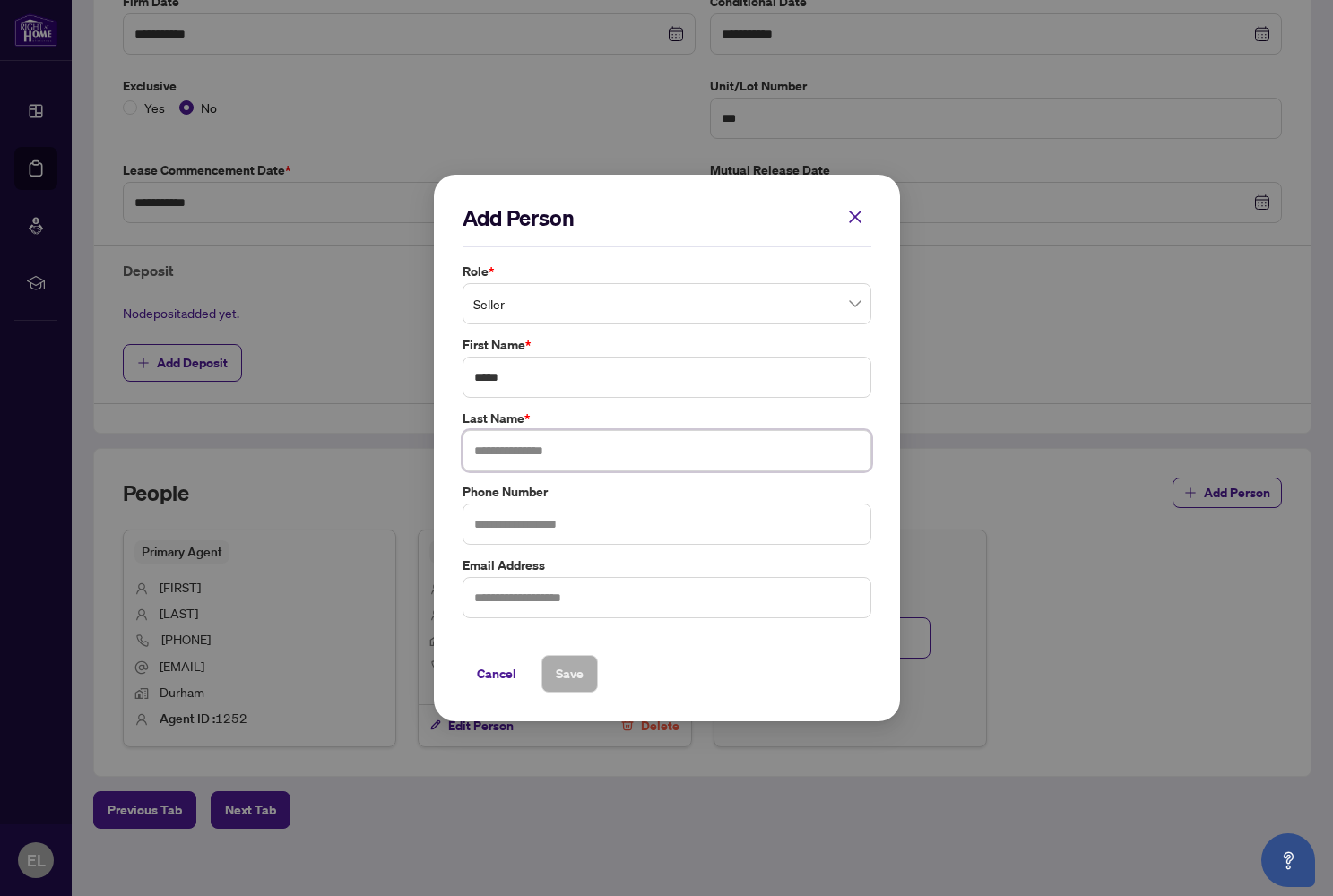 paste on "***" 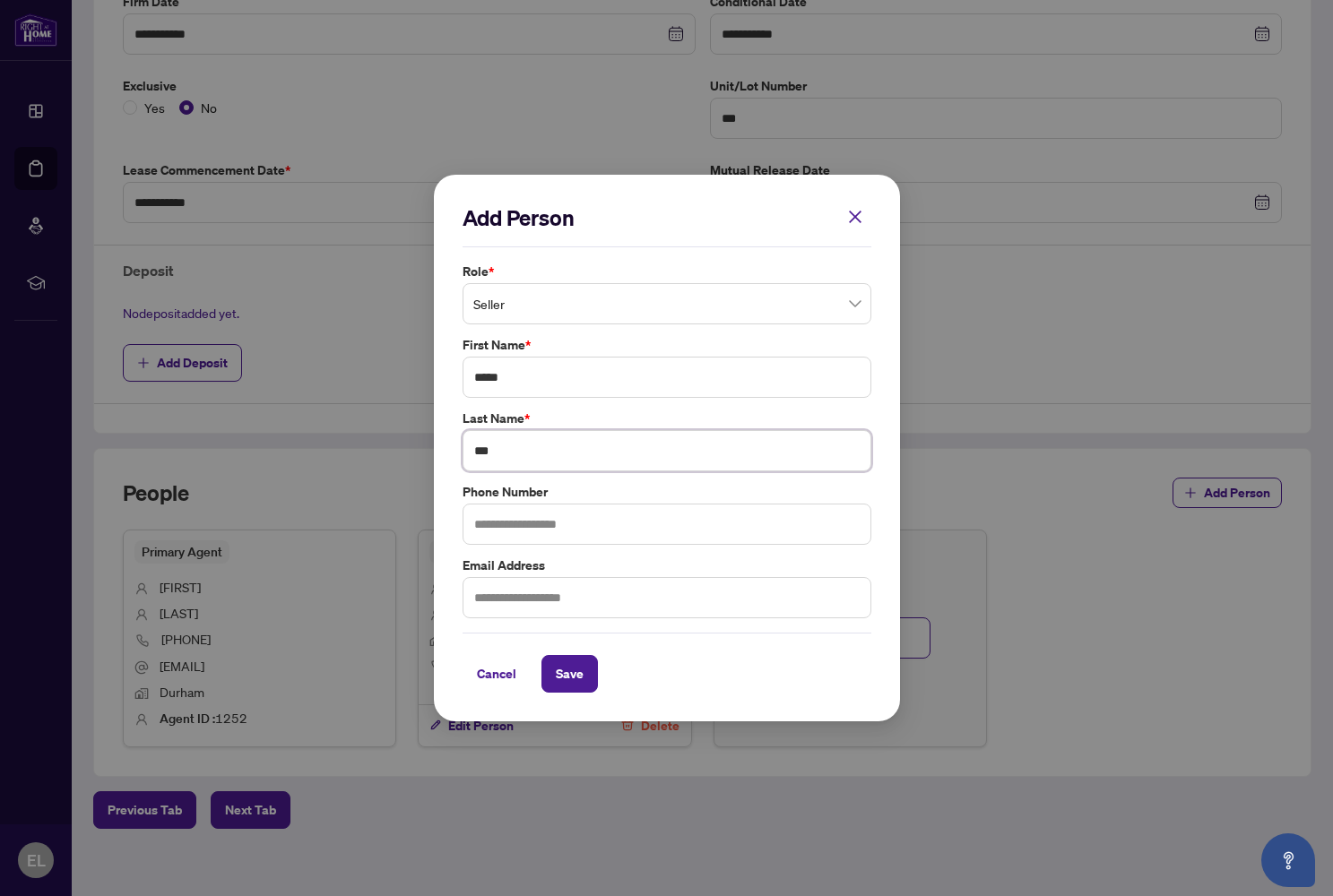 type on "***" 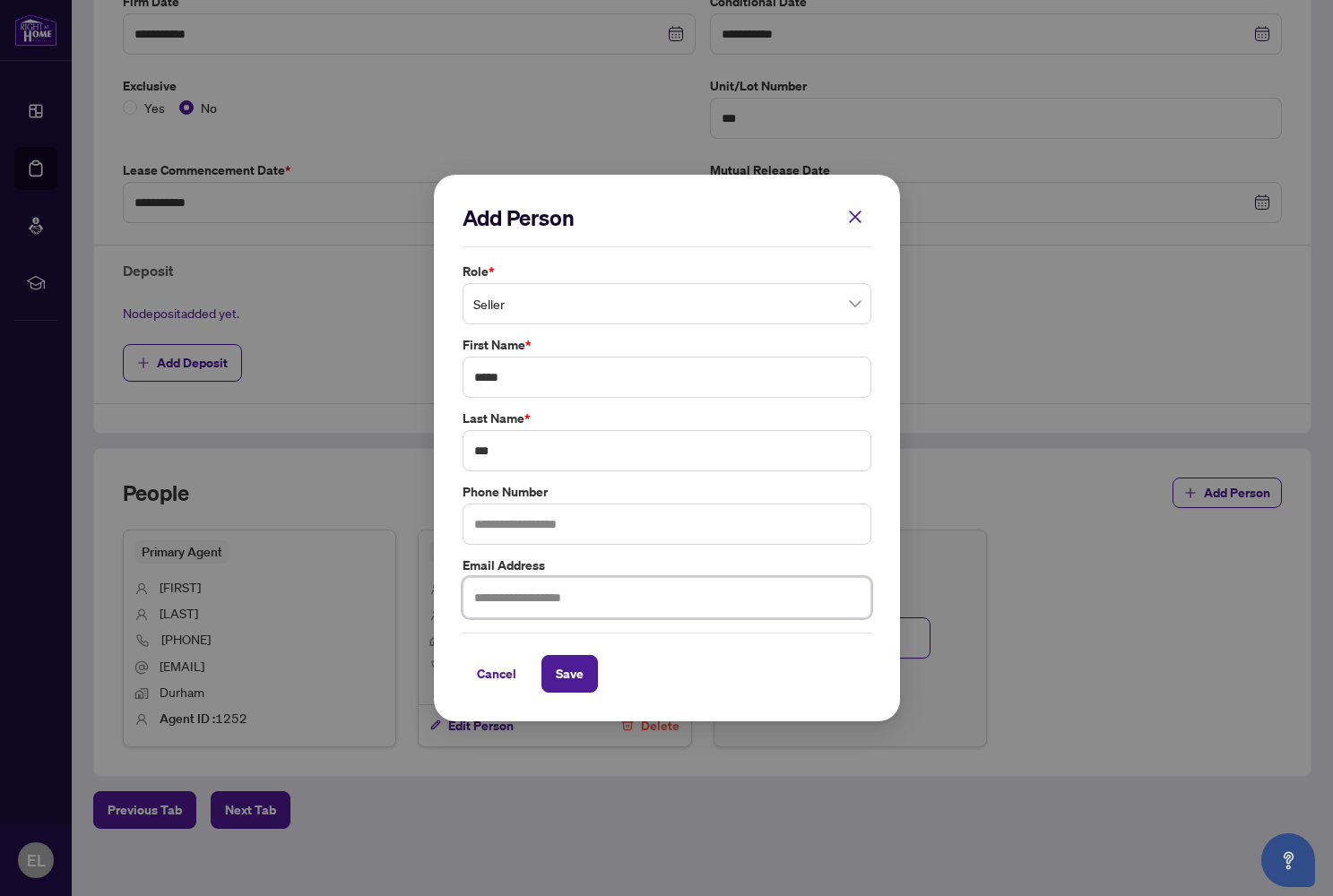 paste on "**********" 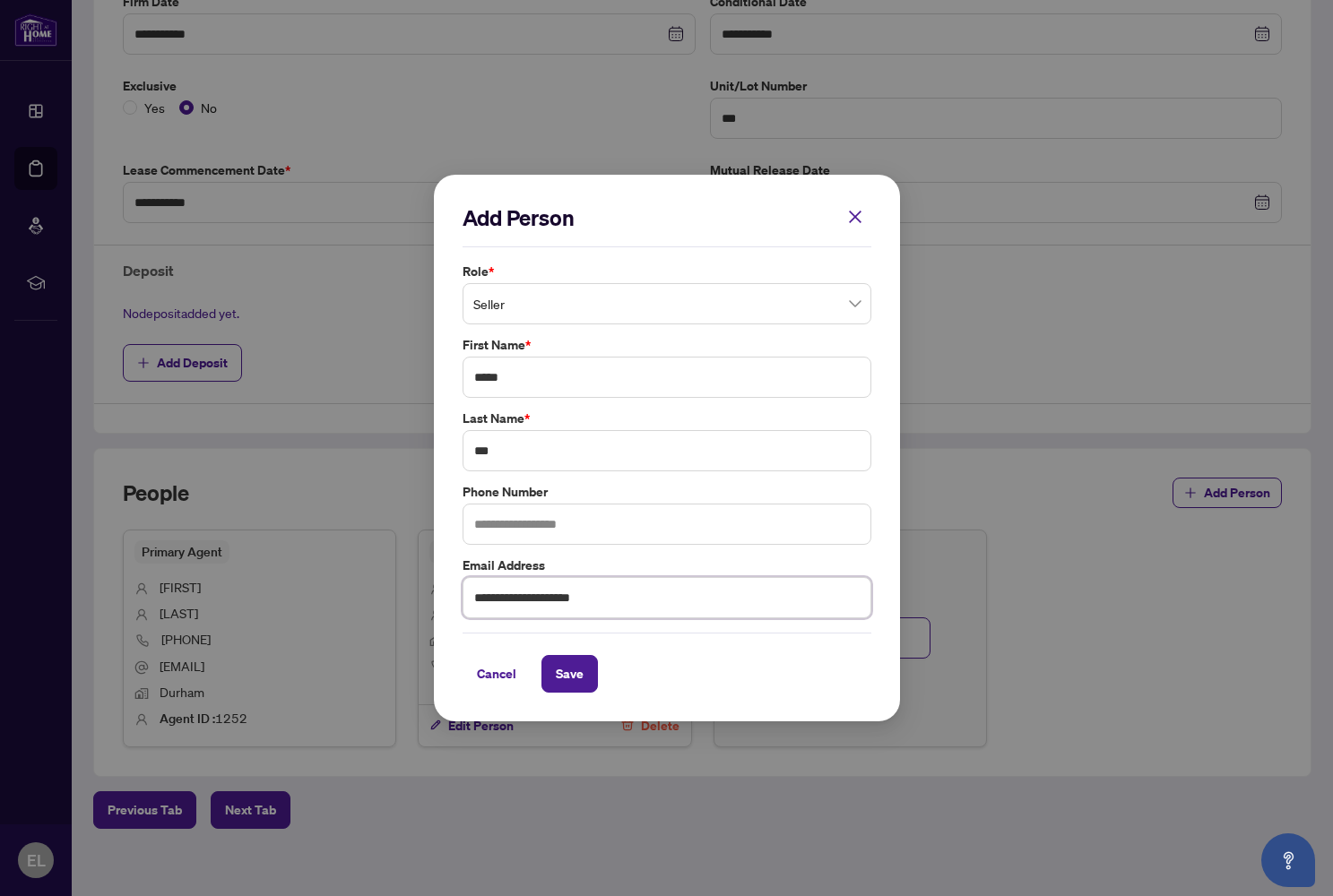 type on "**********" 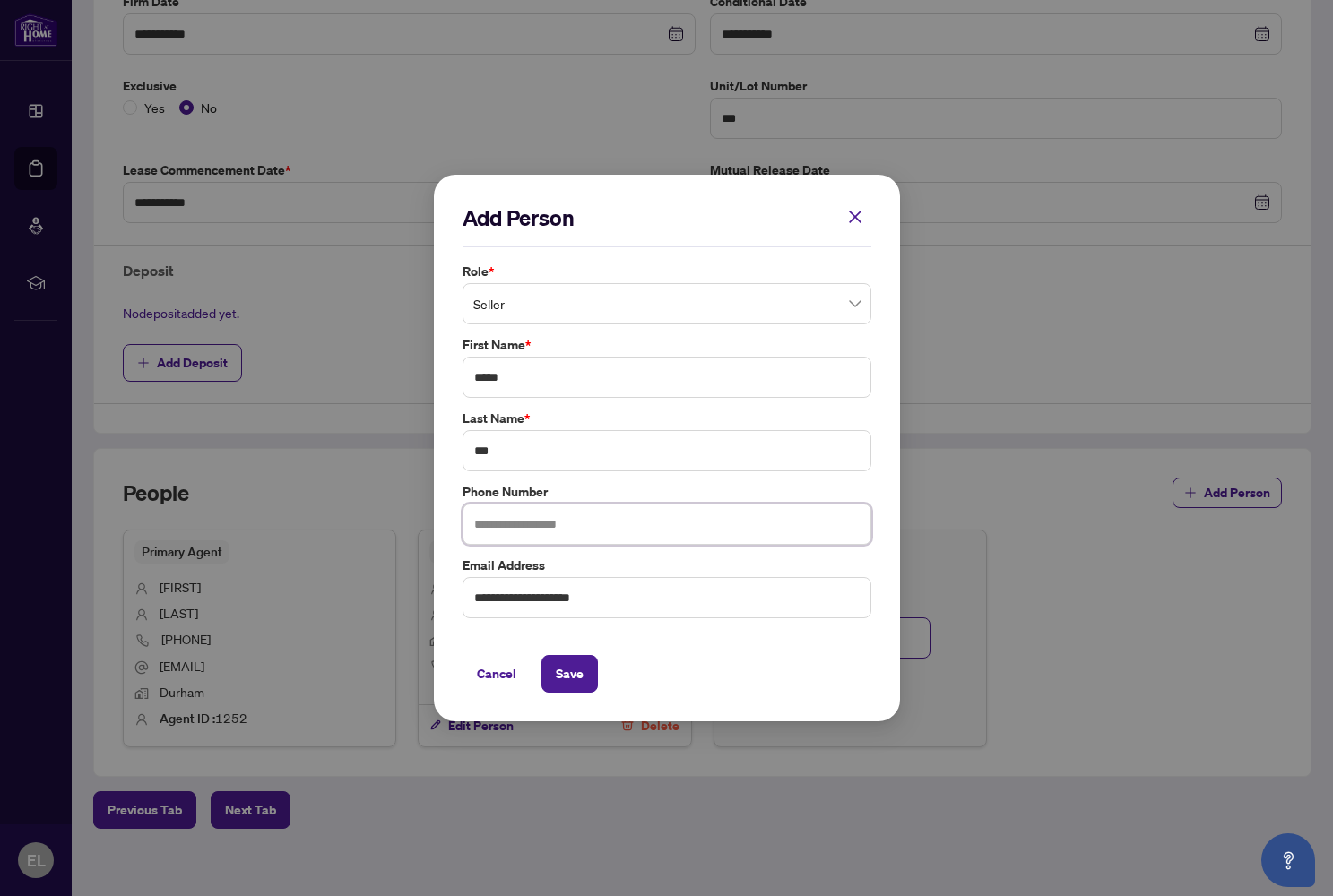 click at bounding box center (667, 524) 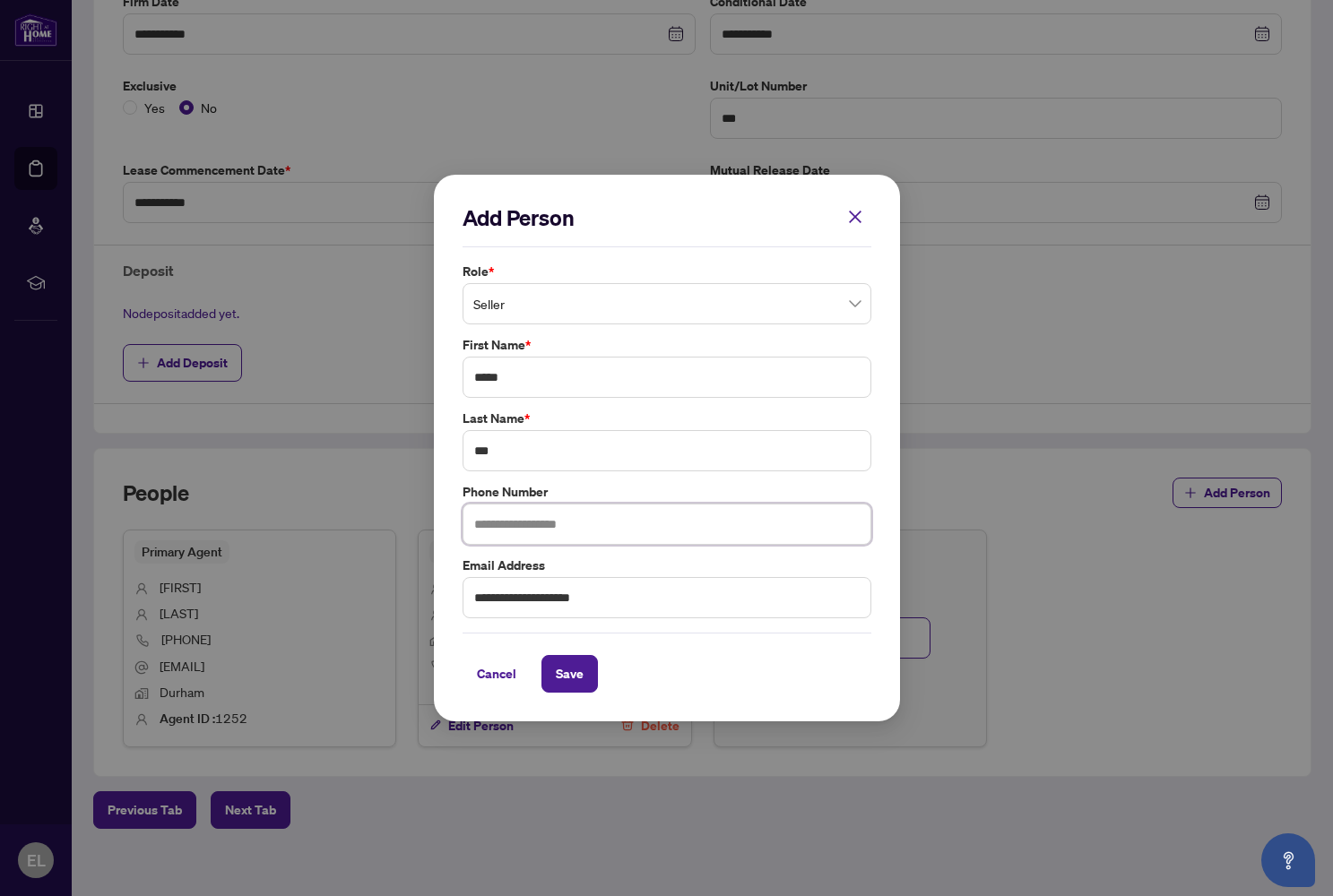 paste on "**********" 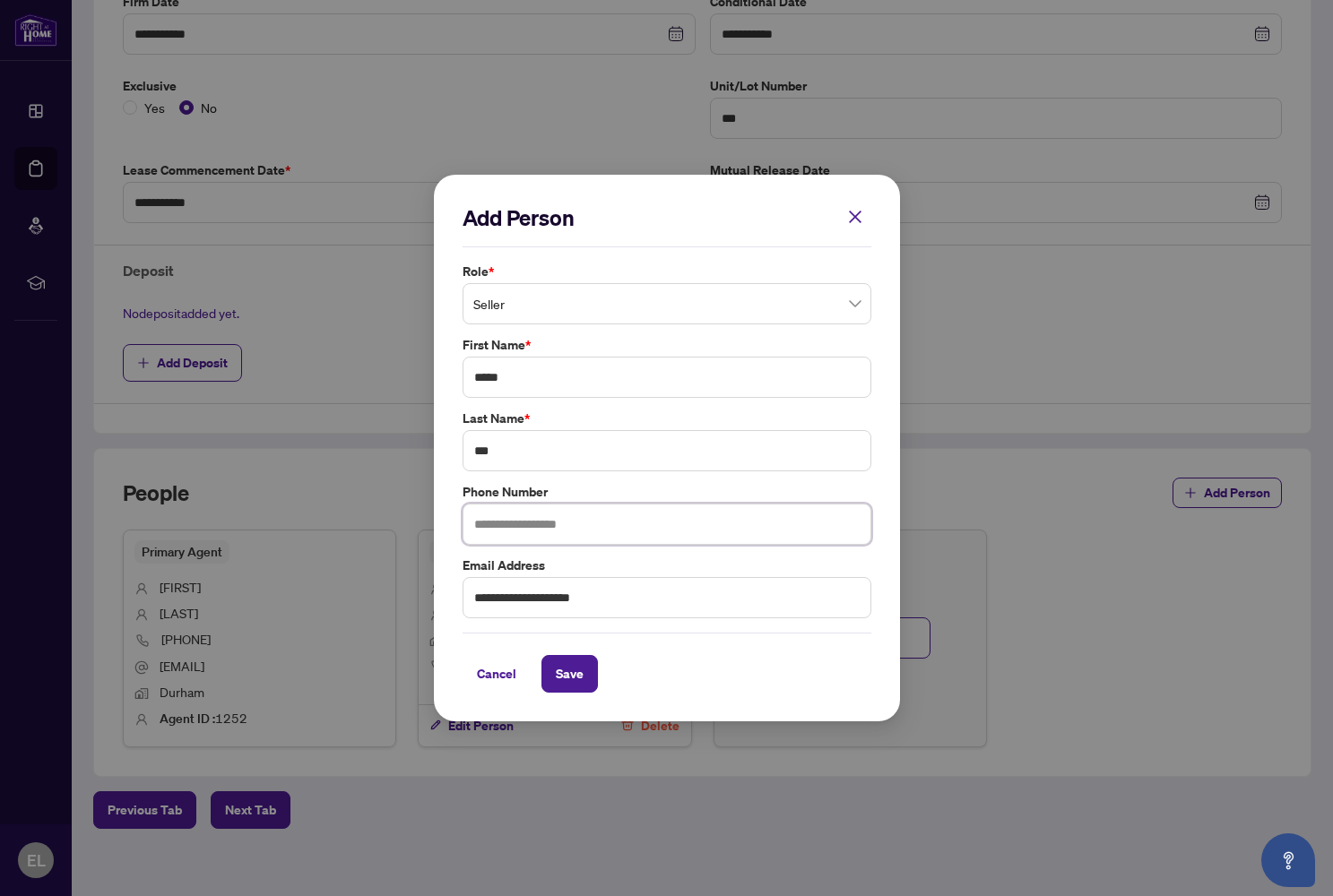 type on "**********" 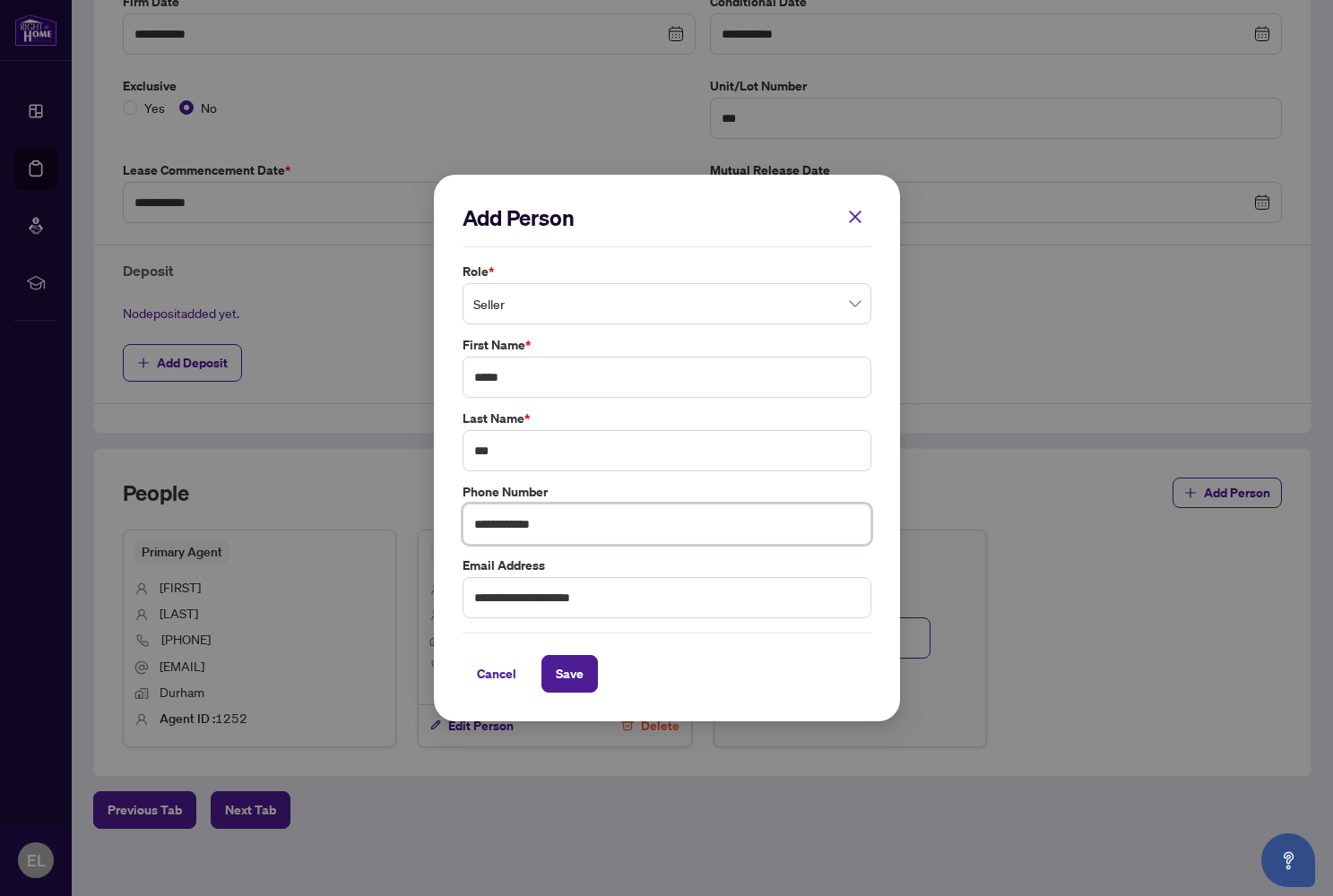 drag, startPoint x: 566, startPoint y: 513, endPoint x: 486, endPoint y: 513, distance: 80 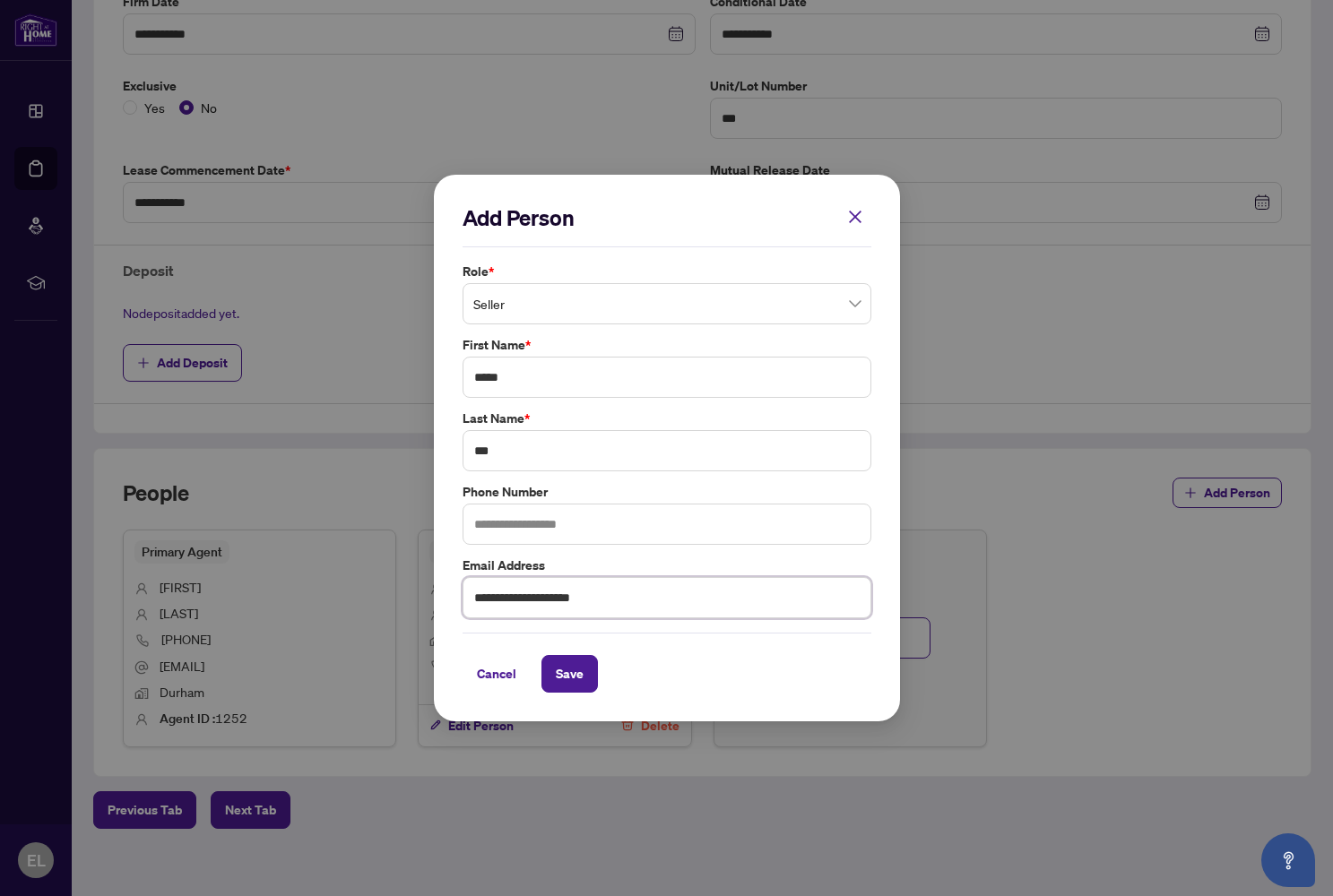 drag, startPoint x: 632, startPoint y: 604, endPoint x: 463, endPoint y: 603, distance: 169.00296 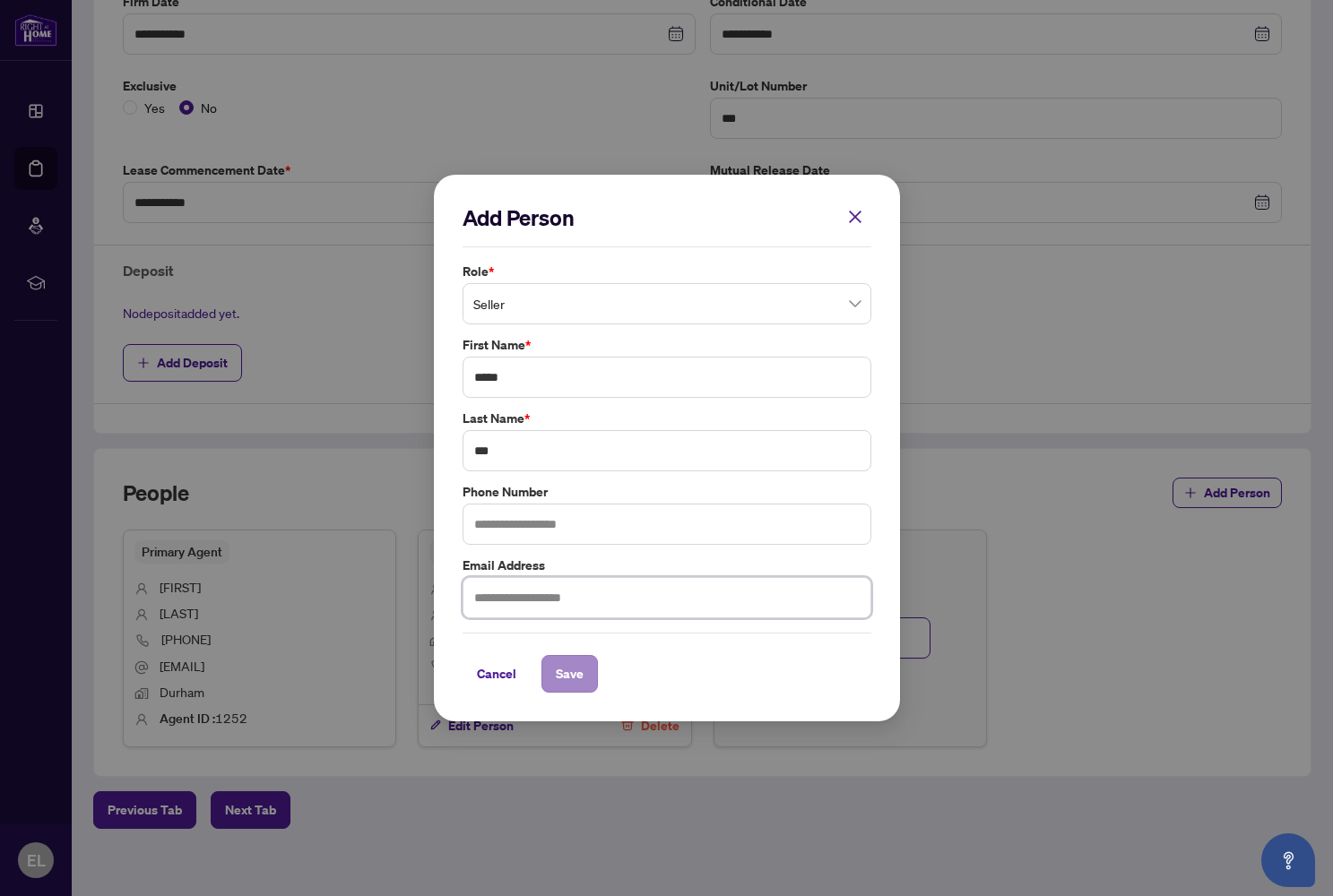 type 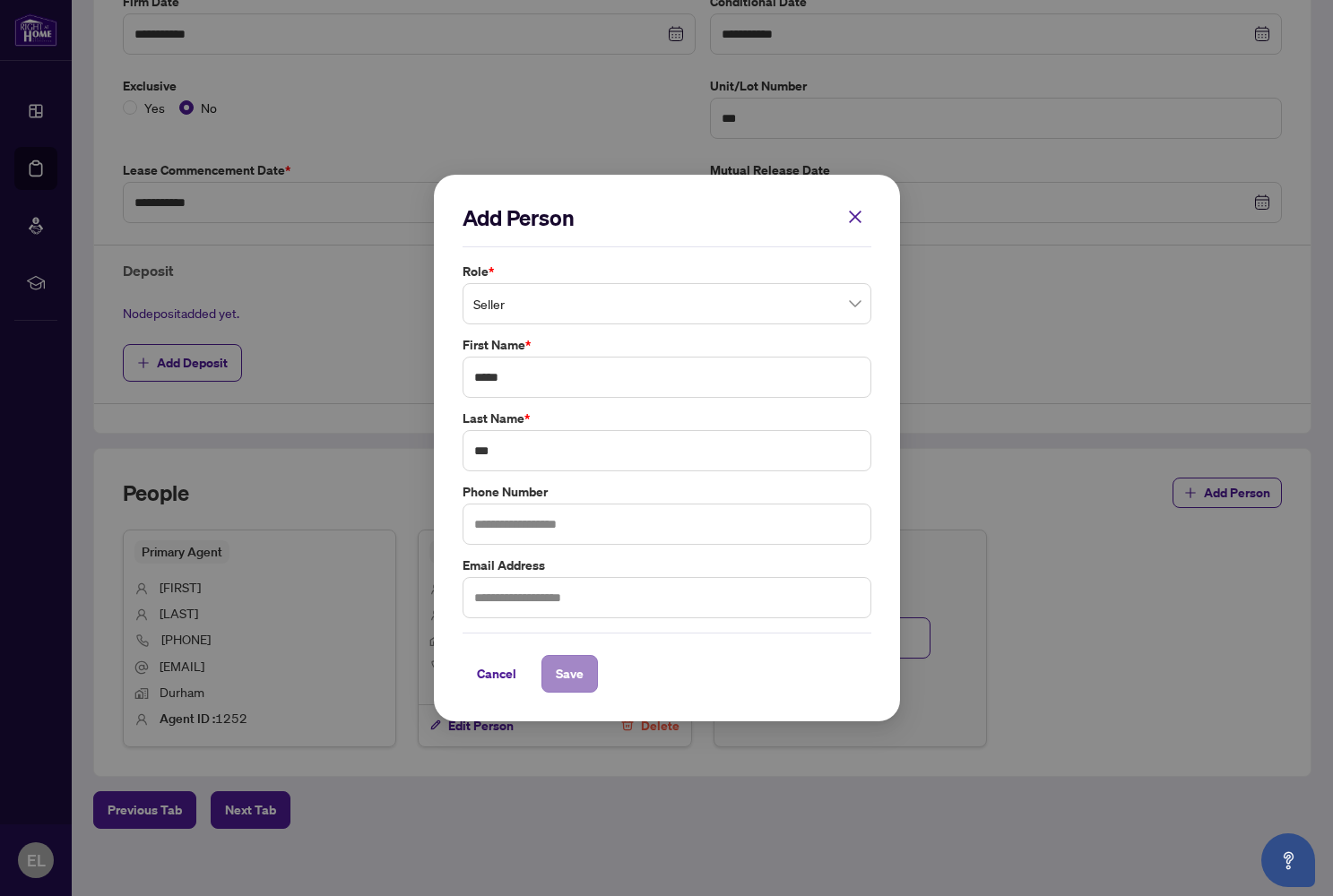 click on "Save" at bounding box center (569, 674) 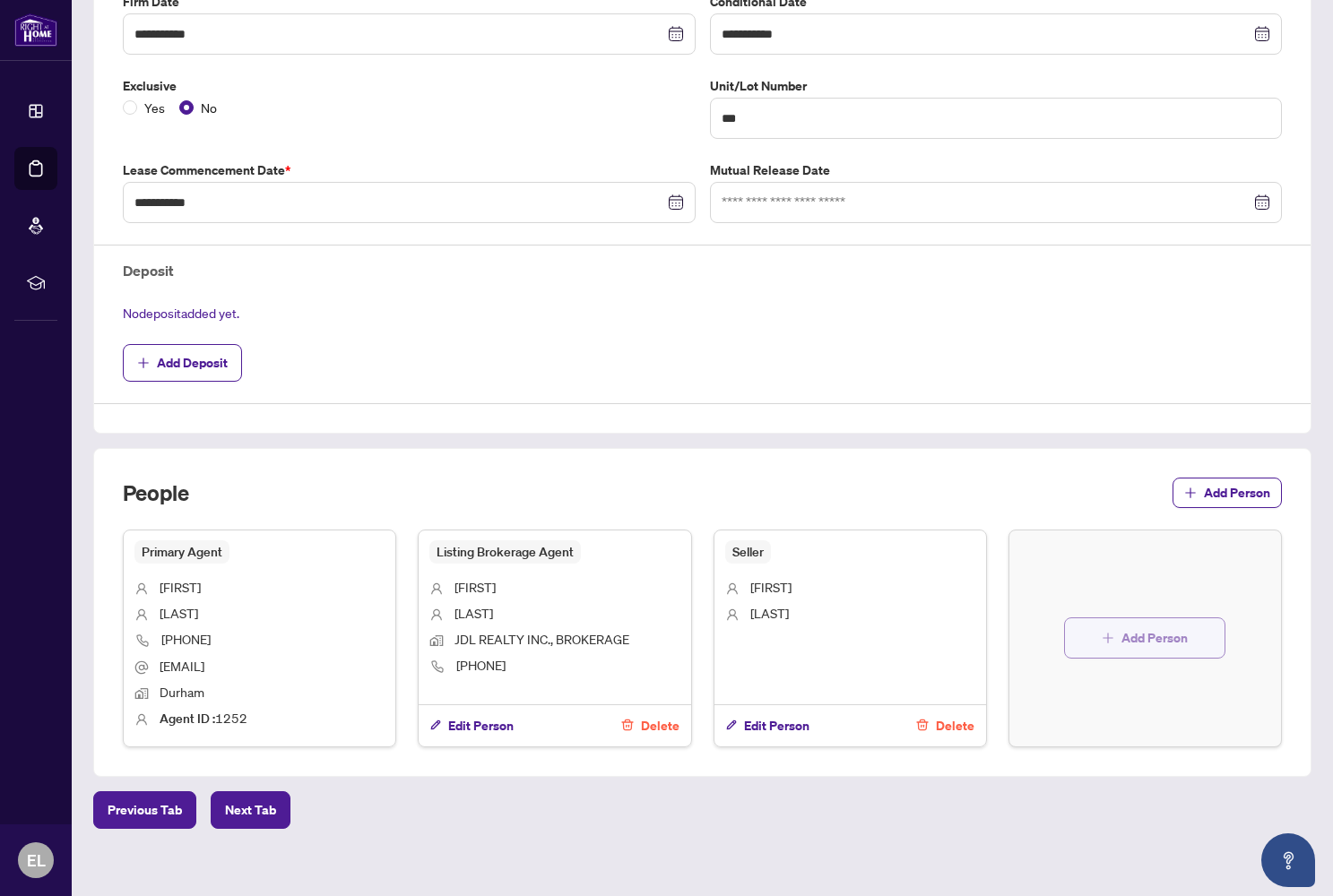 click 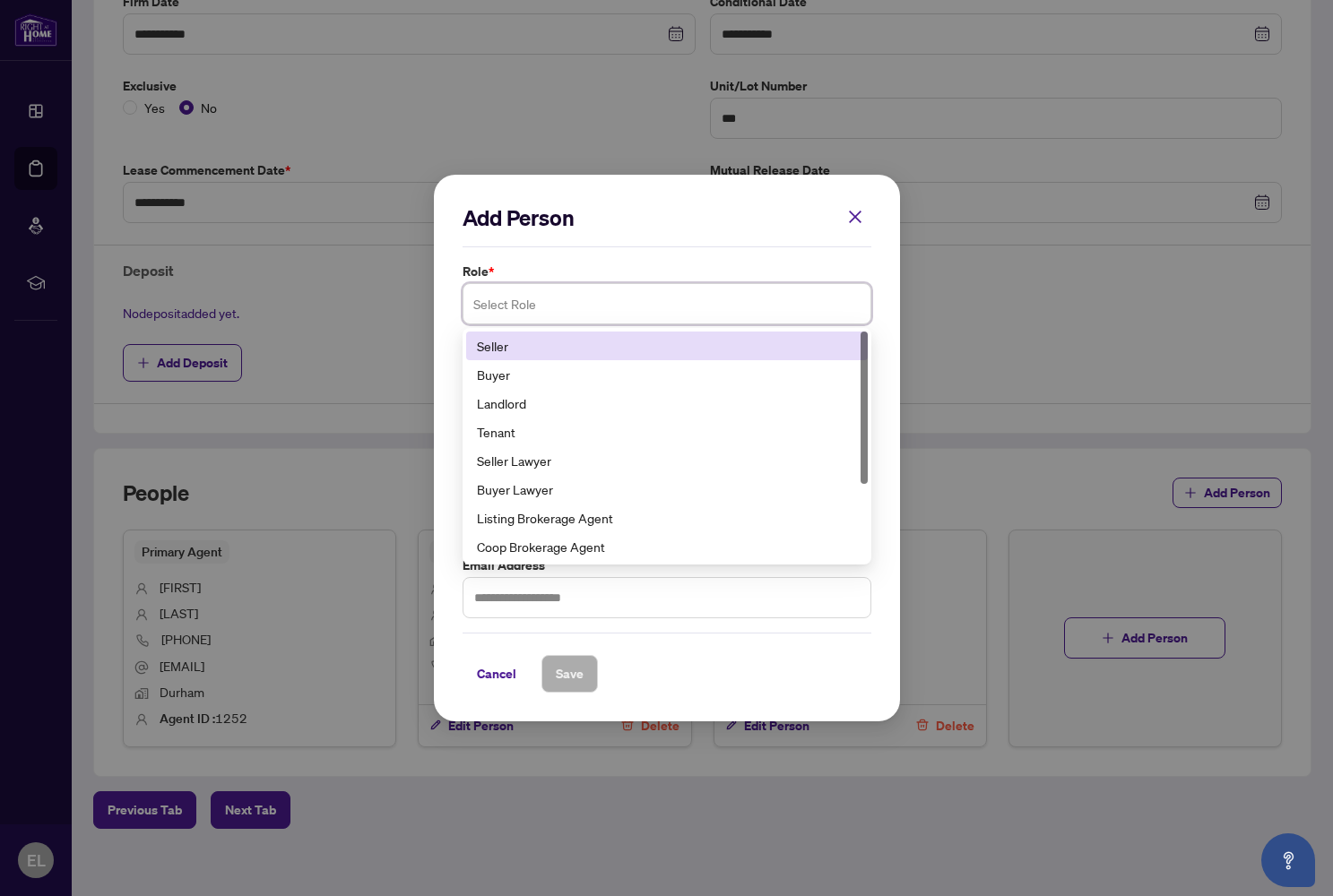 click at bounding box center [667, 304] 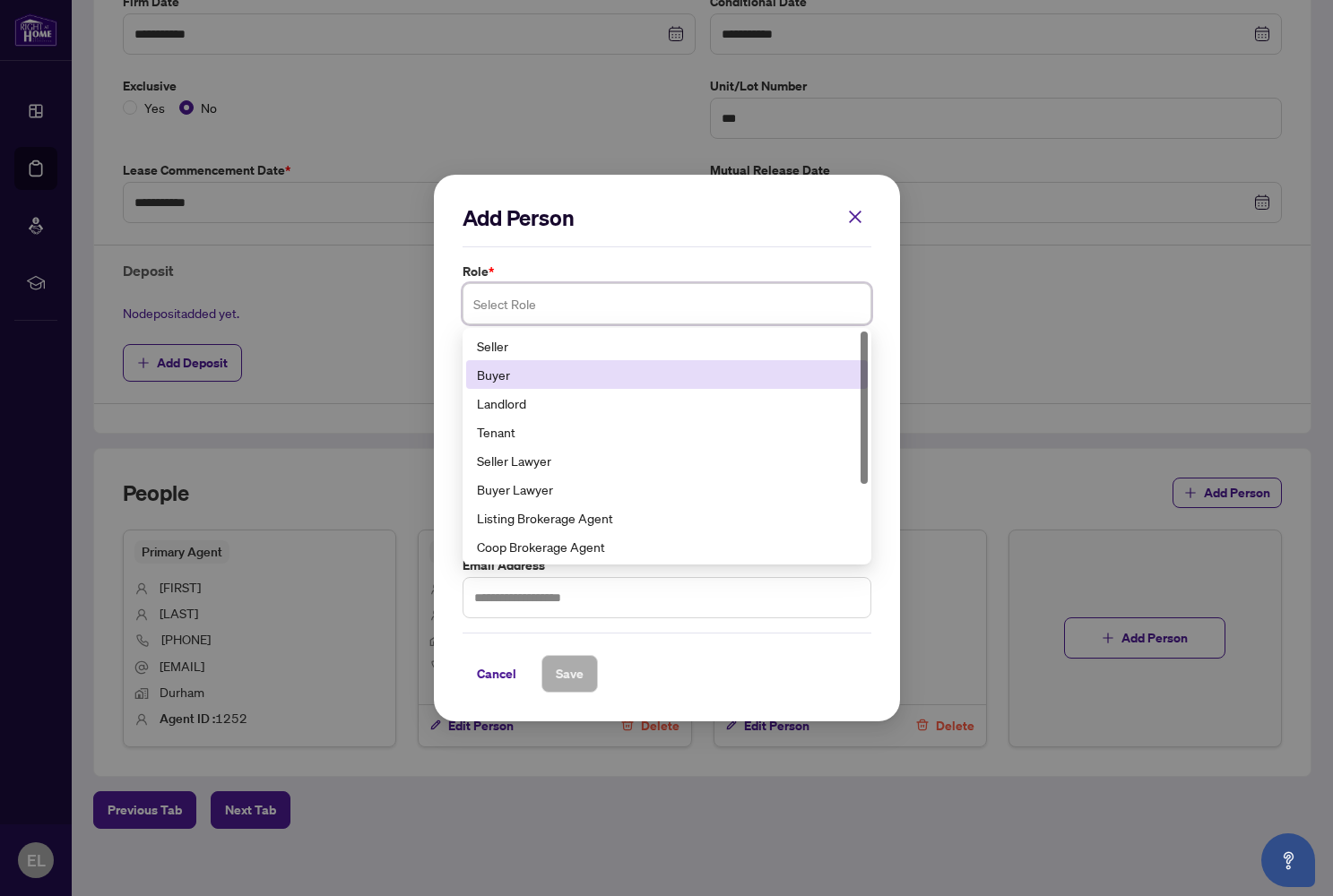 click on "Buyer" at bounding box center [667, 375] 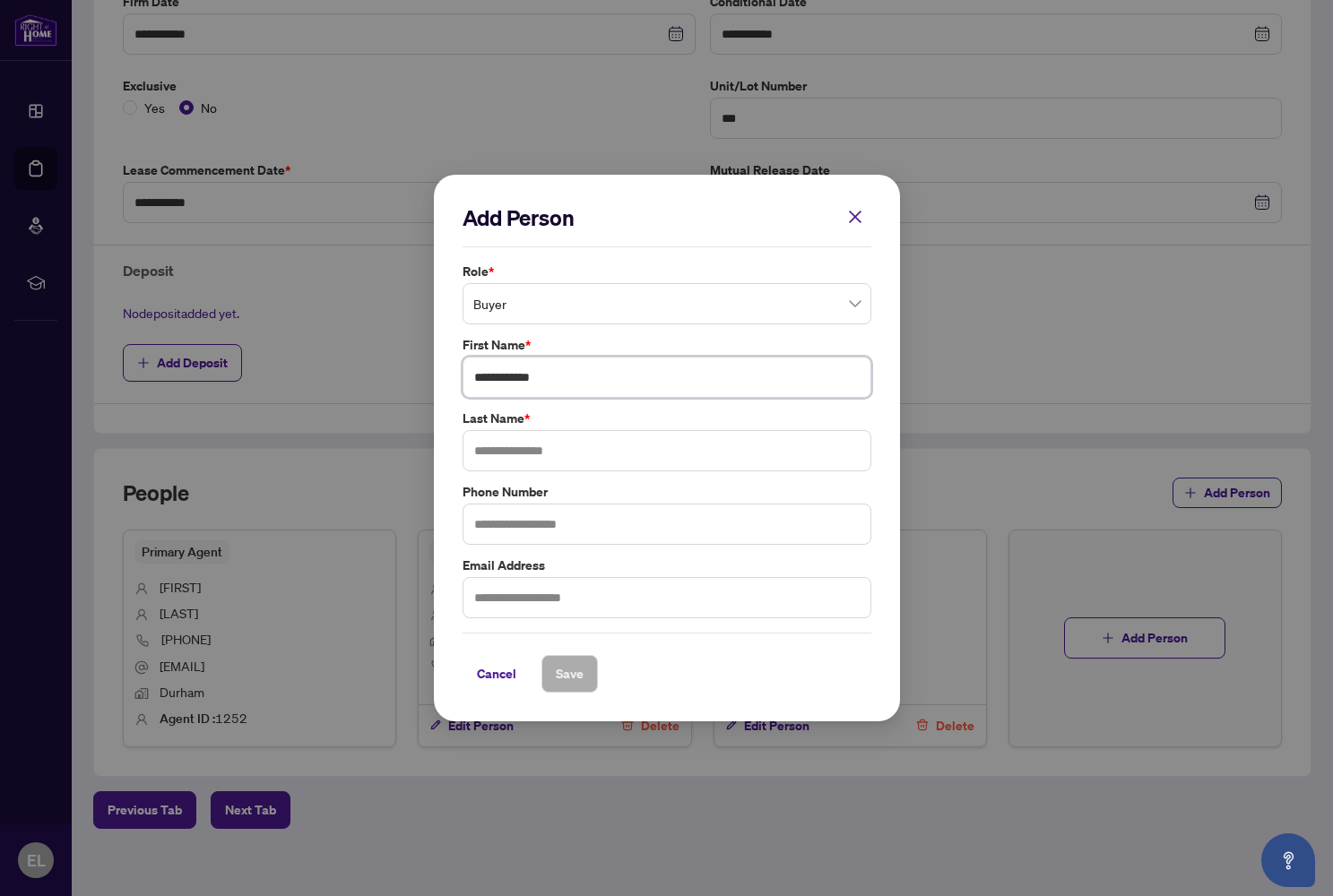 type on "**********" 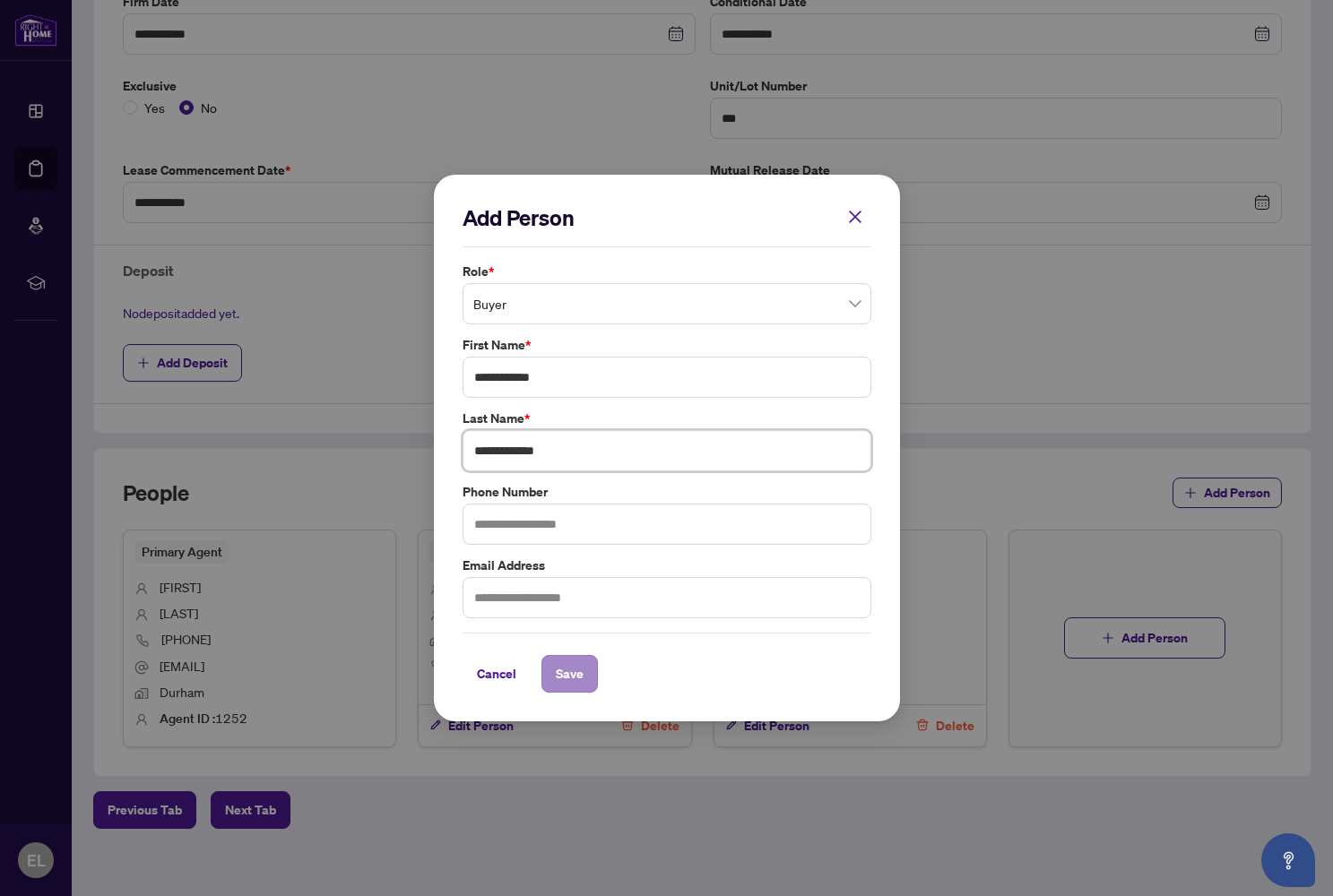 type on "**********" 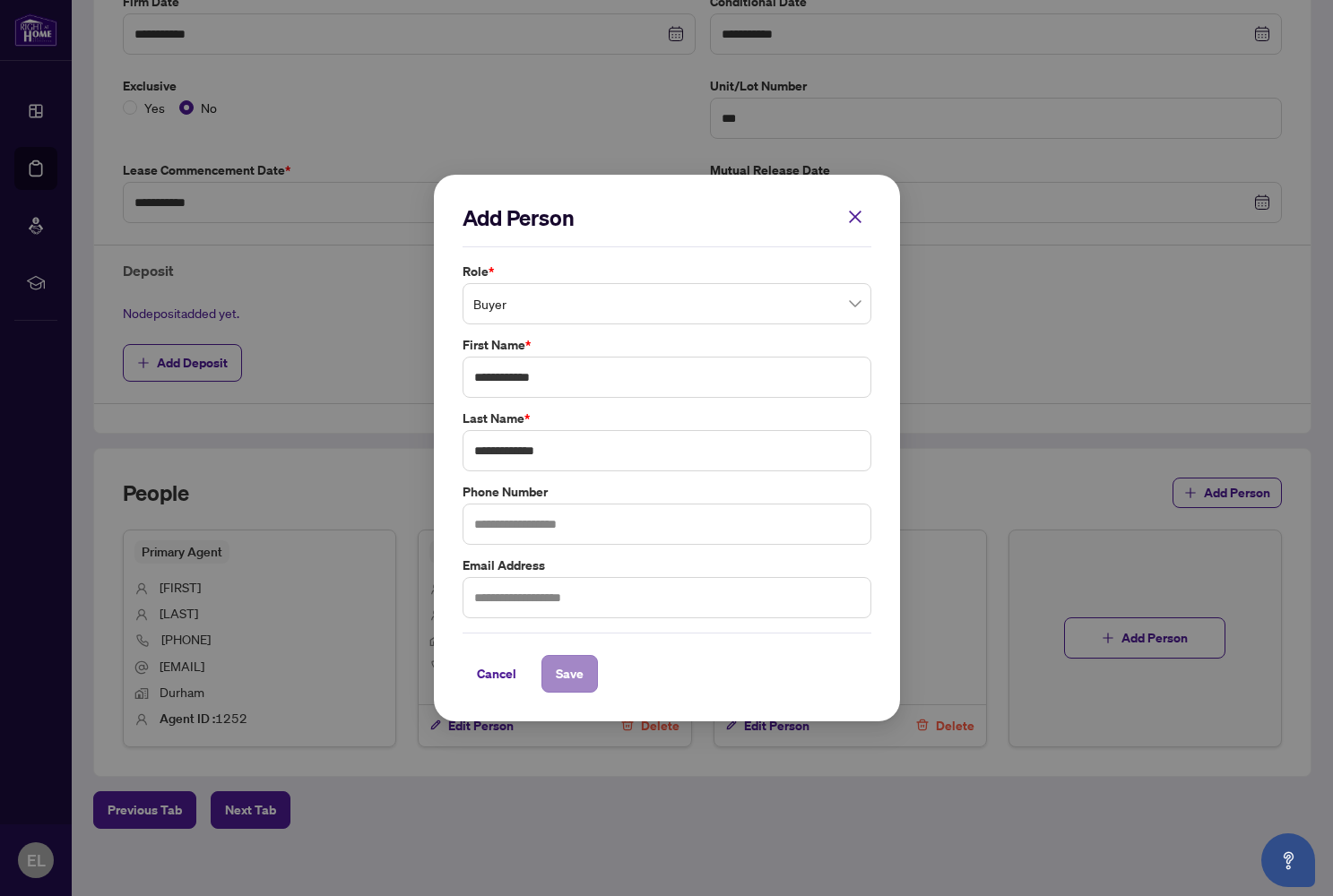 click on "Save" at bounding box center [569, 674] 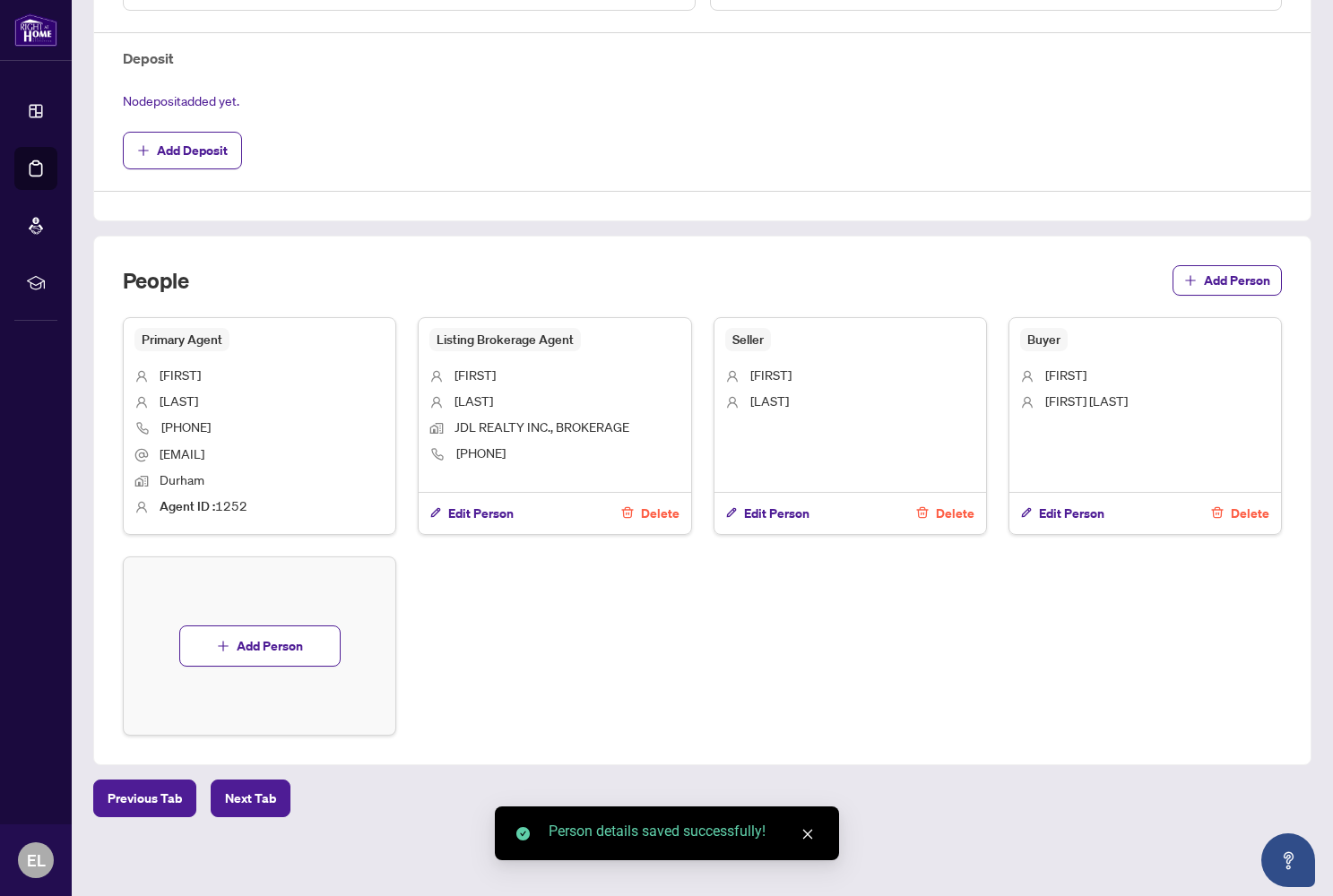 scroll, scrollTop: 629, scrollLeft: 0, axis: vertical 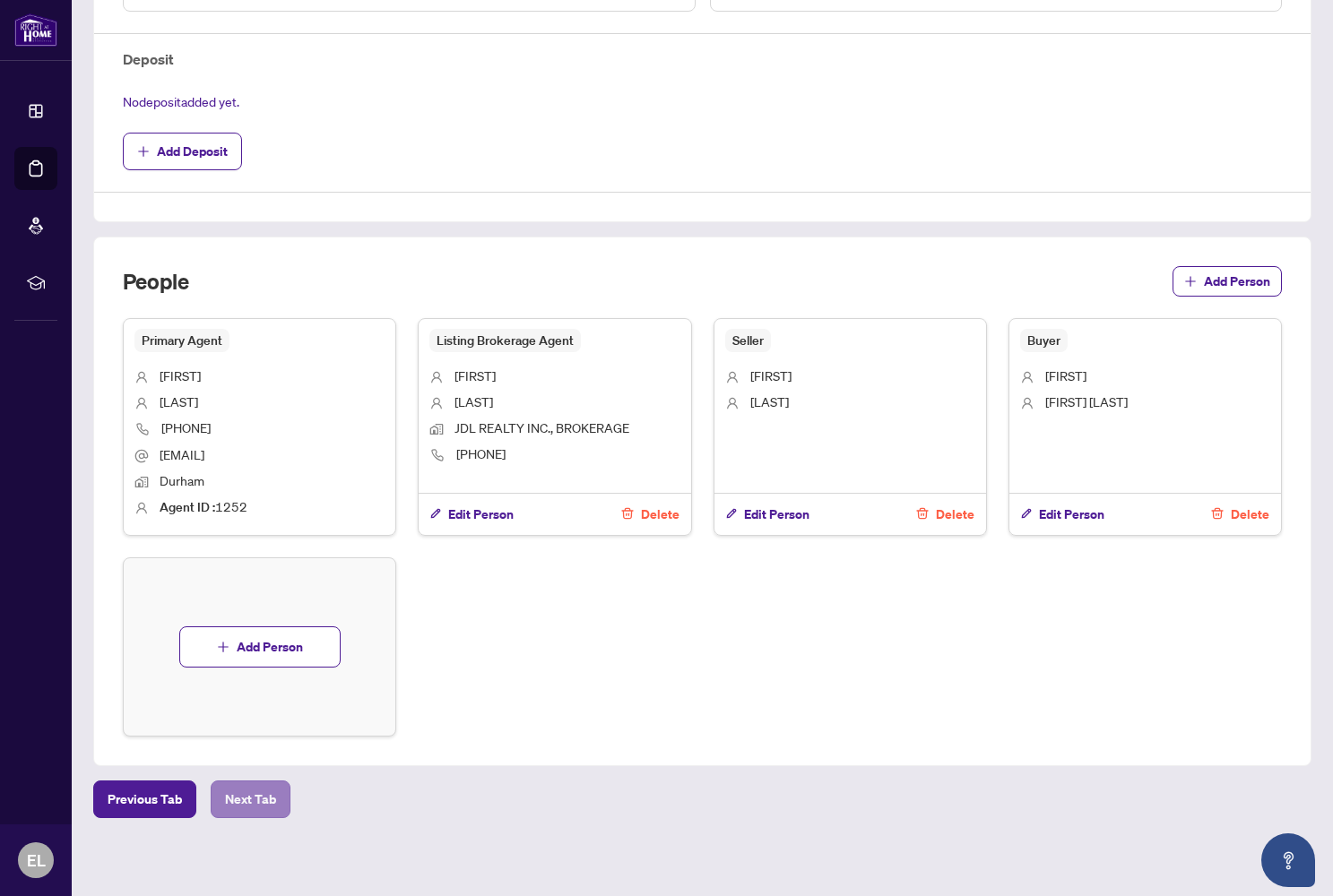 click on "Next Tab" at bounding box center [250, 799] 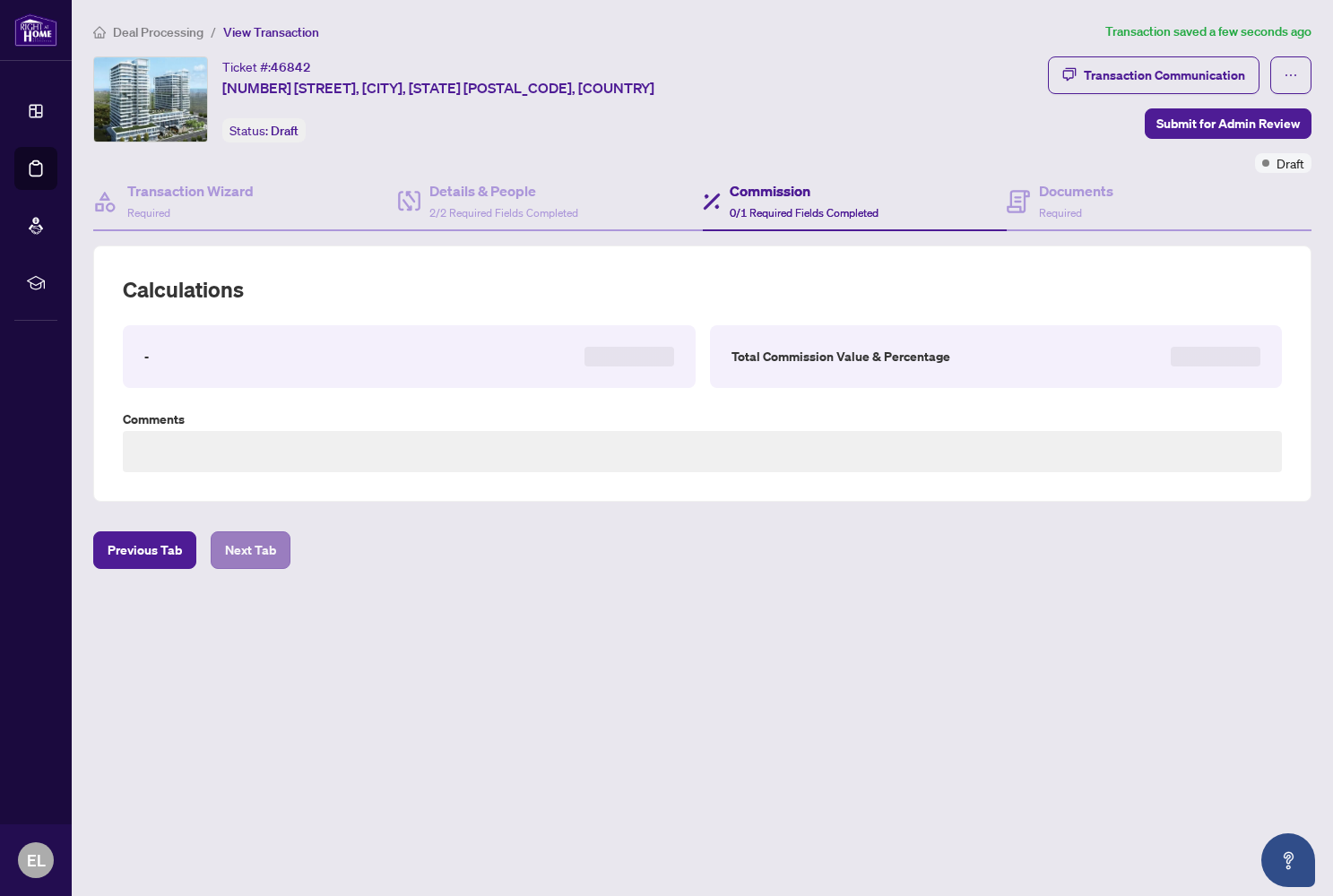 scroll, scrollTop: 0, scrollLeft: 0, axis: both 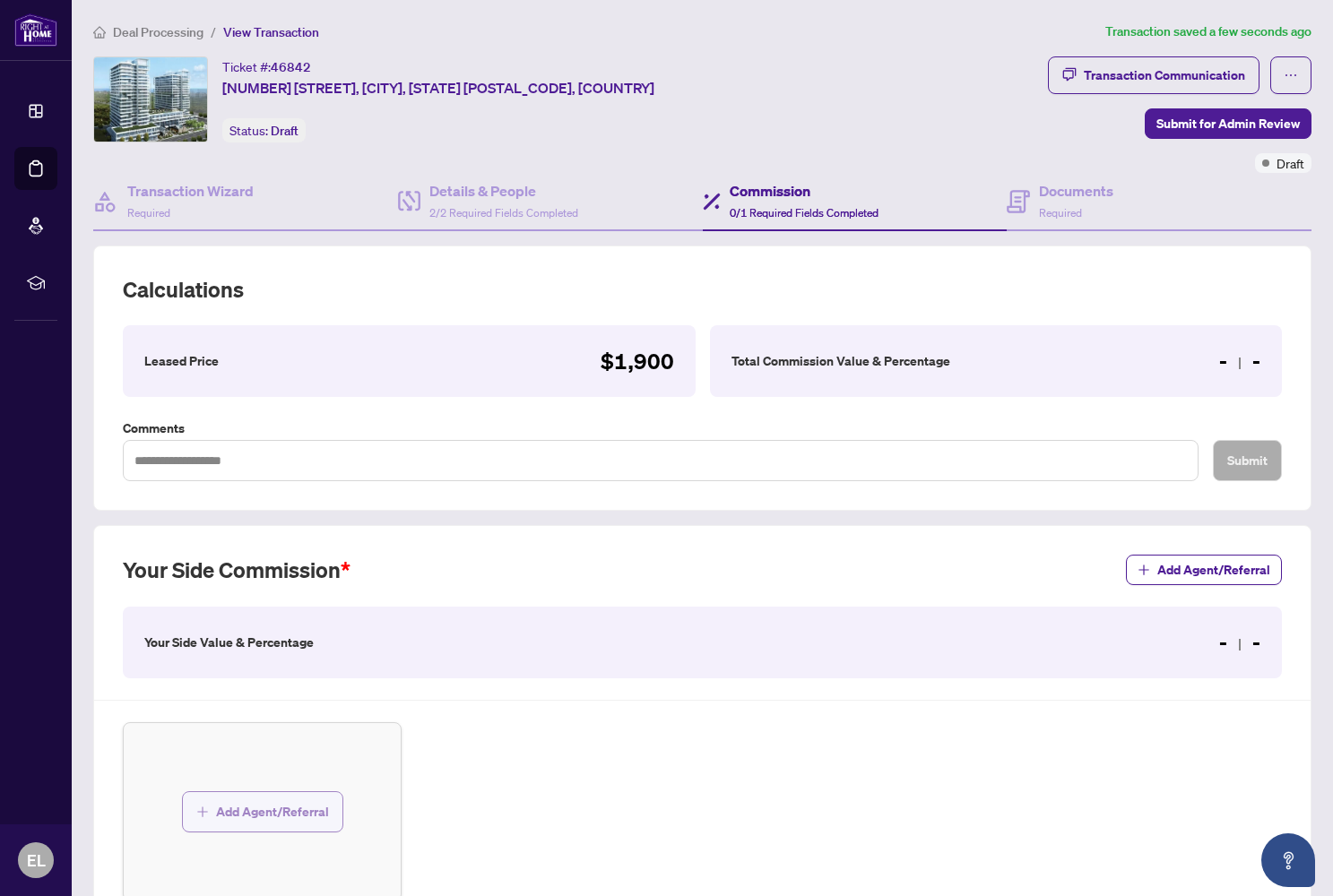 click on "Add Agent/Referral" at bounding box center (273, 812) 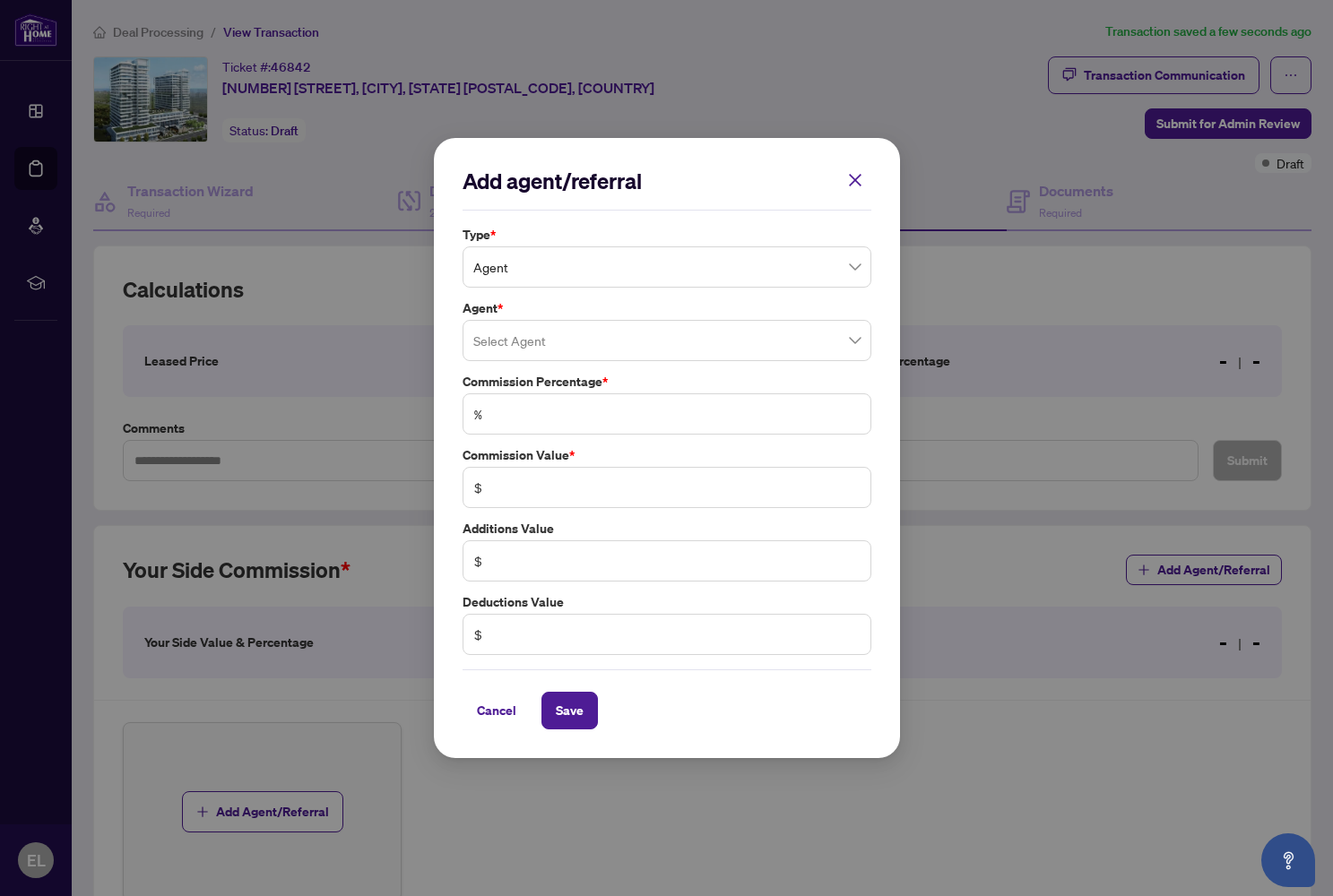 click on "Add agent/referral Type * Agent Agent * Select Agent Commission Percentage * % Commission Value * $ Additions Value $ Deductions Value $ Cancel Save Cancel OK" at bounding box center (666, 448) 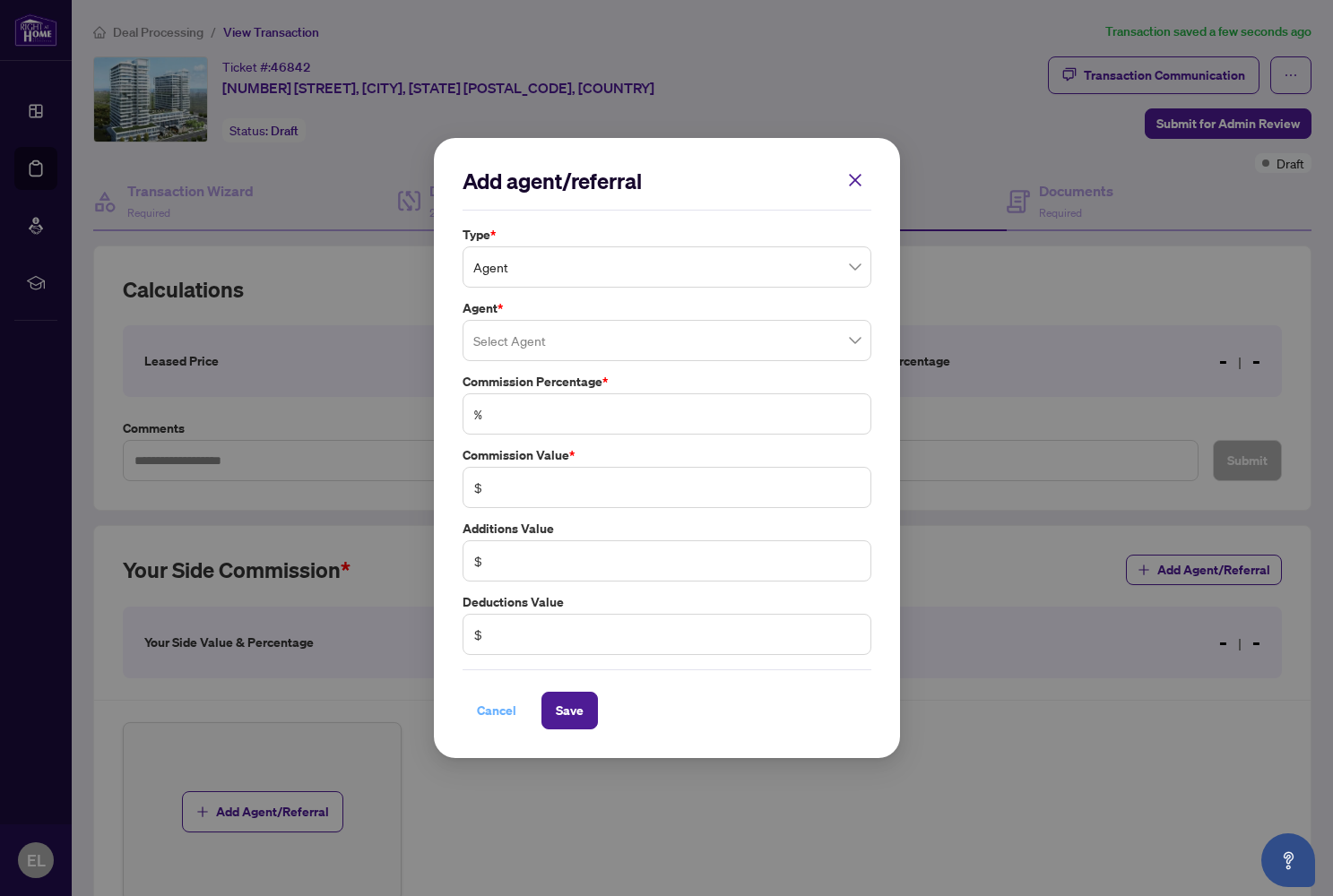click on "Cancel" at bounding box center (497, 711) 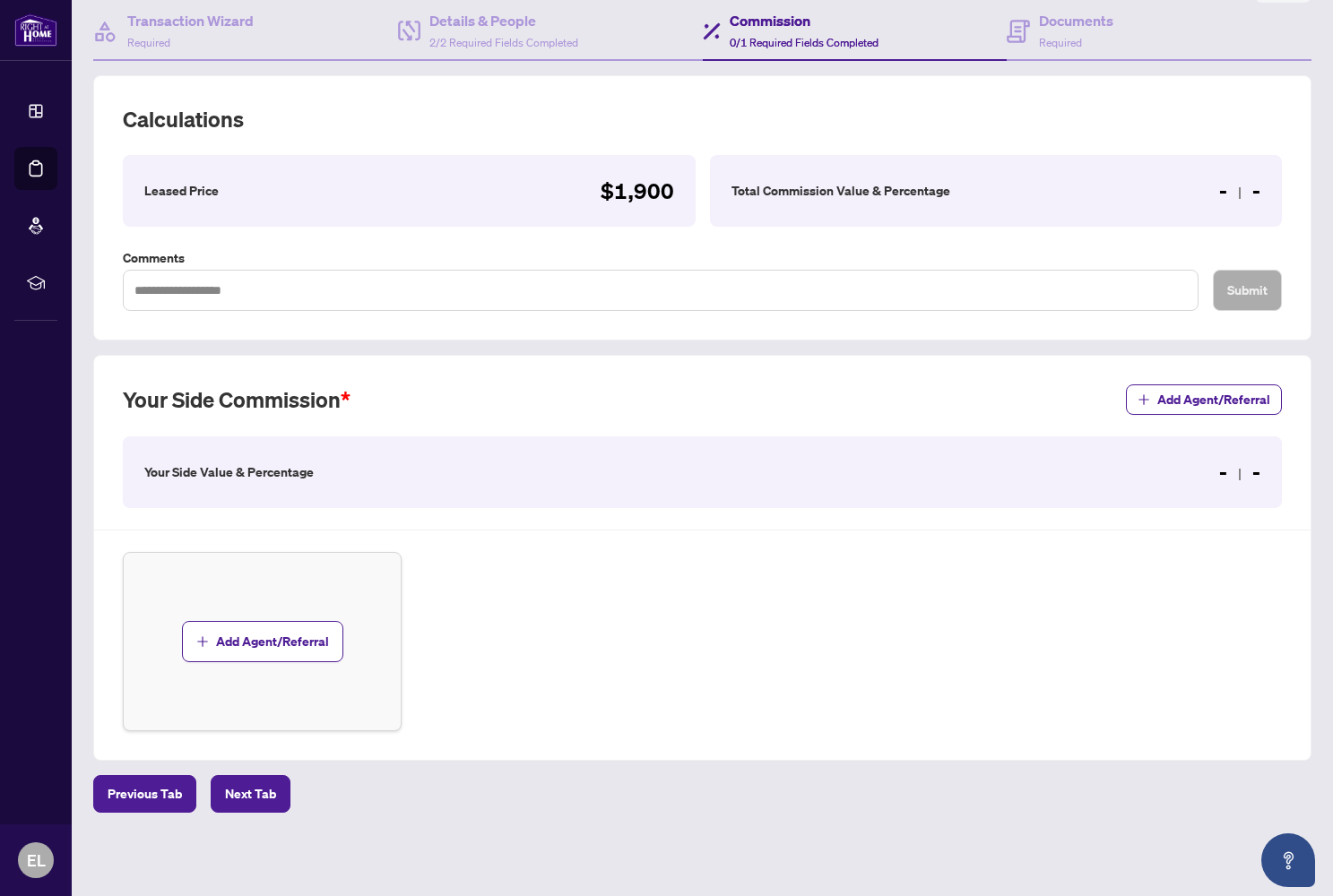 scroll, scrollTop: 169, scrollLeft: 0, axis: vertical 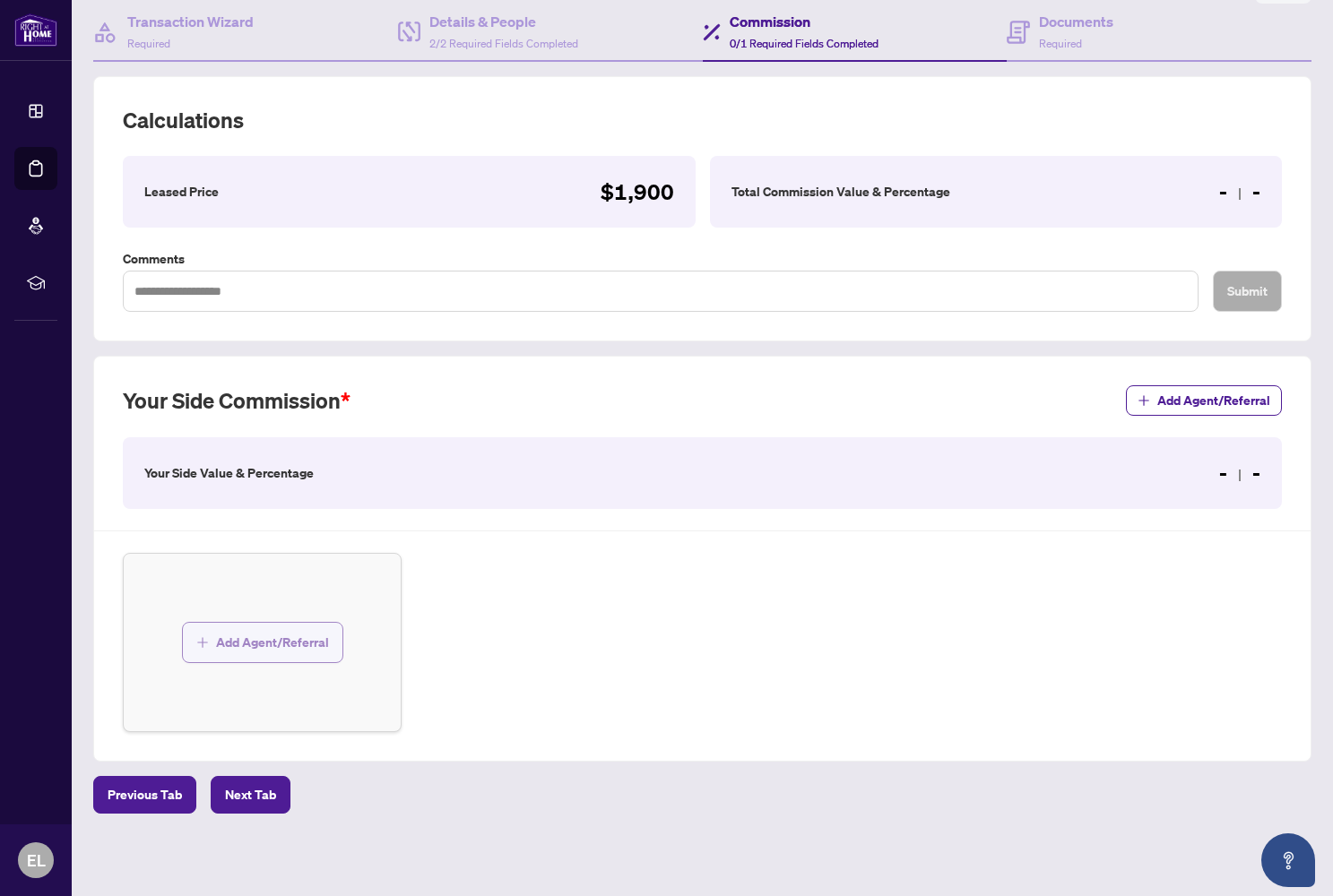 click on "Add Agent/Referral" at bounding box center [273, 642] 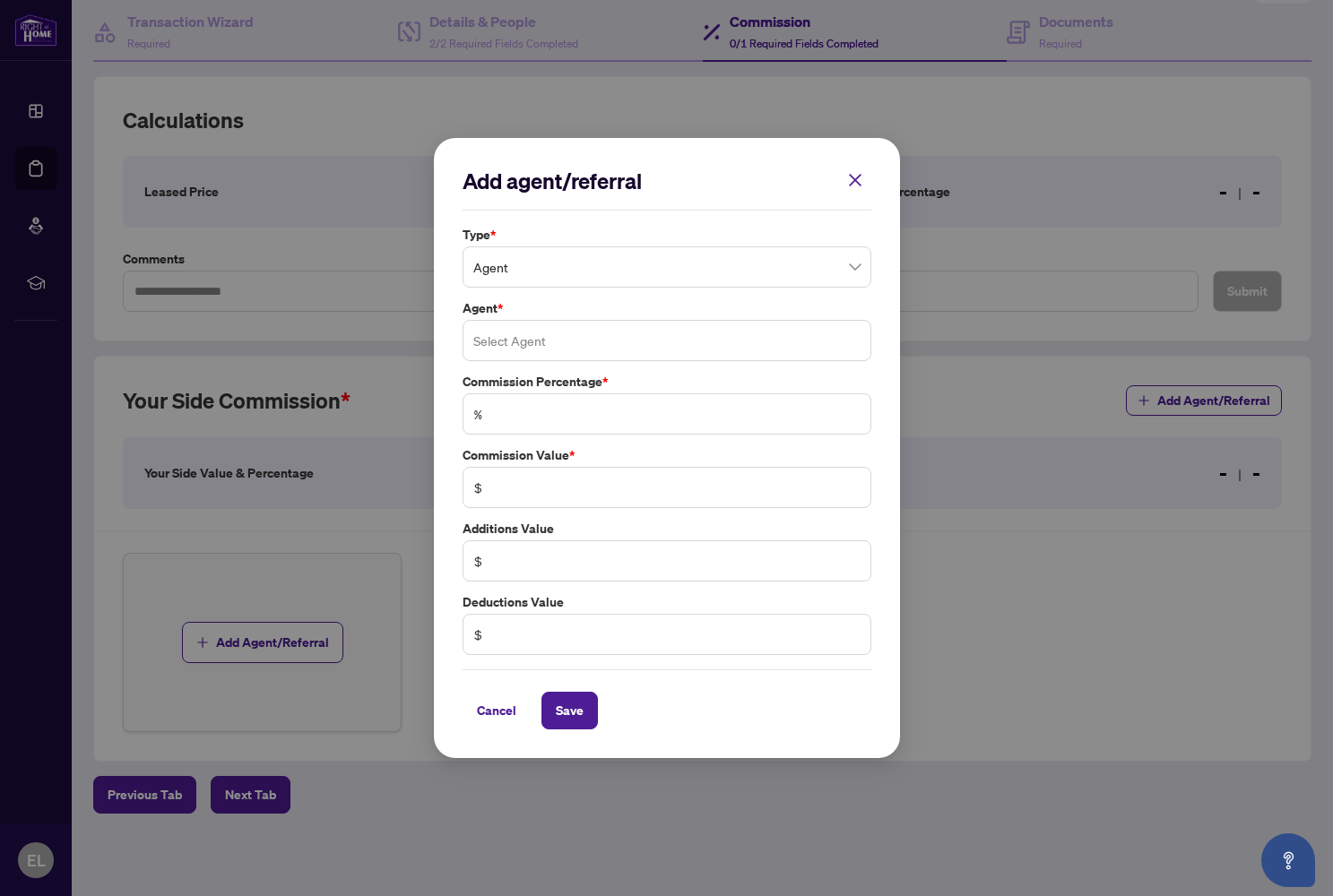 click at bounding box center (667, 340) 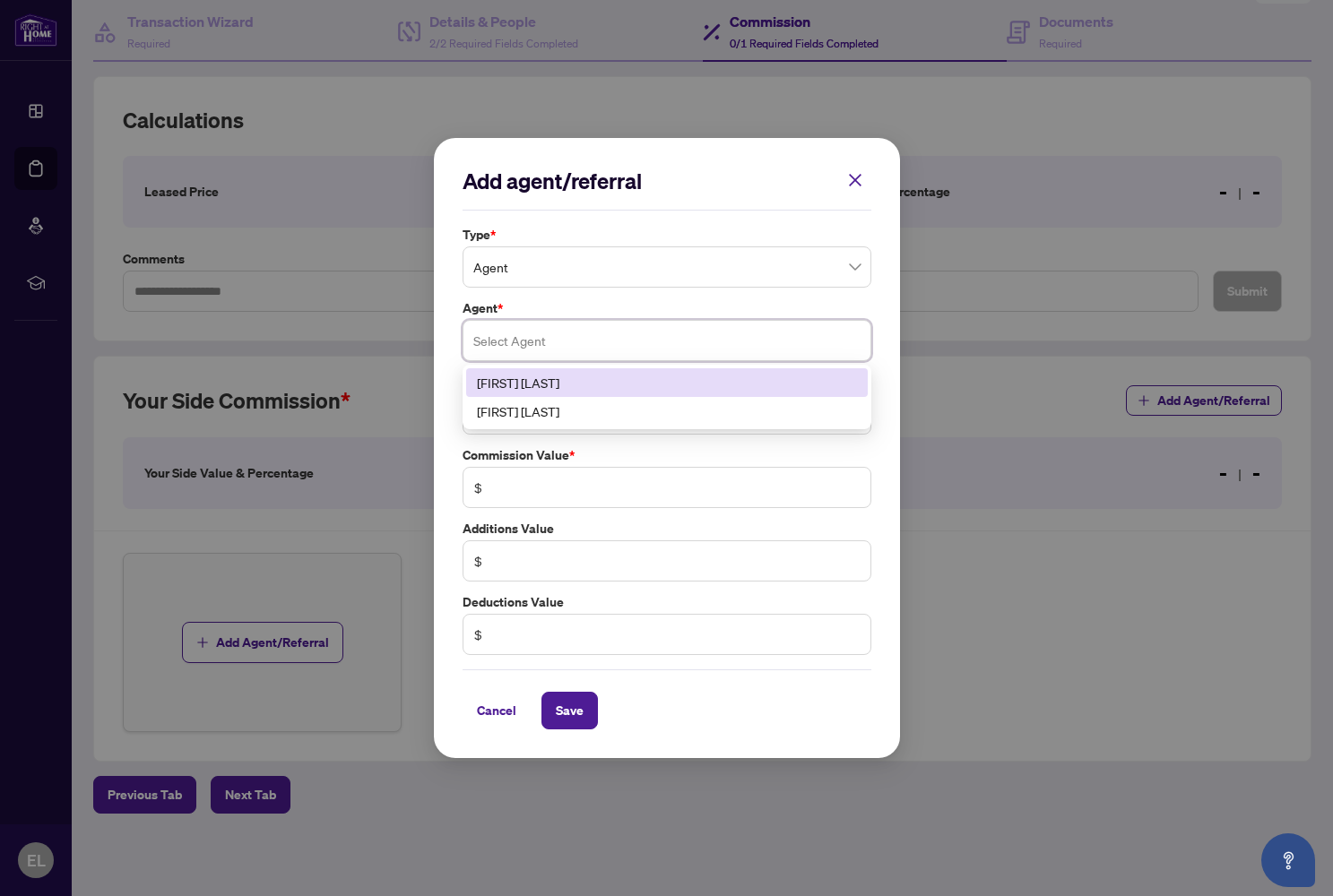 click on "[FIRST] [LAST]" at bounding box center [667, 383] 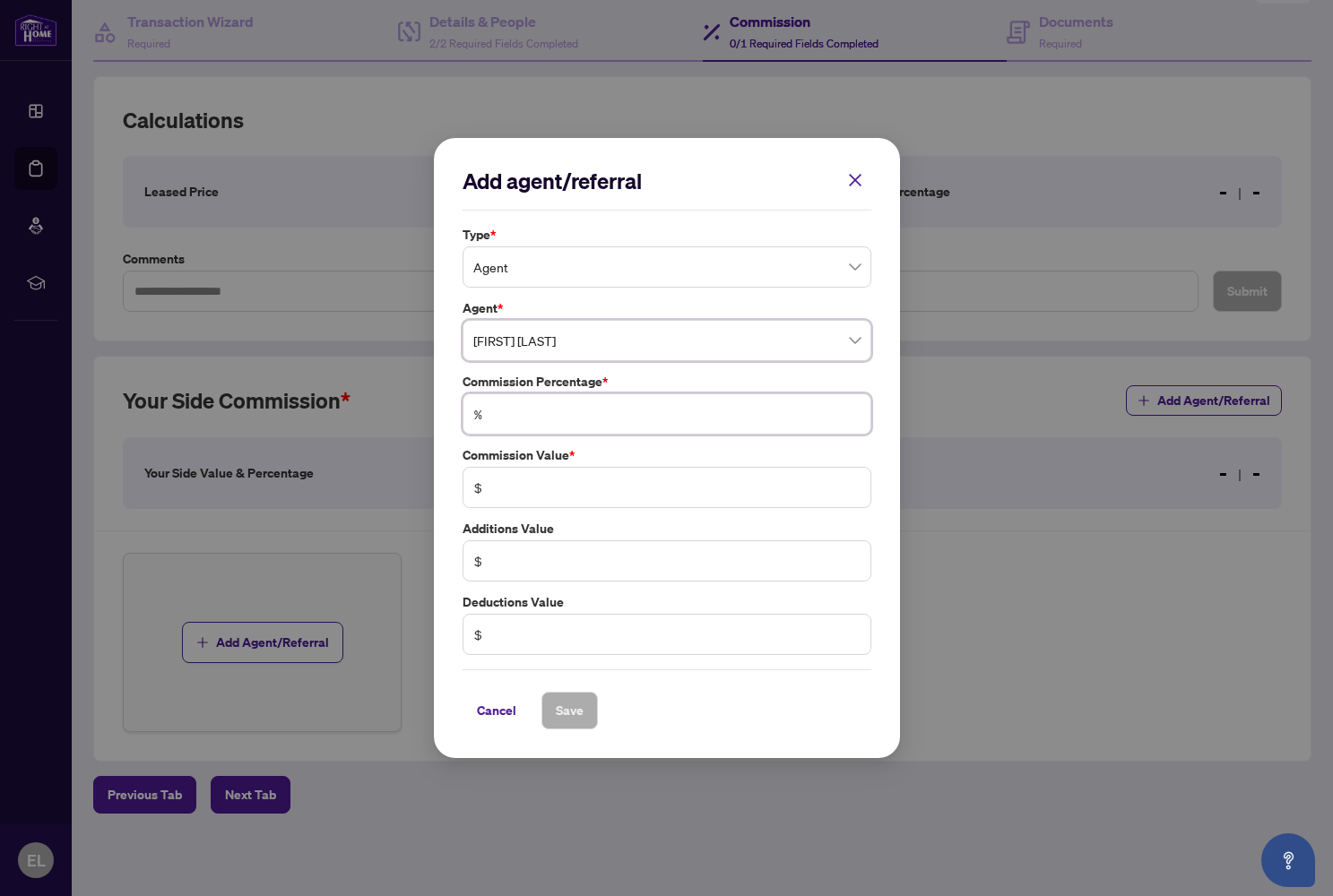 click at bounding box center (676, 414) 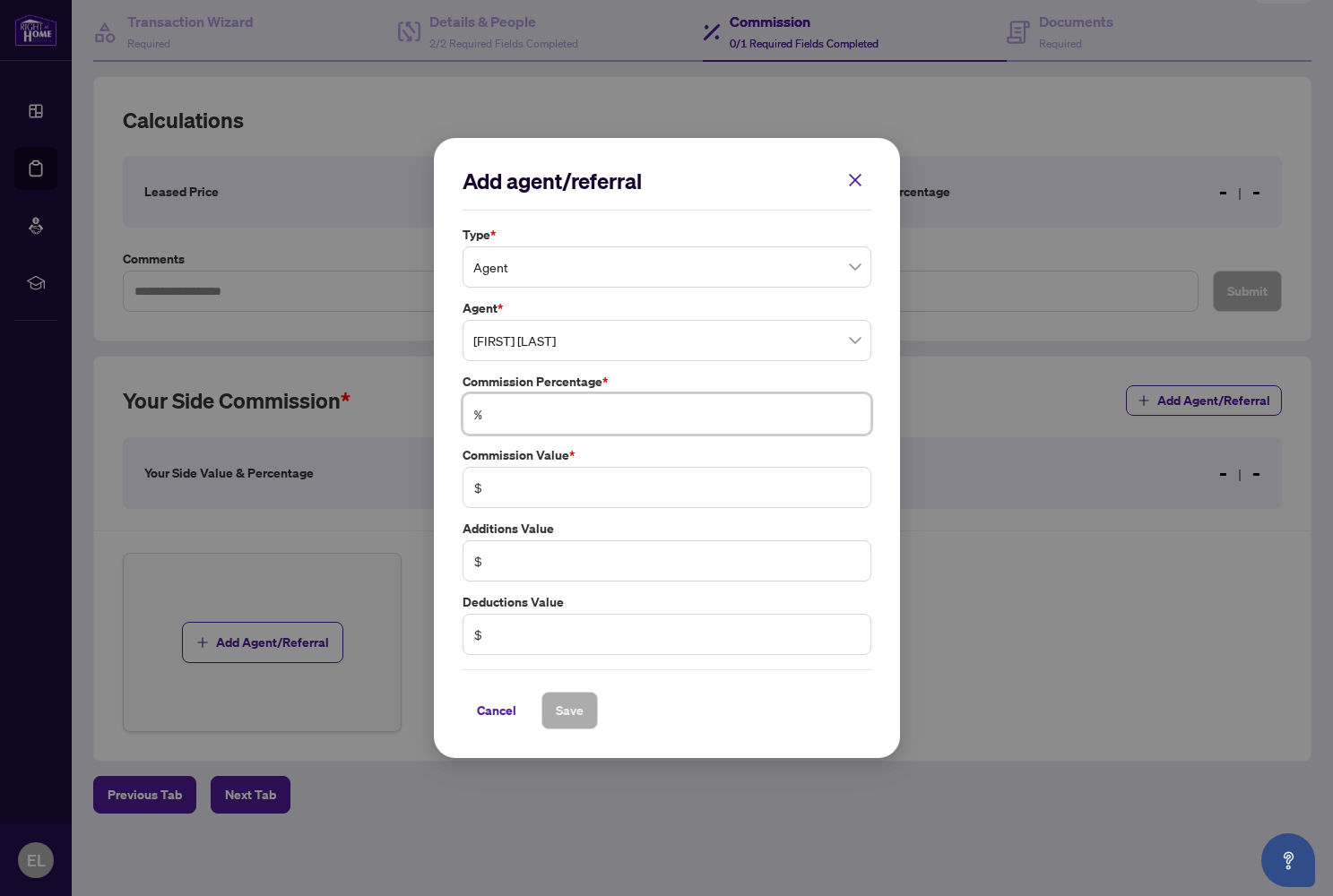 type on "*" 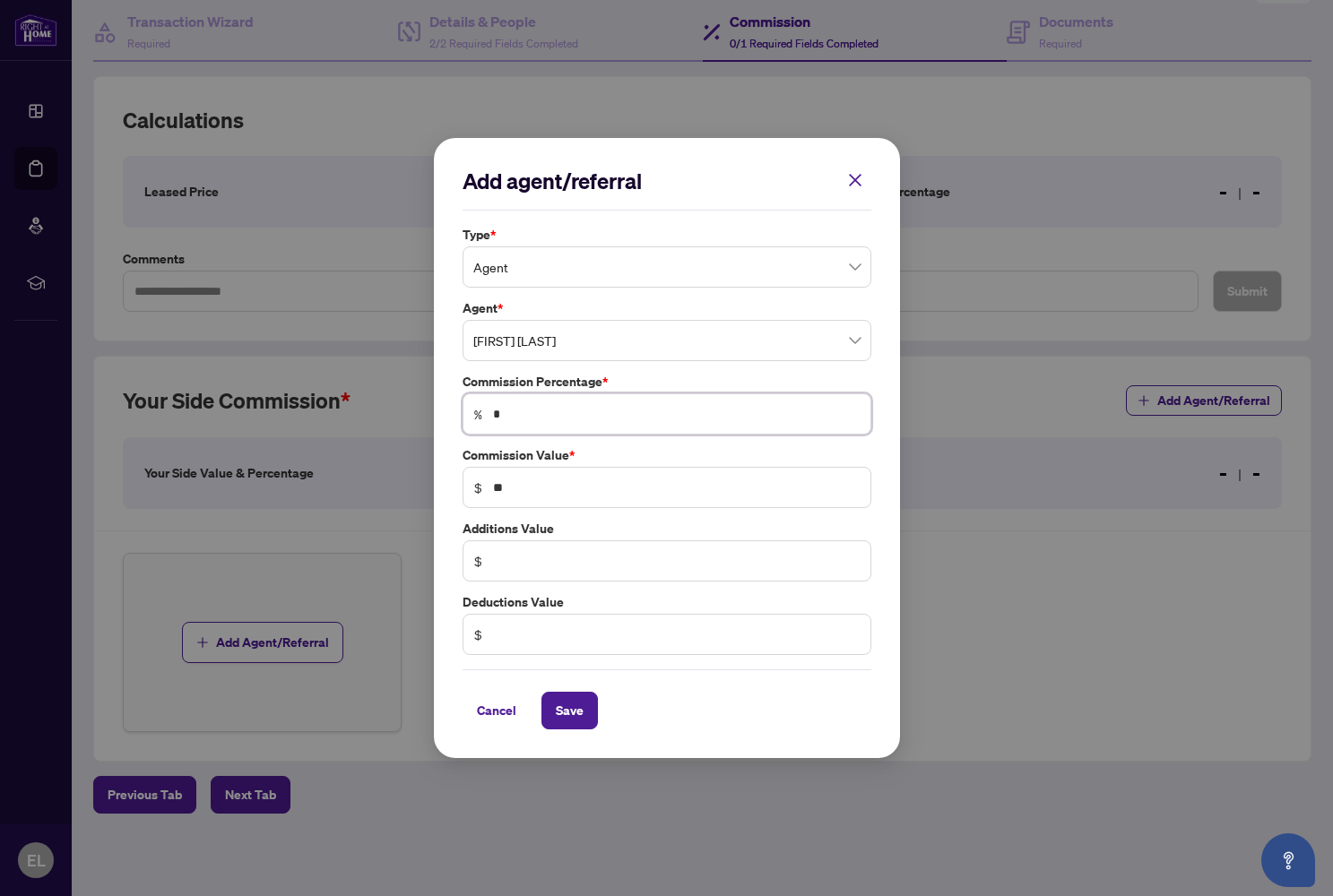 type on "**" 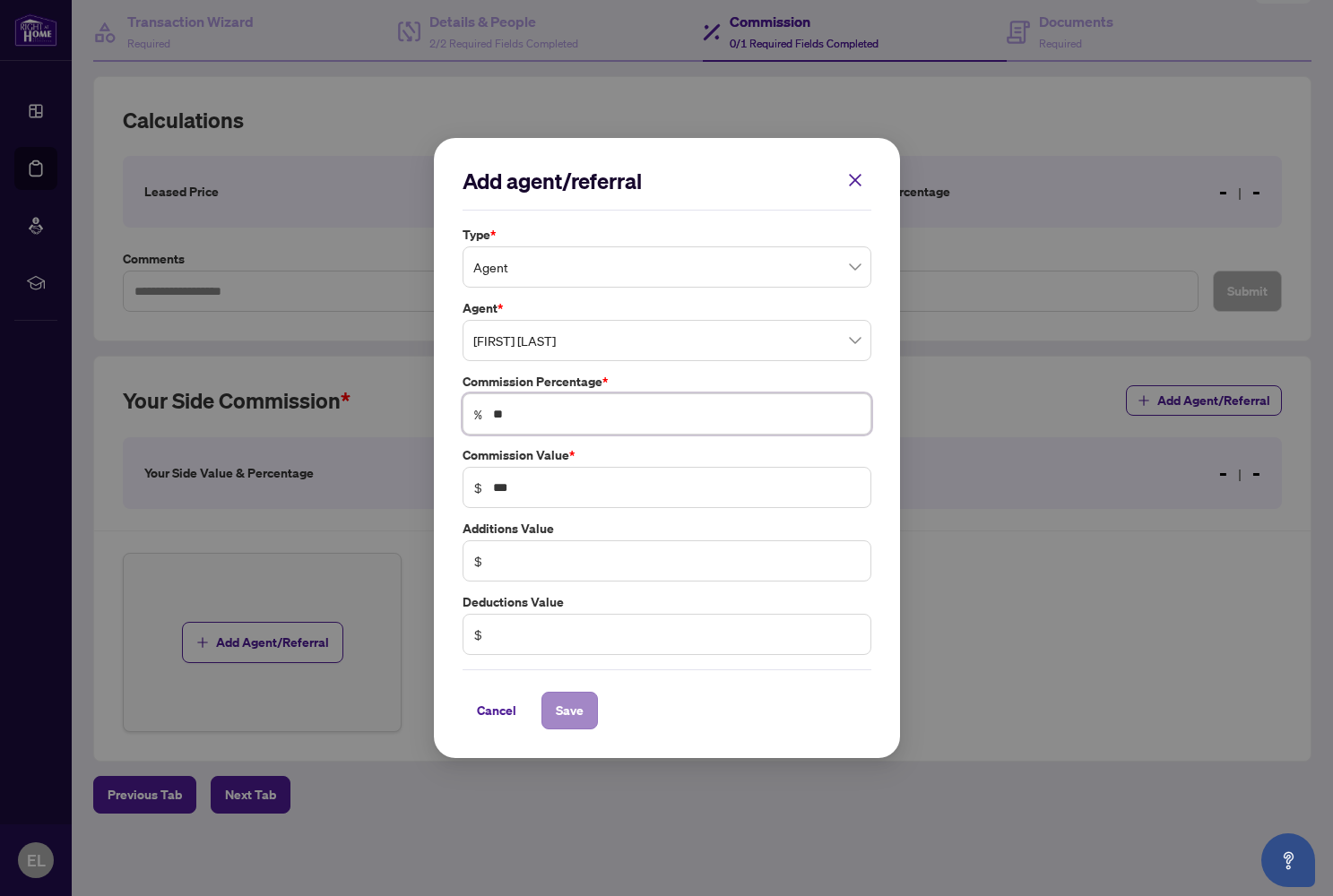 type on "**" 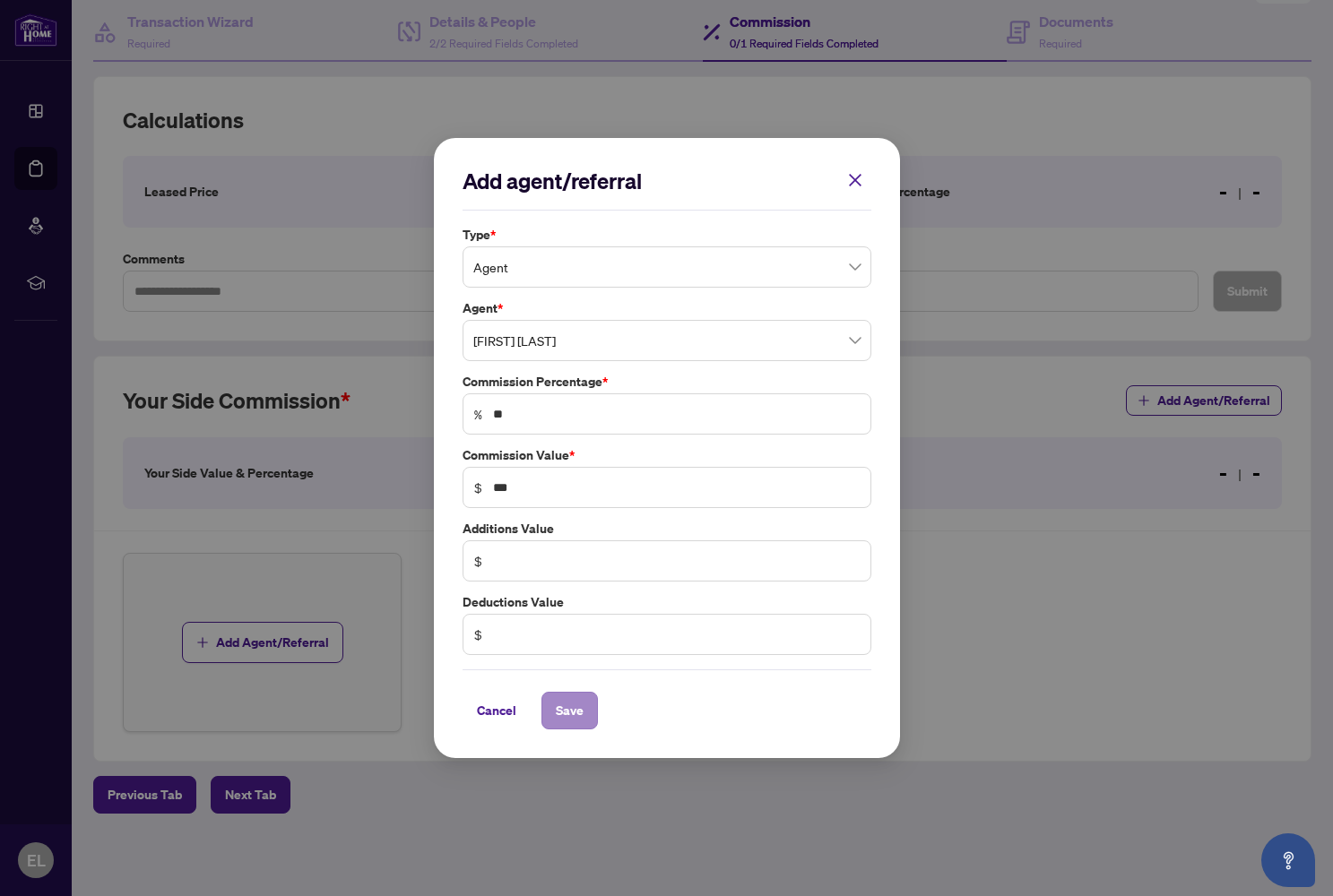 click on "Save" at bounding box center [569, 711] 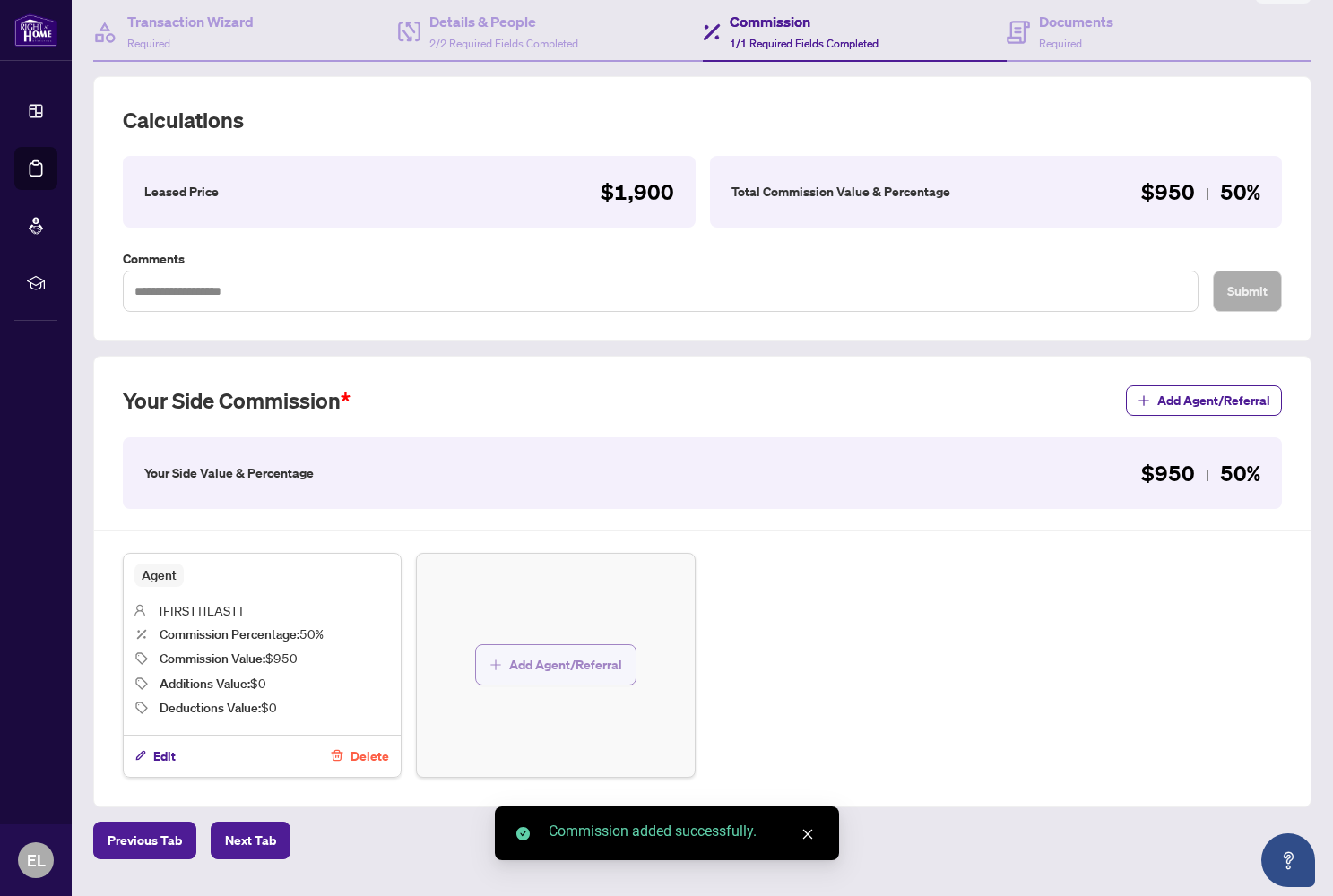 click on "Add Agent/Referral" at bounding box center [566, 665] 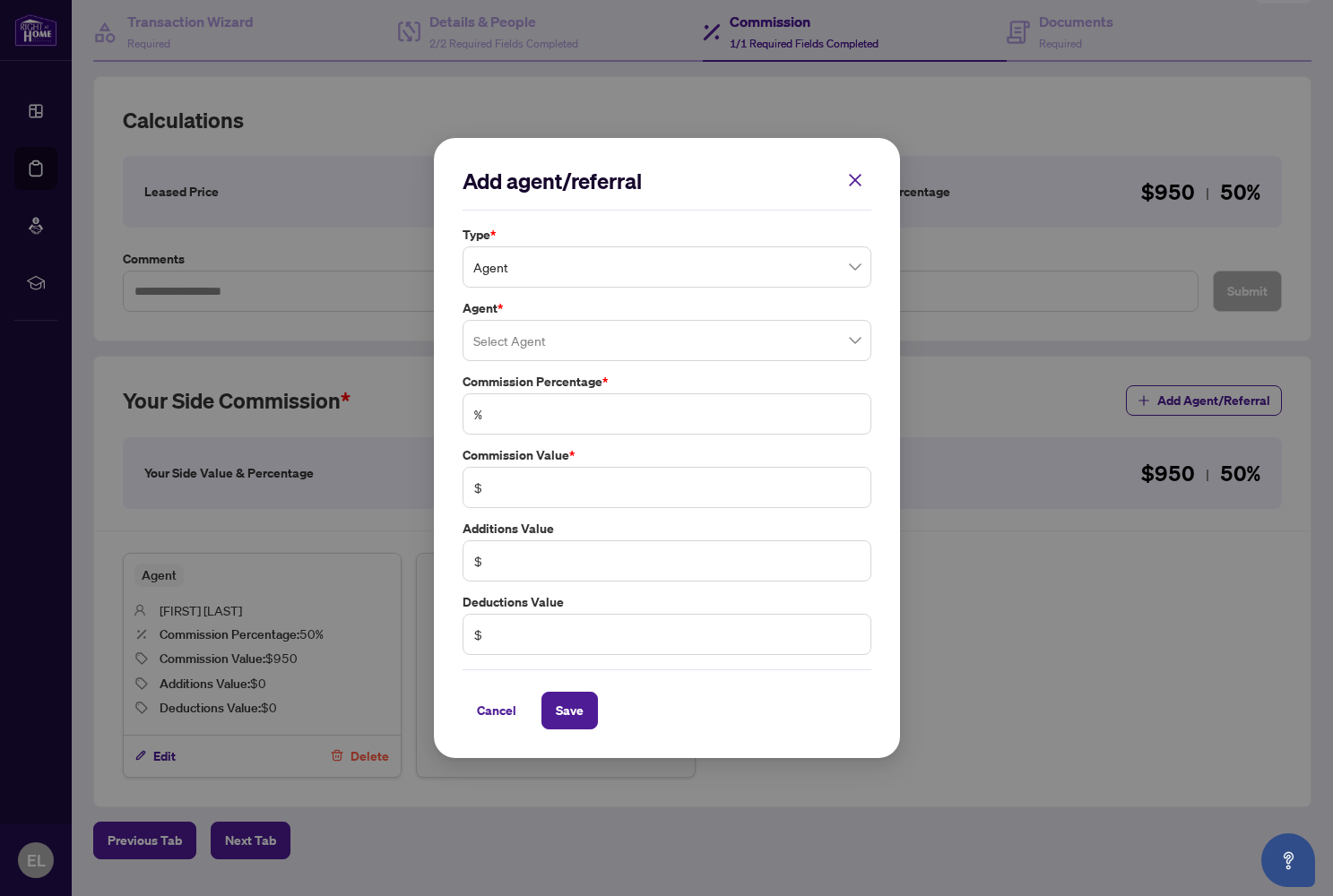 click at bounding box center [667, 340] 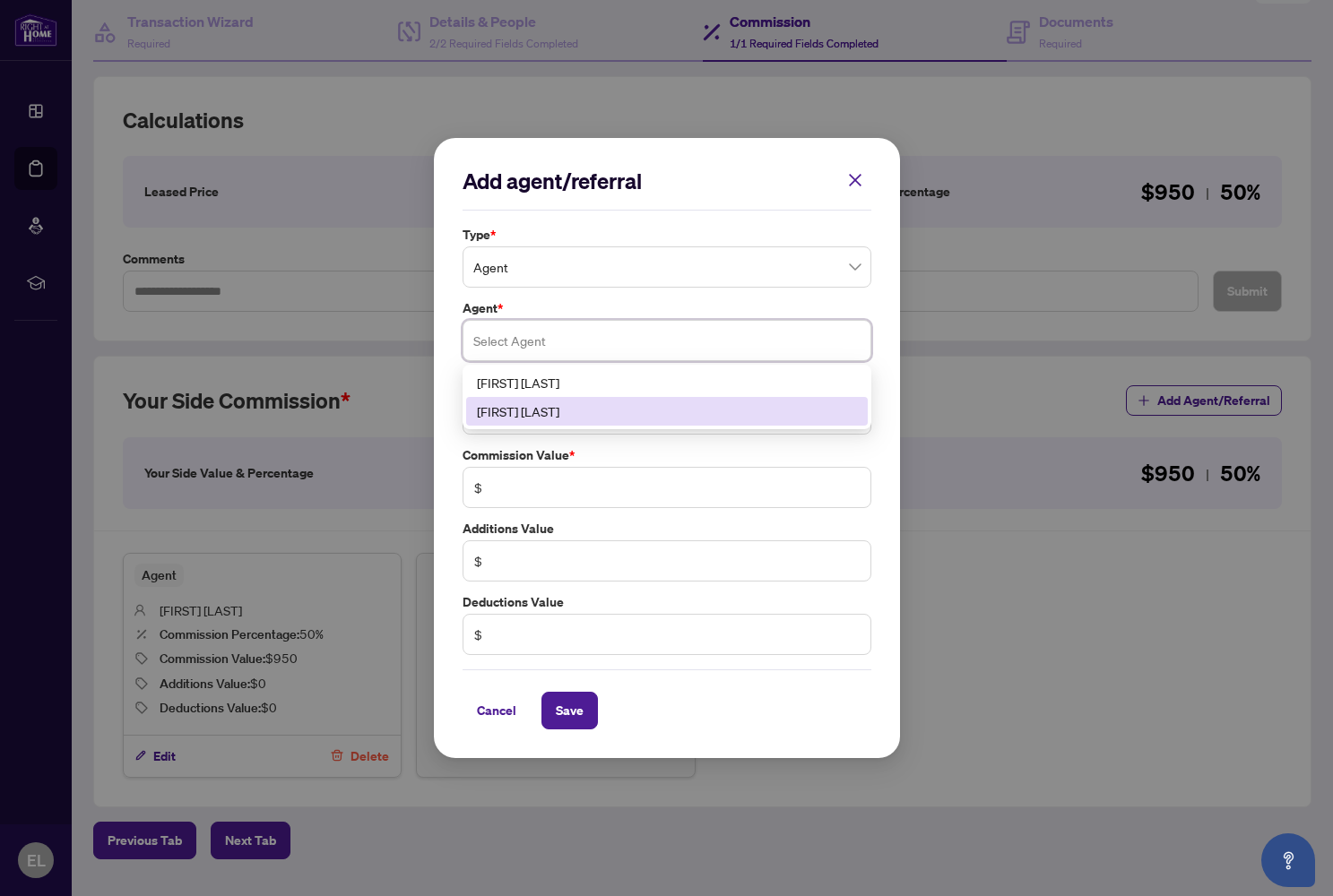 click on "[FIRST] [LAST]" at bounding box center (667, 411) 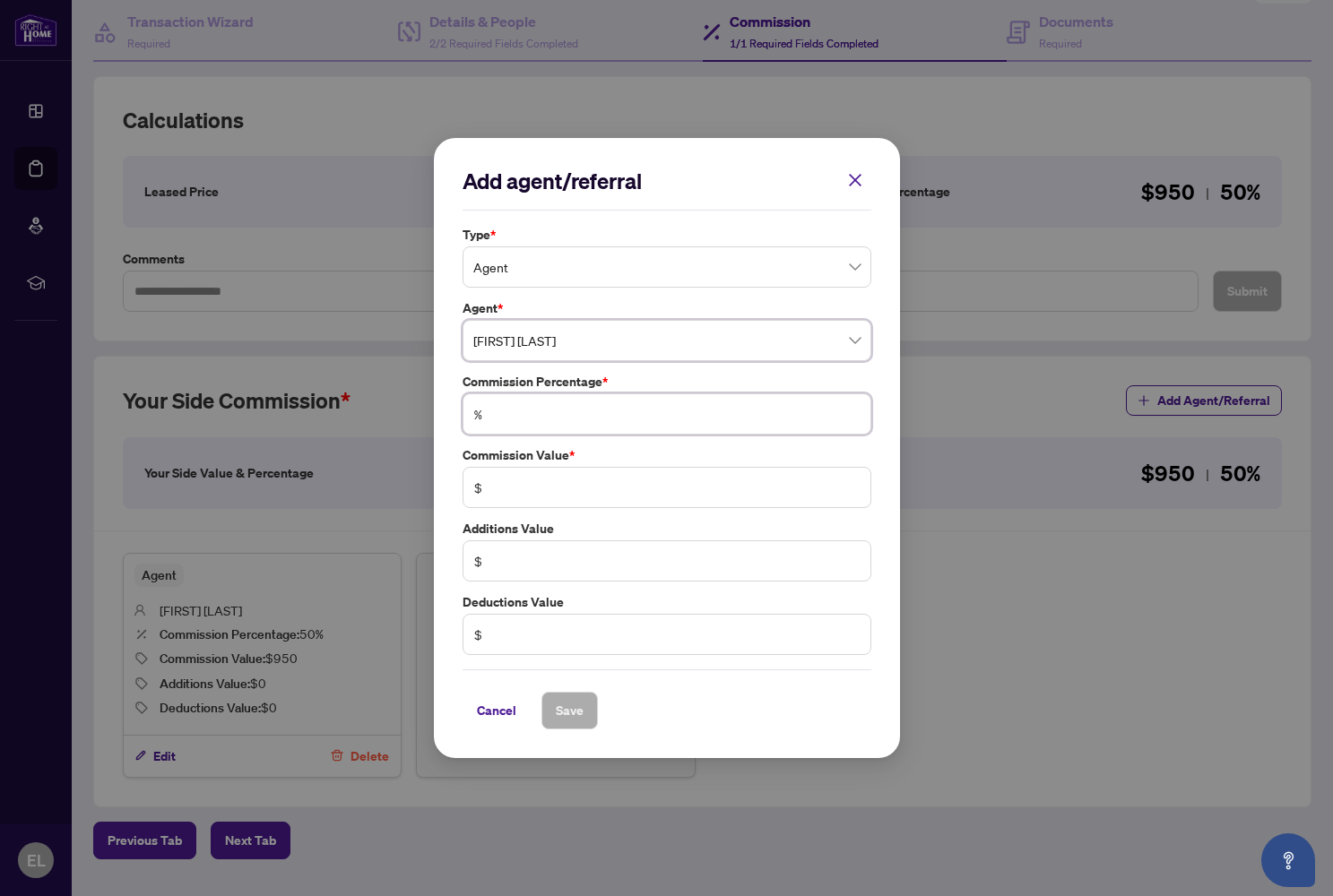 click at bounding box center (676, 414) 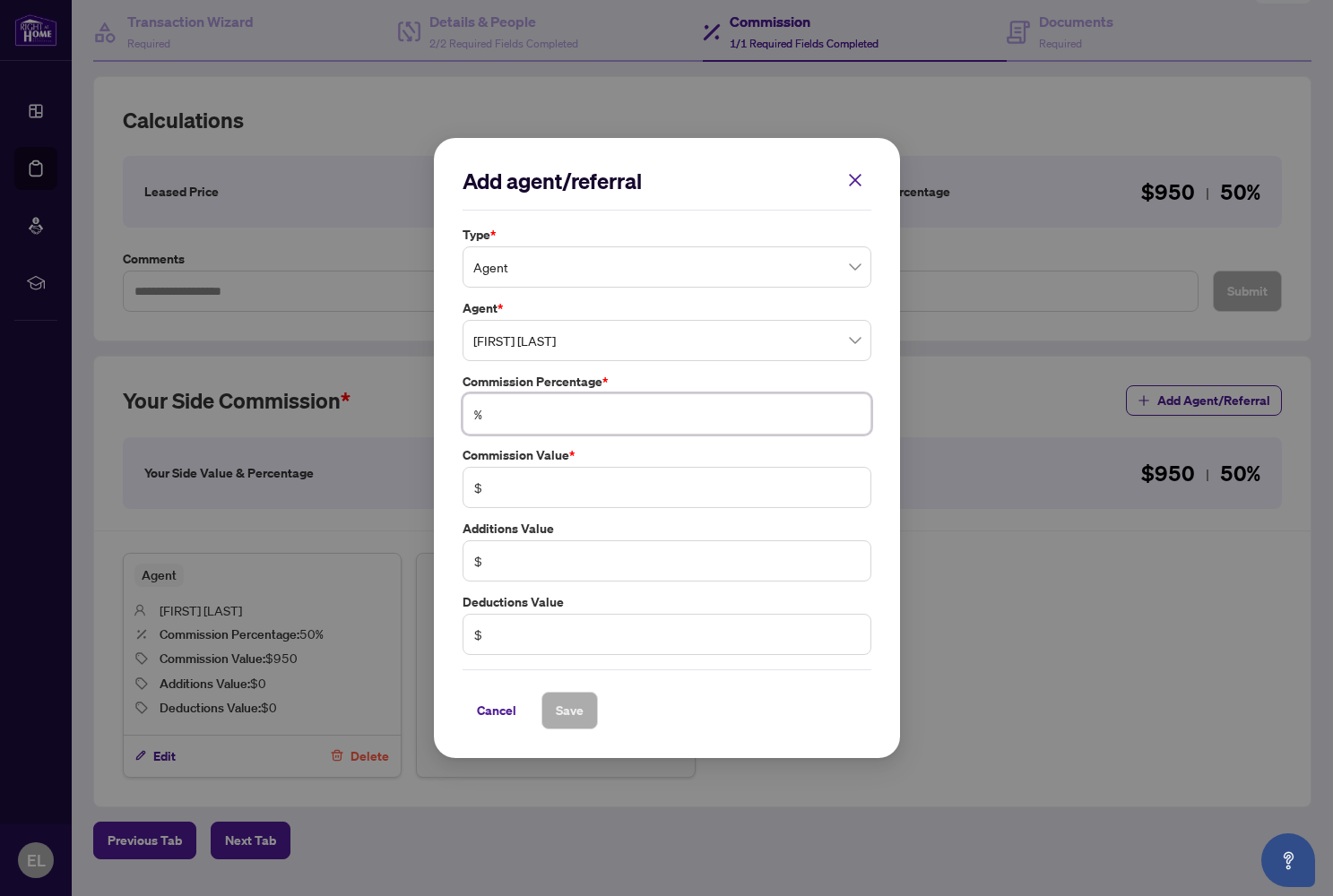type on "*" 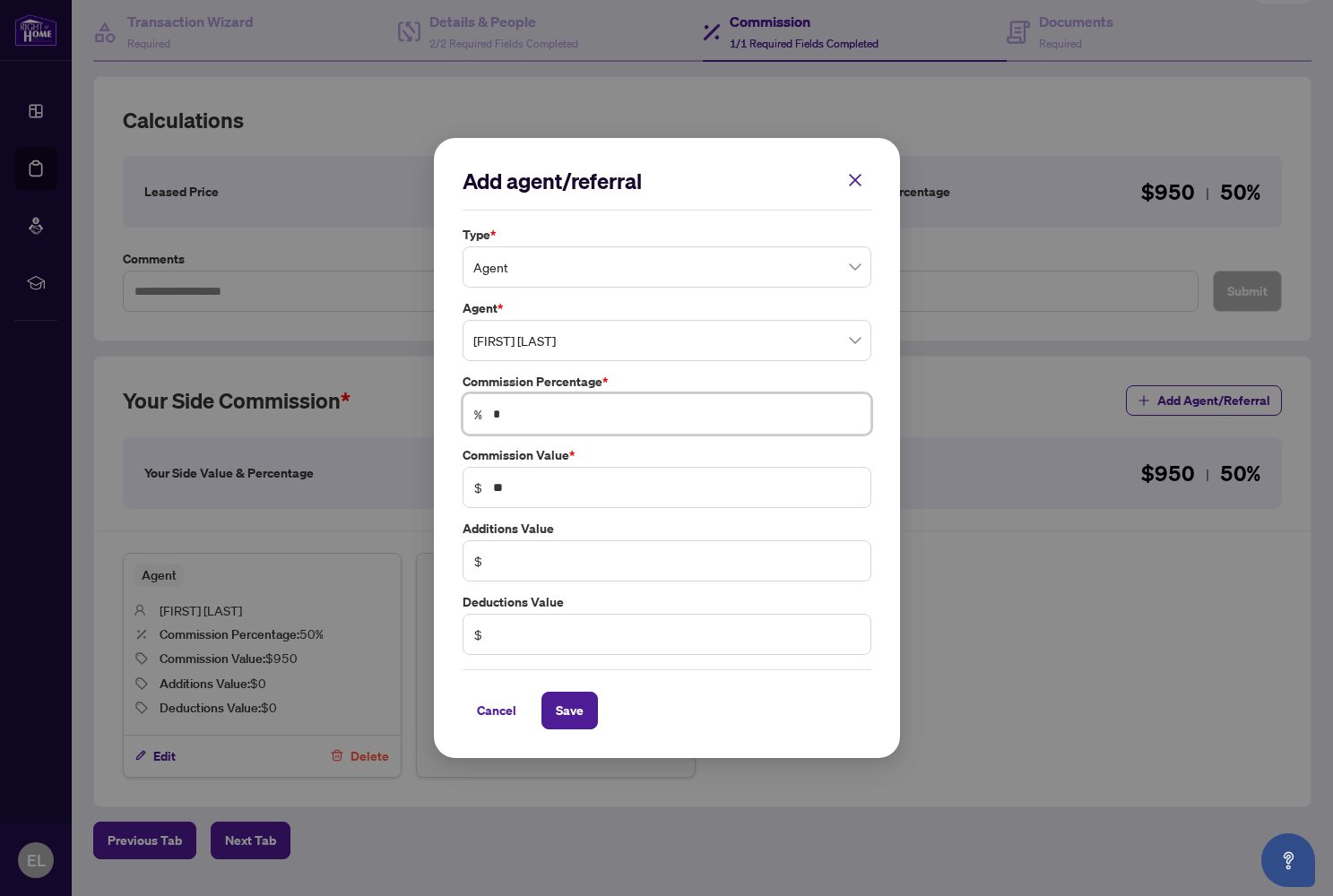 type on "**" 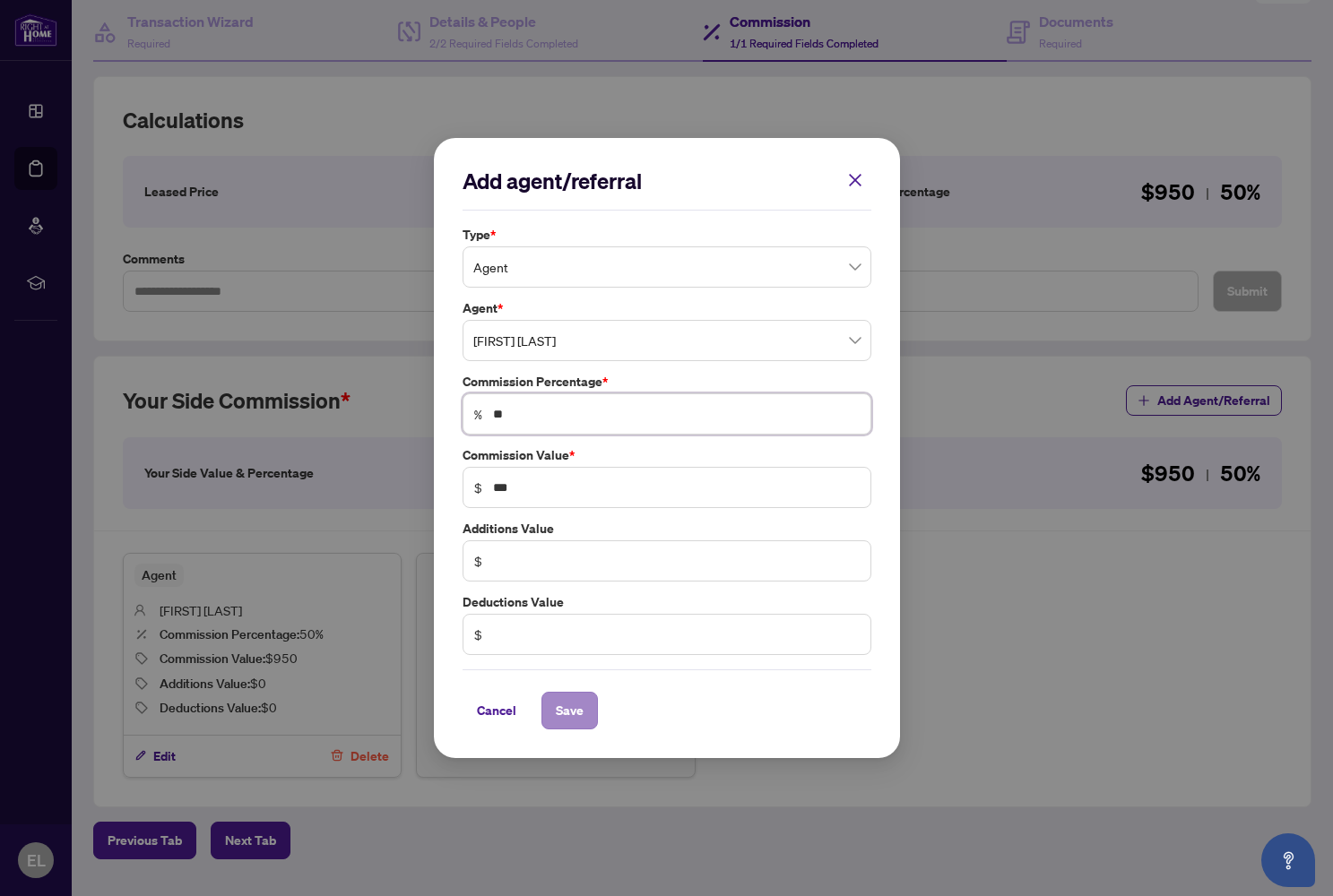 type on "**" 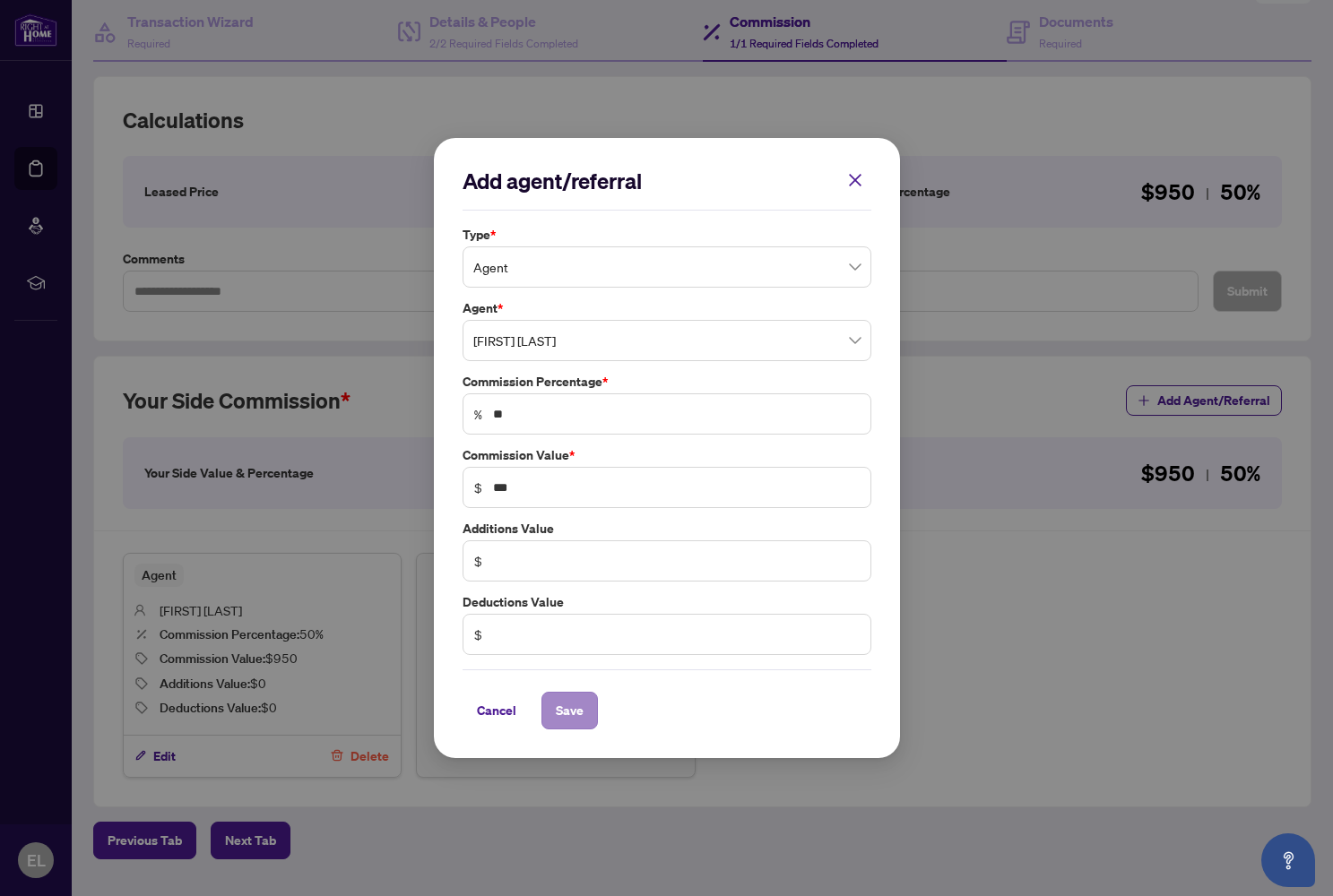 click on "Save" at bounding box center [569, 711] 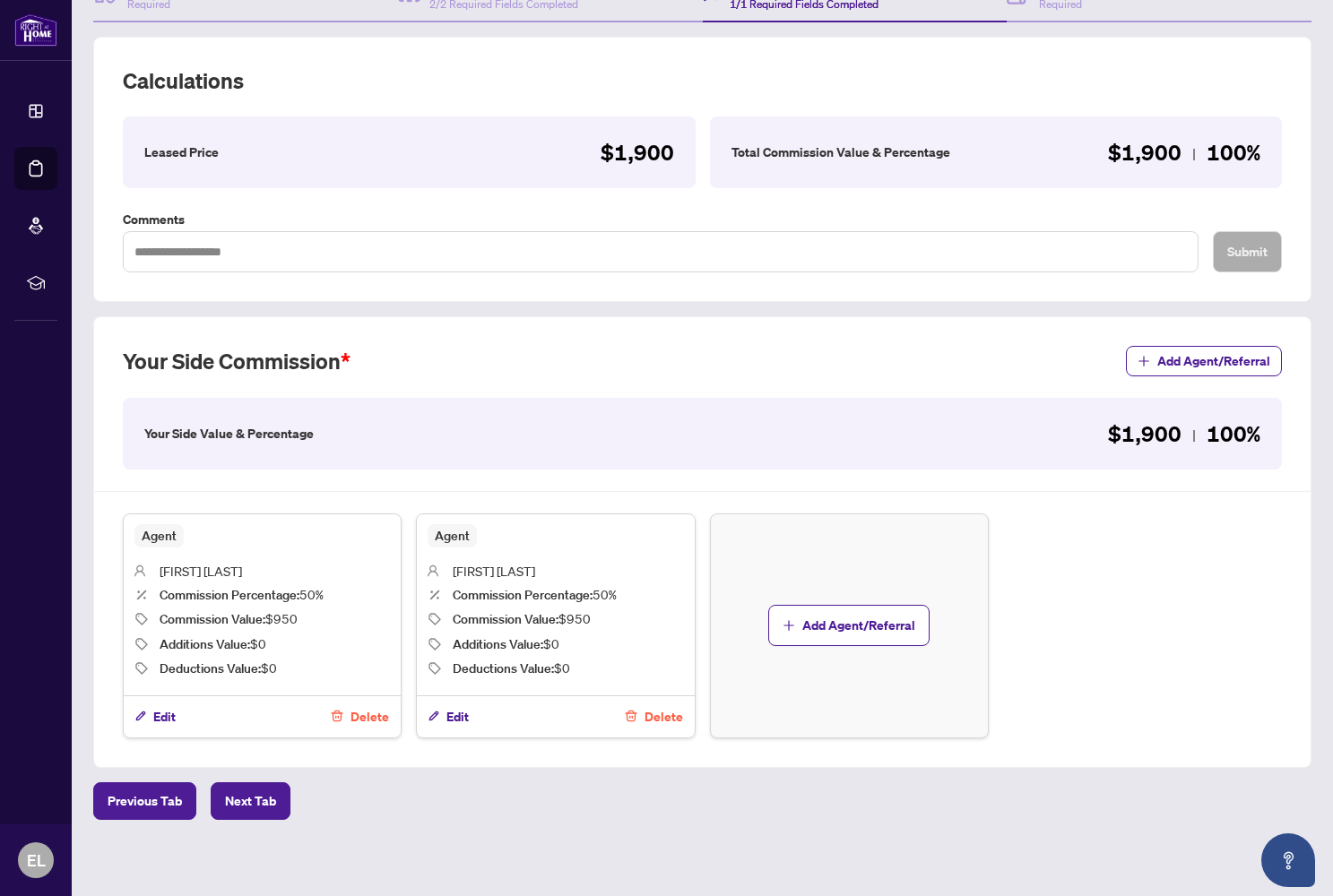scroll, scrollTop: 208, scrollLeft: 0, axis: vertical 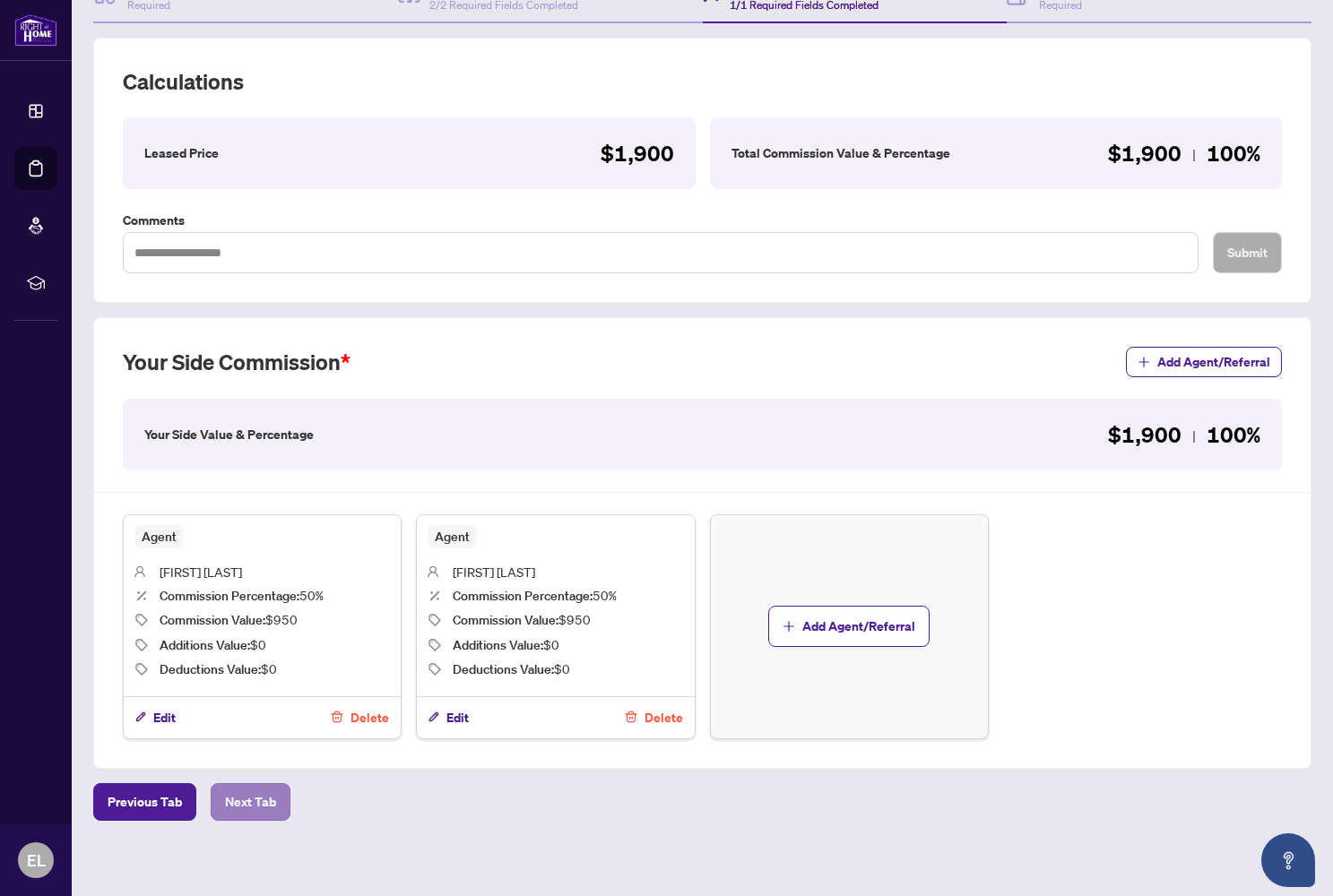 click on "Next Tab" at bounding box center [250, 802] 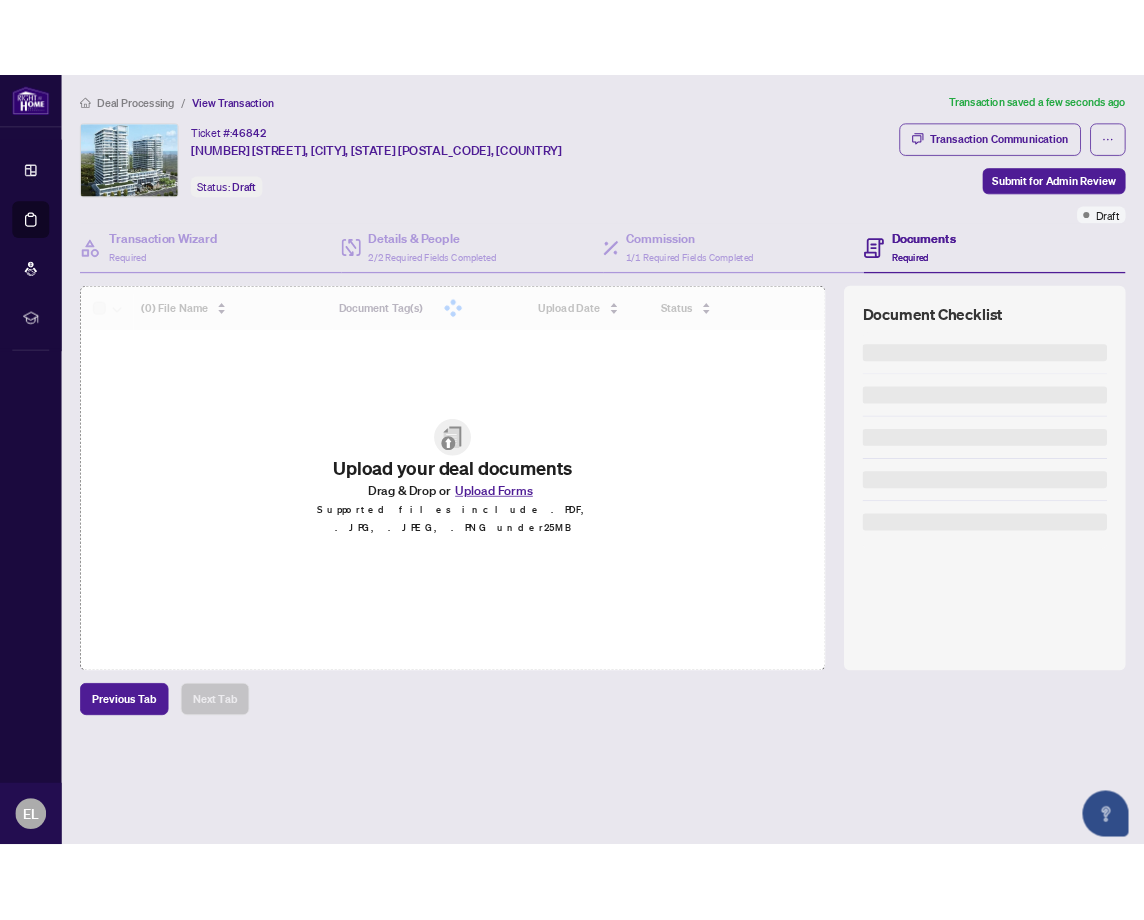 scroll, scrollTop: 0, scrollLeft: 0, axis: both 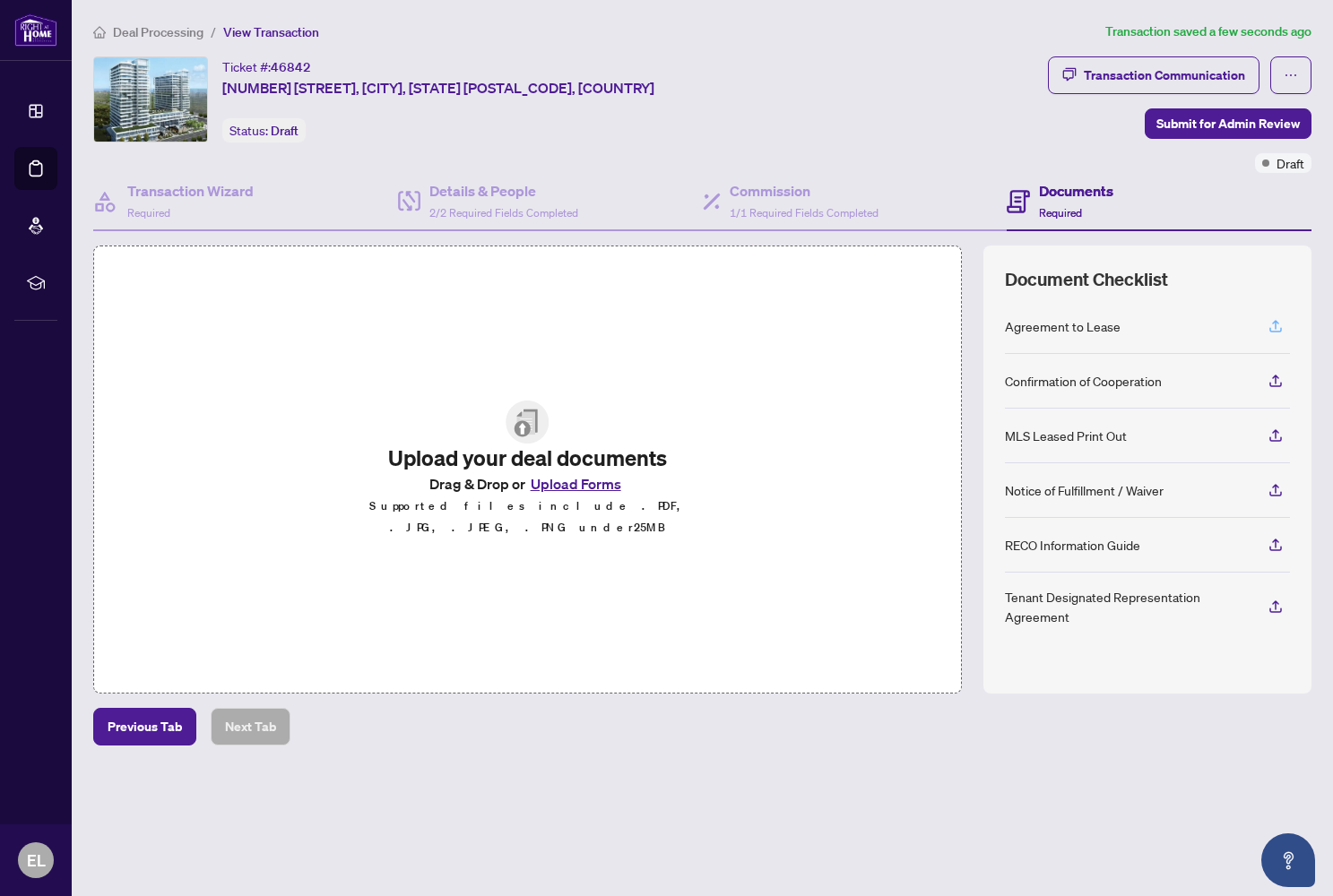 click 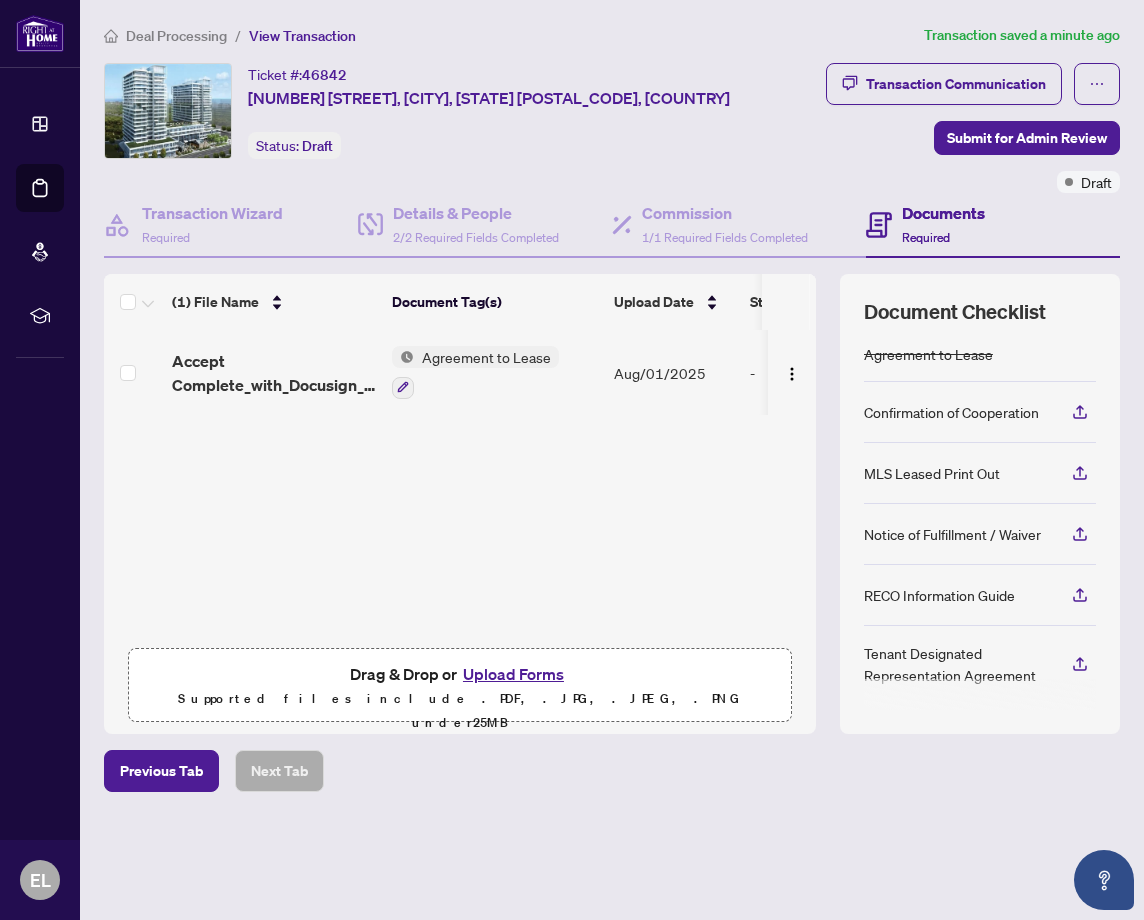 scroll, scrollTop: 7, scrollLeft: 0, axis: vertical 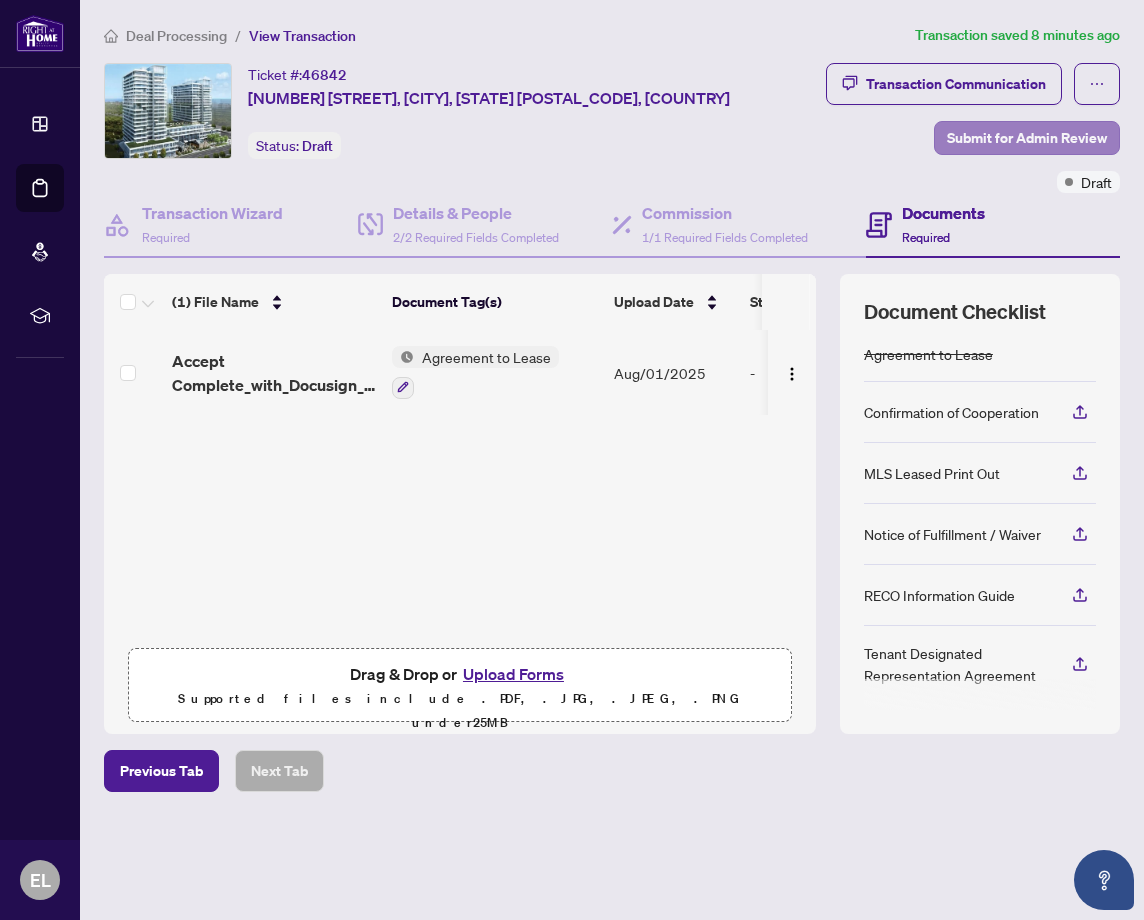 click on "Submit for Admin Review" at bounding box center [1027, 138] 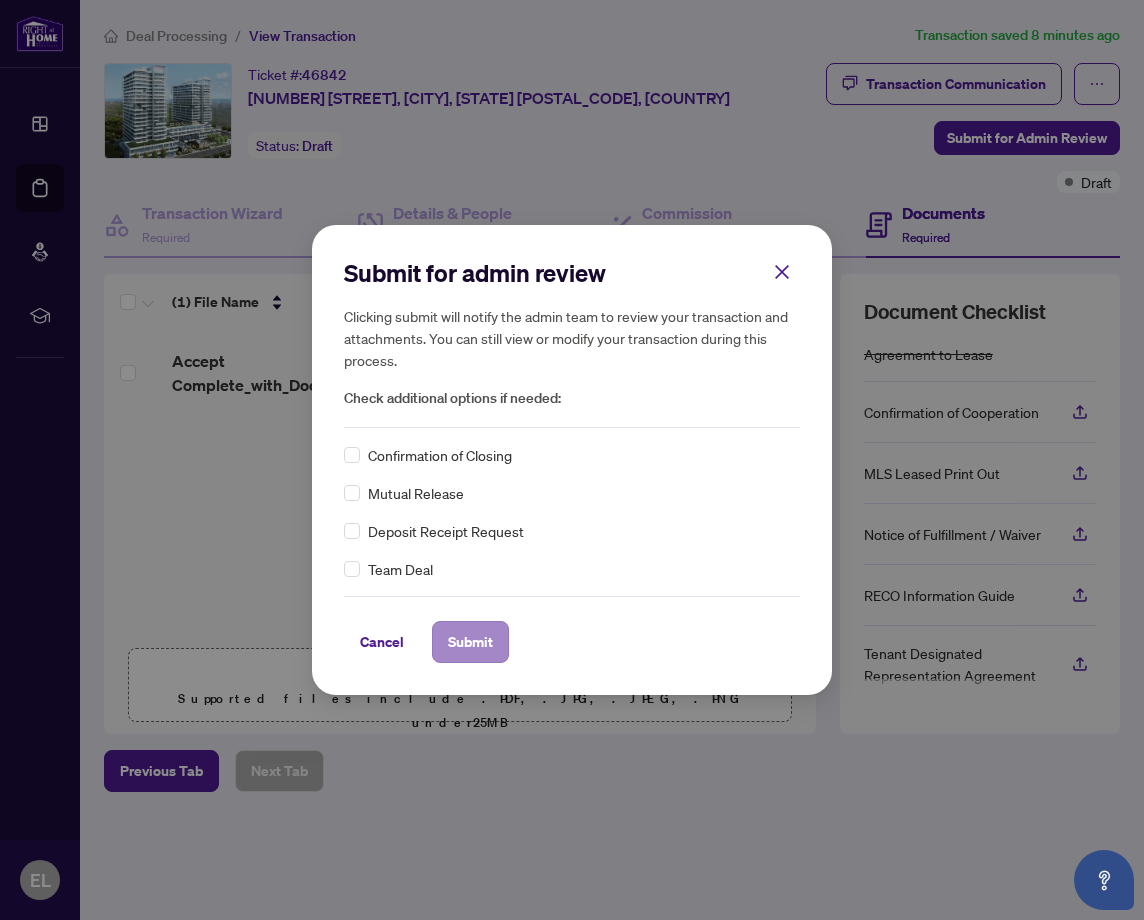 click on "Submit" at bounding box center [470, 642] 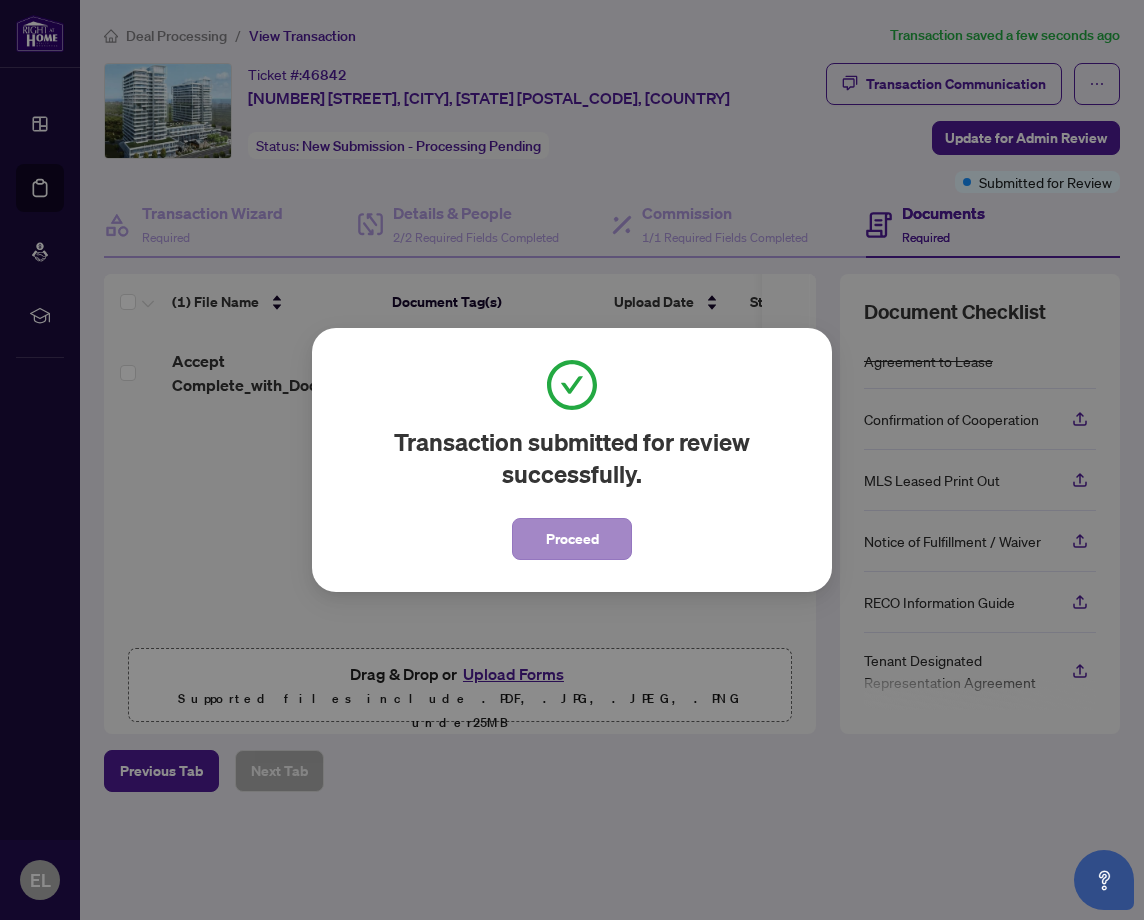 click on "Proceed" at bounding box center (572, 539) 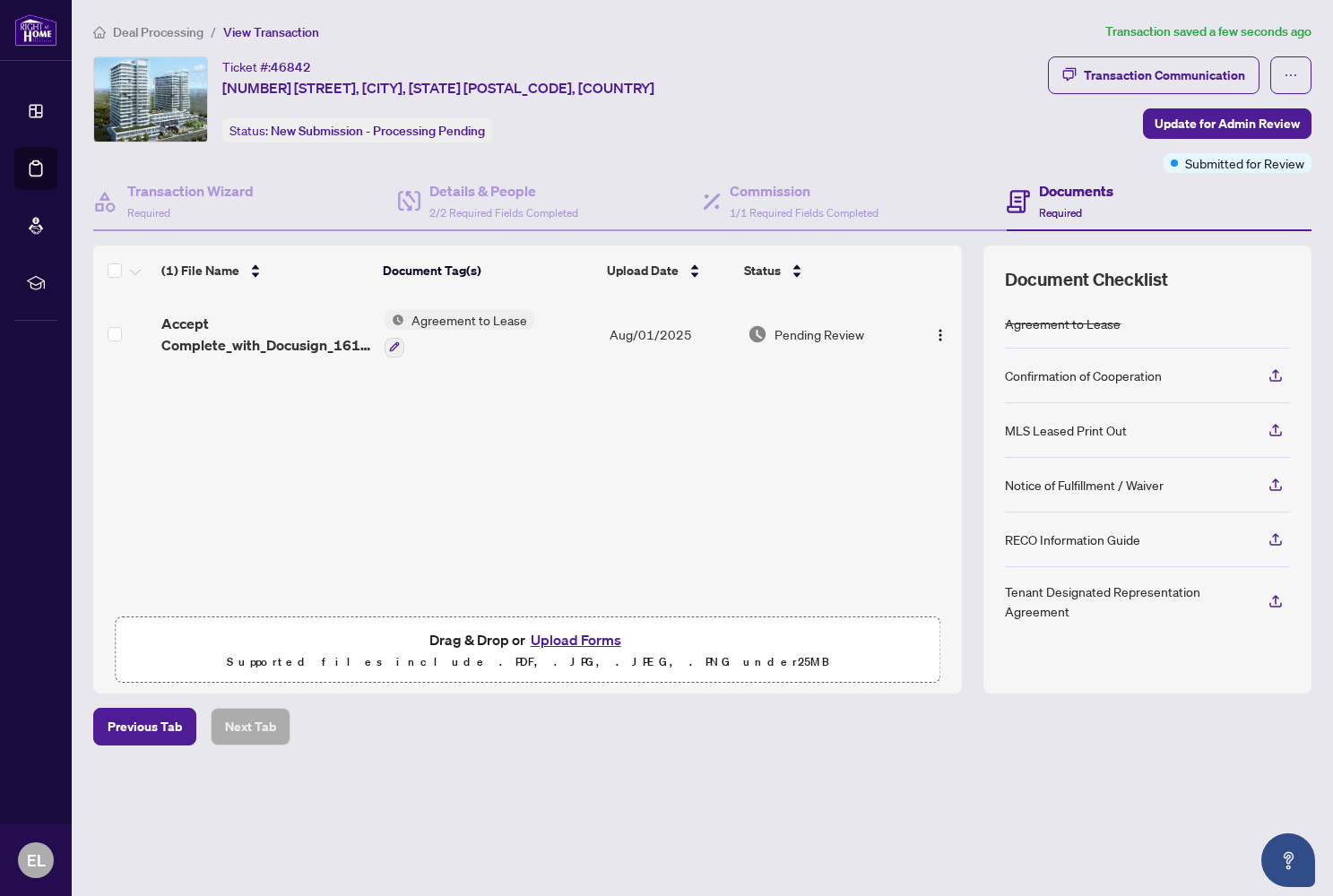 scroll, scrollTop: 0, scrollLeft: 0, axis: both 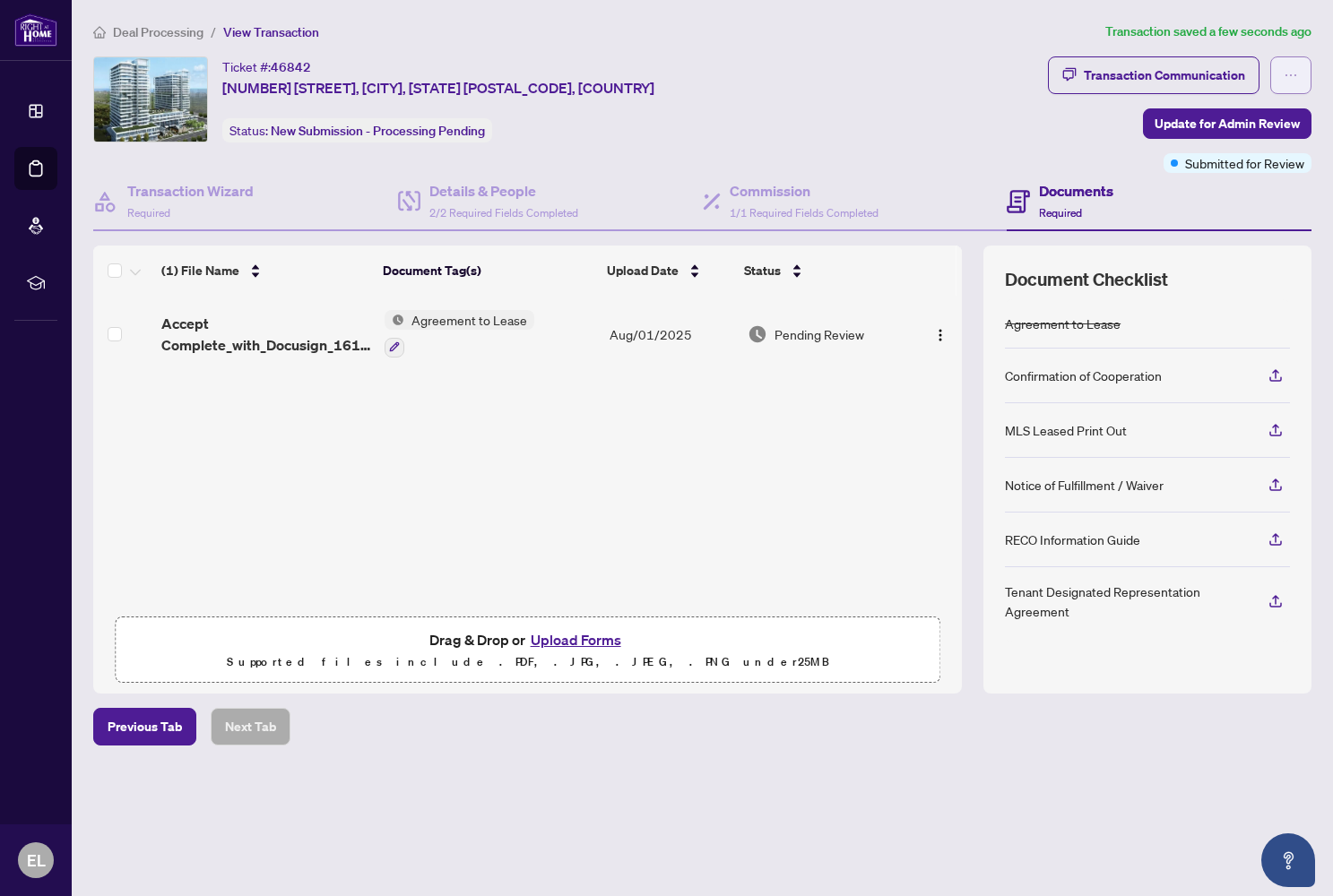 click 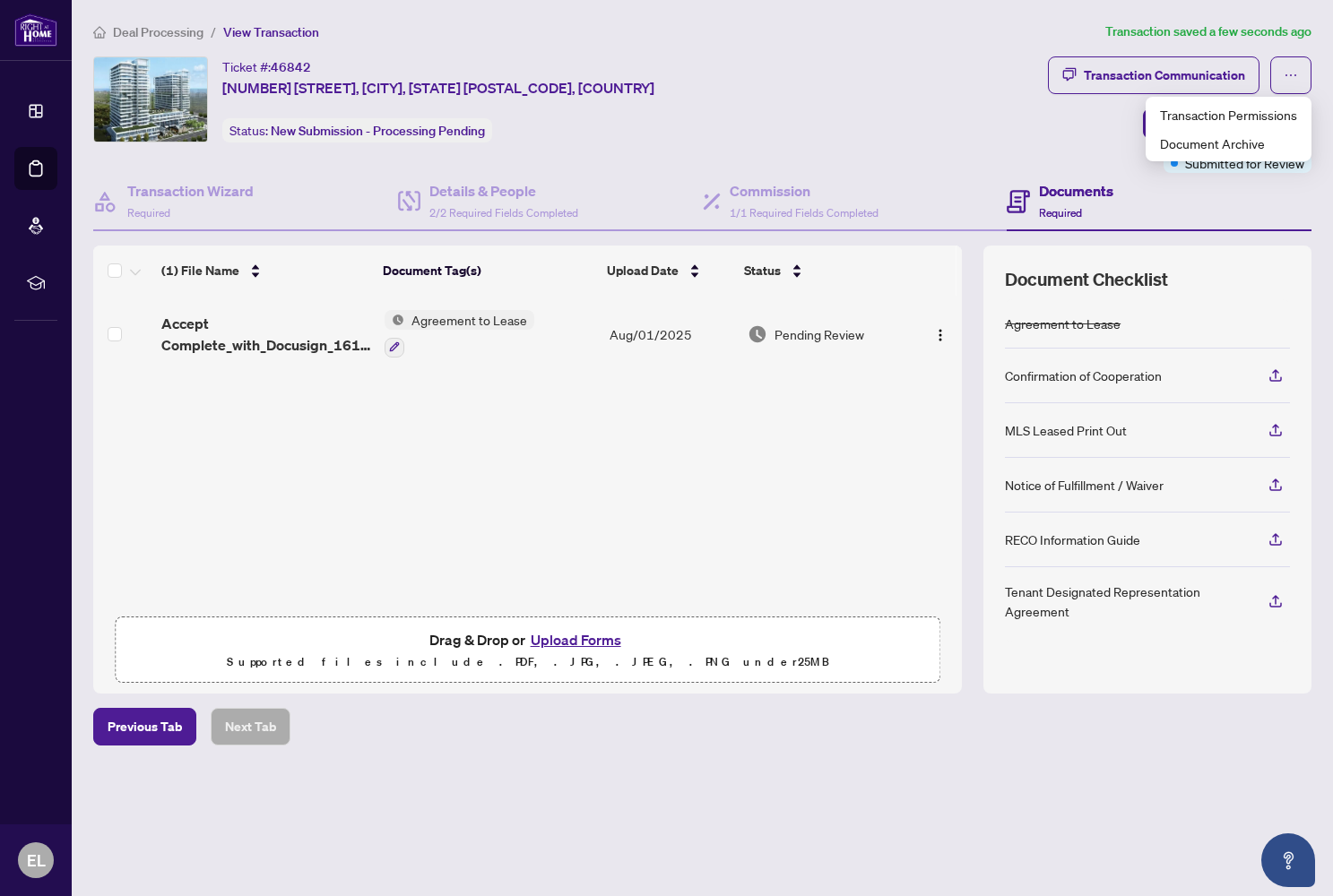 click on "Deal Processing / View Transaction Transaction saved   a few seconds ago Ticket #:  46842 [NUMBER] [STREET], [CITY], [STATE] [POSTAL_CODE], [COUNTRY] Status:   New Submission - Processing Pending Transaction Communication Update for Admin Review Submitted for Review Transaction Wizard Required Details & People 2/2 Required Fields Completed Commission 1/1 Required Fields Completed Documents Required (1) File Name Document Tag(s) Upload Date Status             Accept Complete_with_Docusign_161_Registrants_Discl.pdf Agreement to Lease Aug/01/2025 Pending Review Drag & Drop or Upload Forms Supported files include   .PDF, .JPG, .JPEG, .PNG   under  25 MB Document Checklist Agreement to Lease Confirmation of Cooperation MLS Leased Print Out Notice of Fulfillment / Waiver RECO Information Guide Tenant Designated Representation Agreement Previous Tab Next Tab" at bounding box center (702, 415) 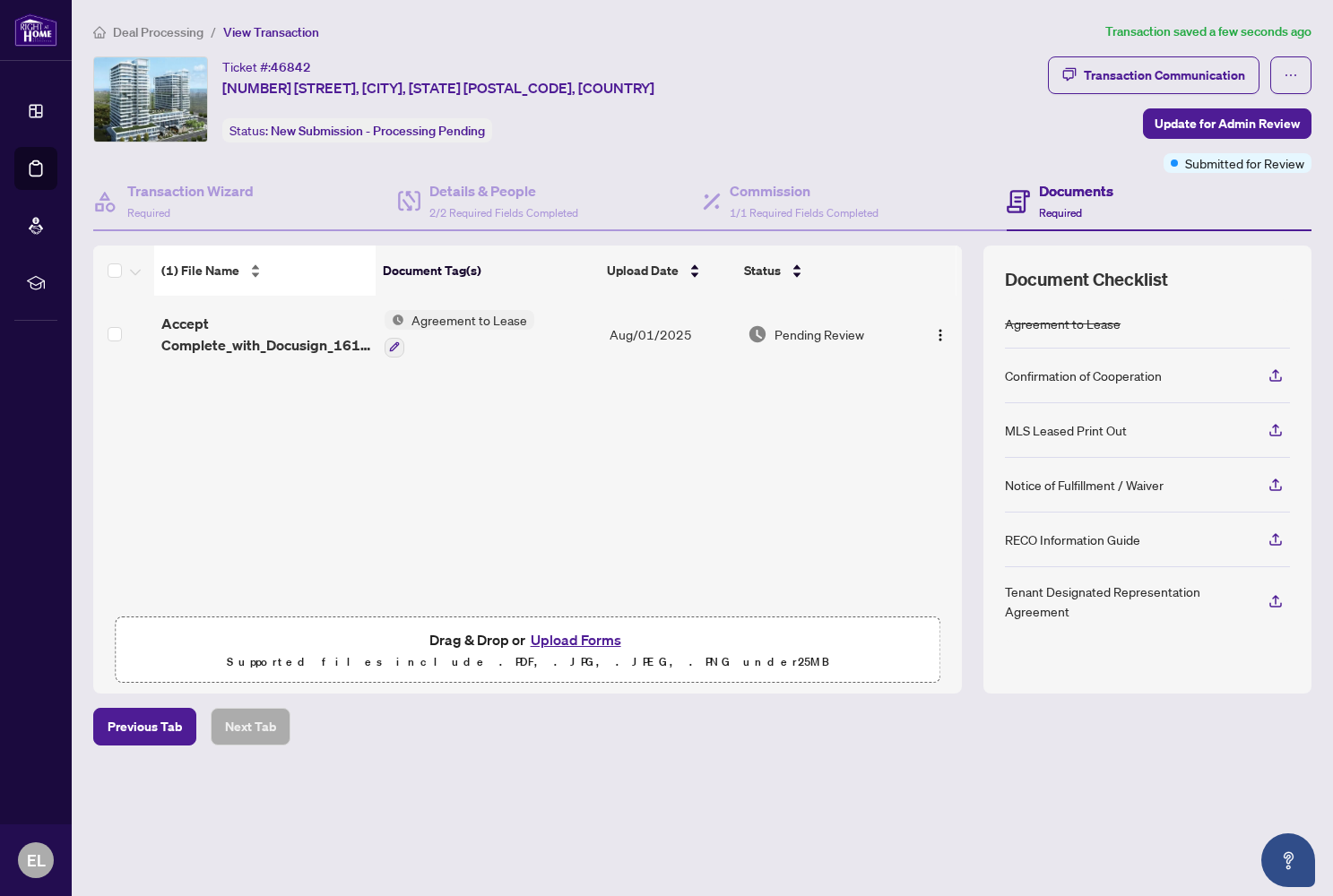 scroll, scrollTop: 0, scrollLeft: 0, axis: both 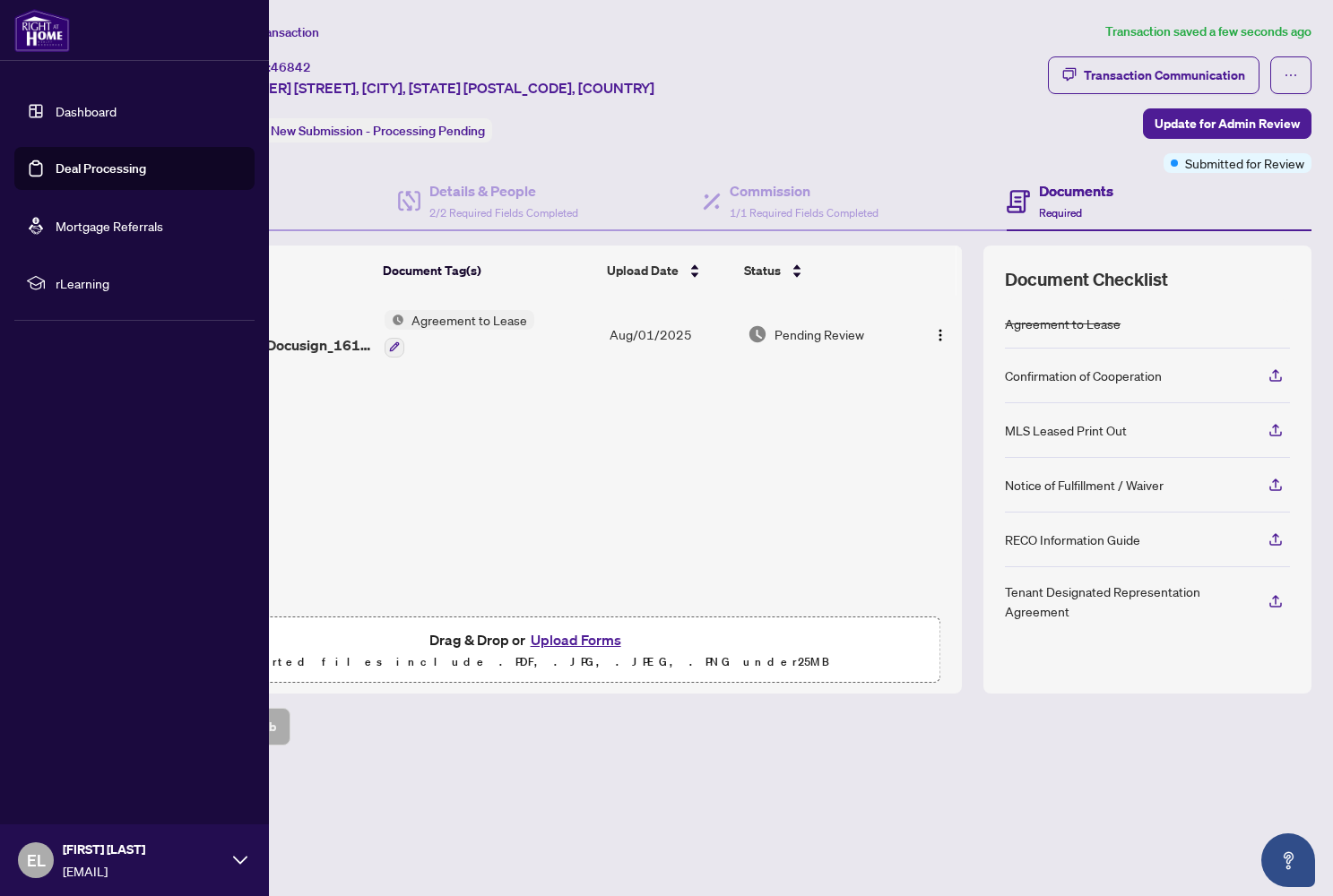 click 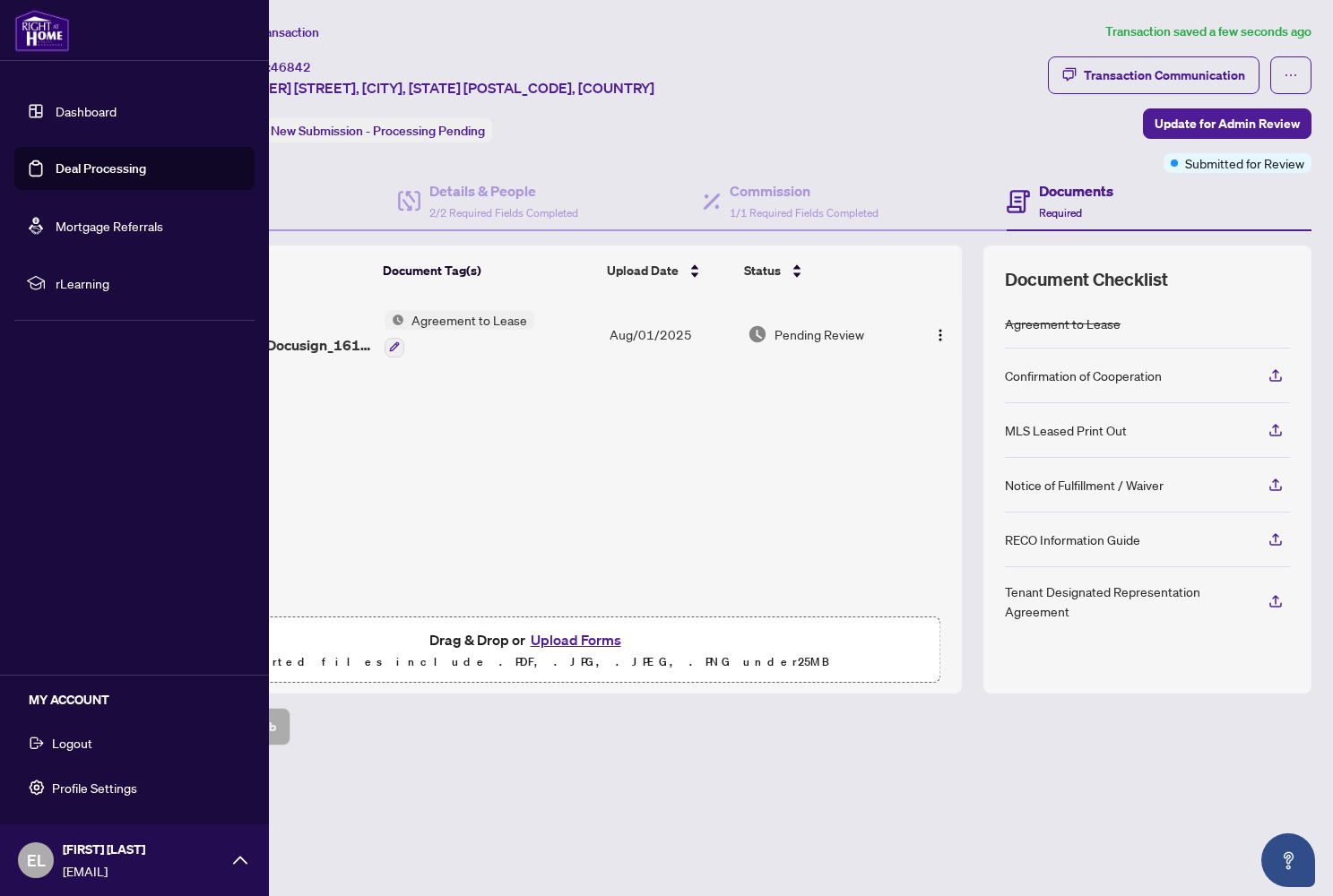 click on "Logout" at bounding box center [134, 743] 